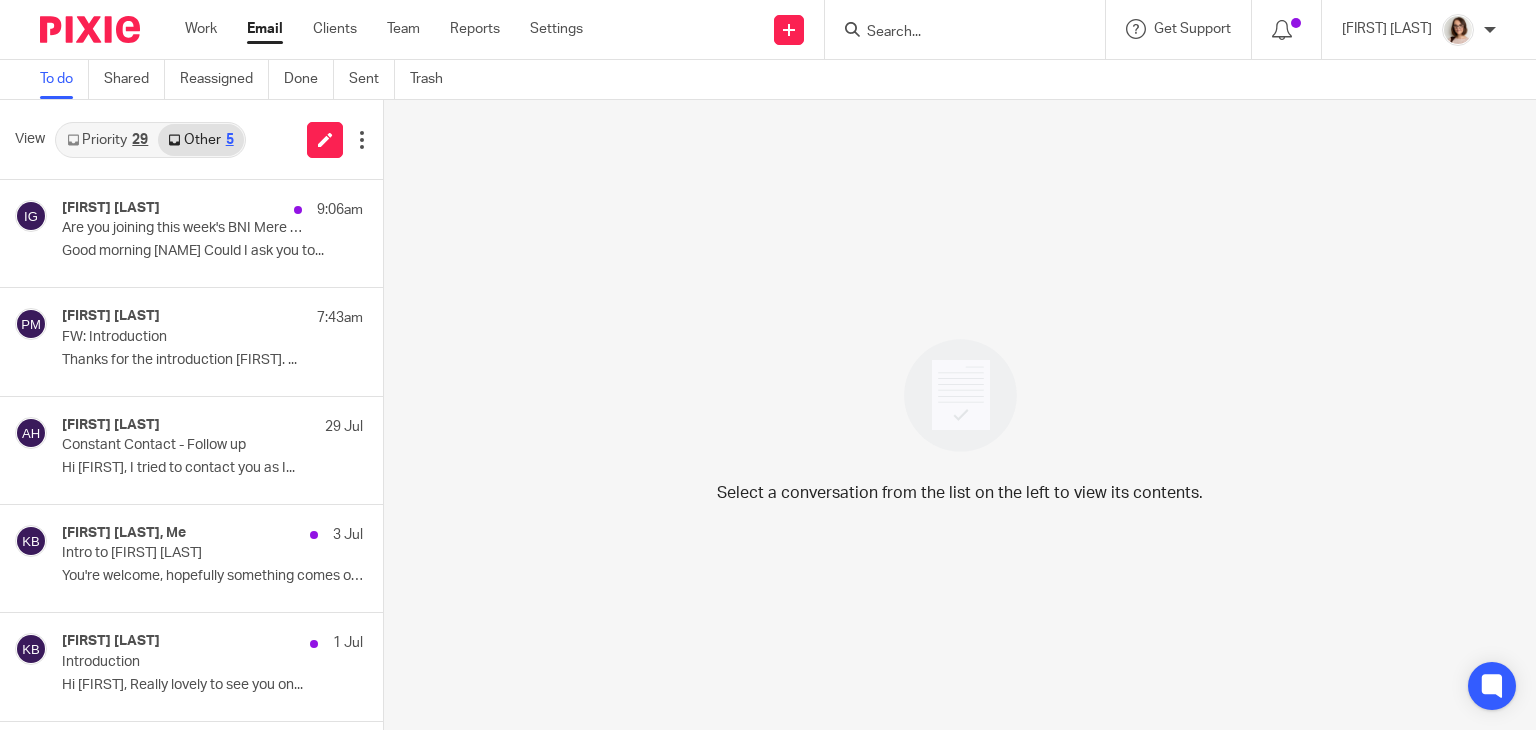 scroll, scrollTop: 0, scrollLeft: 0, axis: both 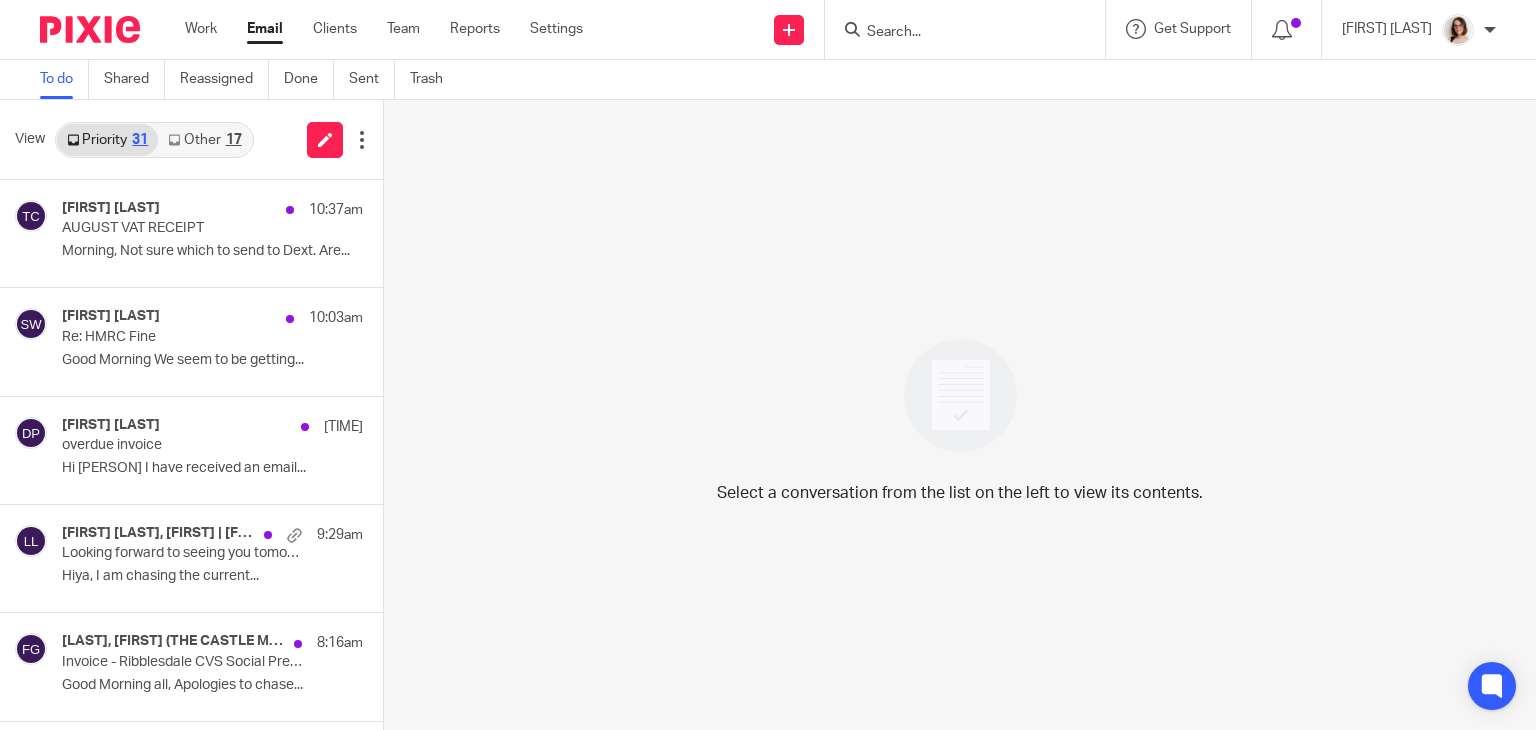 click on "Other
17" at bounding box center [204, 140] 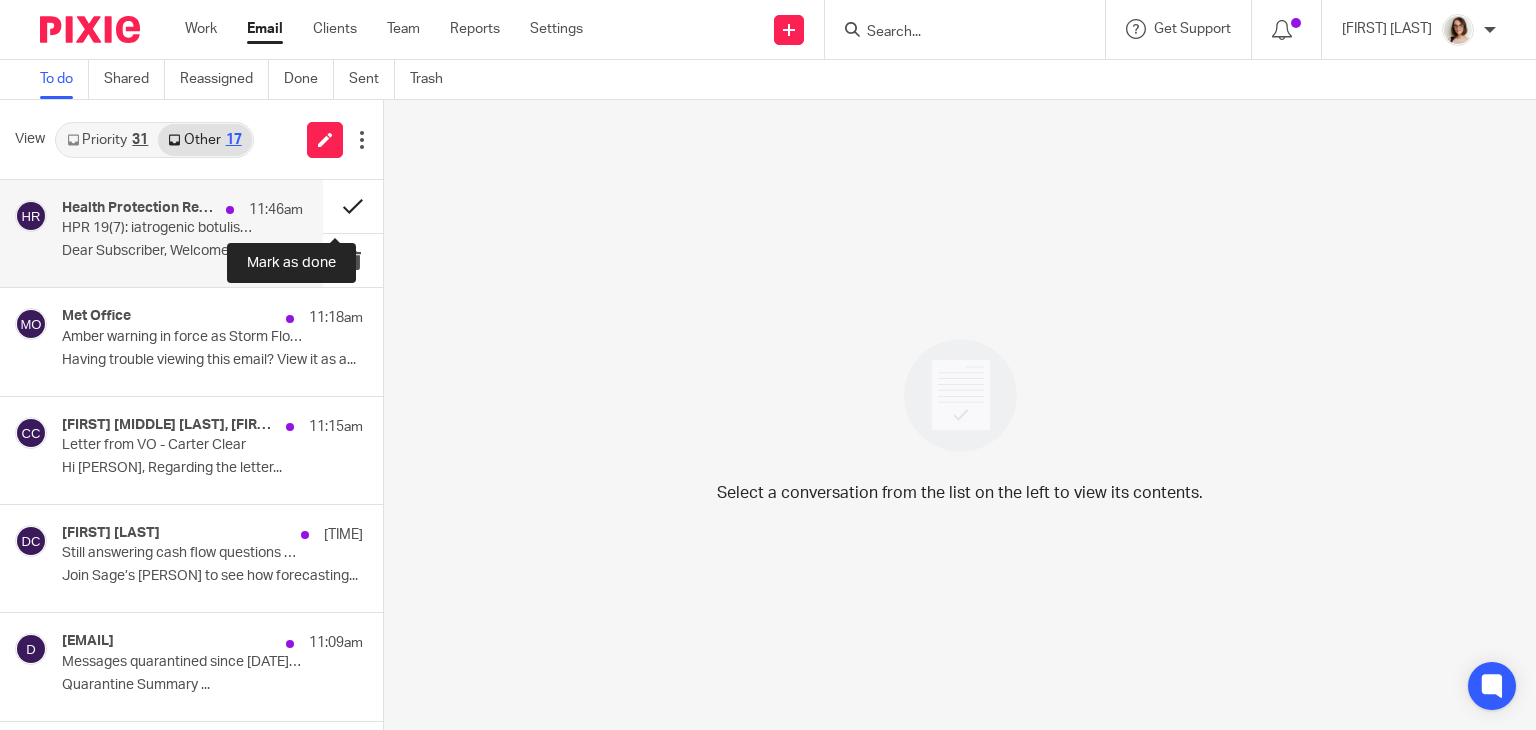 click at bounding box center (353, 206) 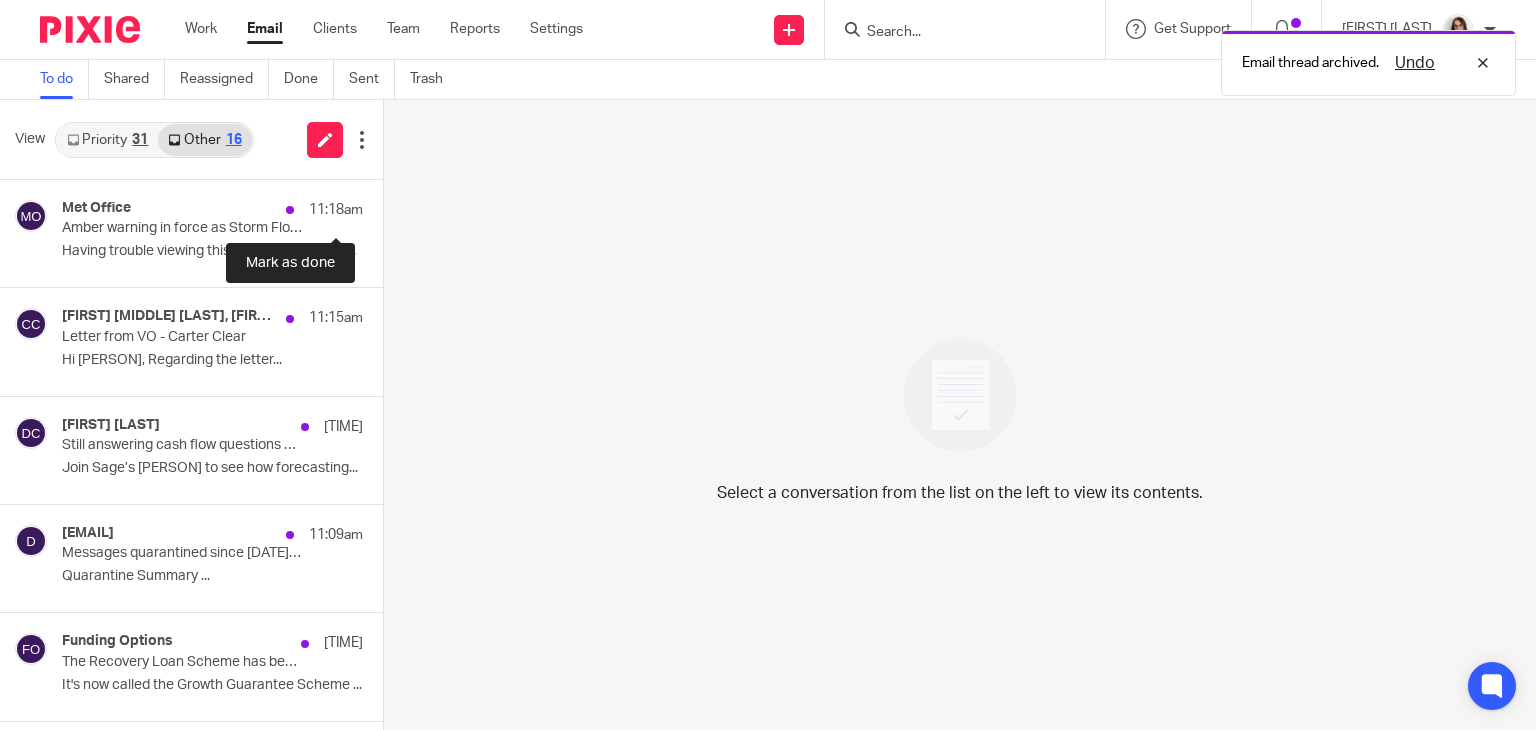click at bounding box center (391, 206) 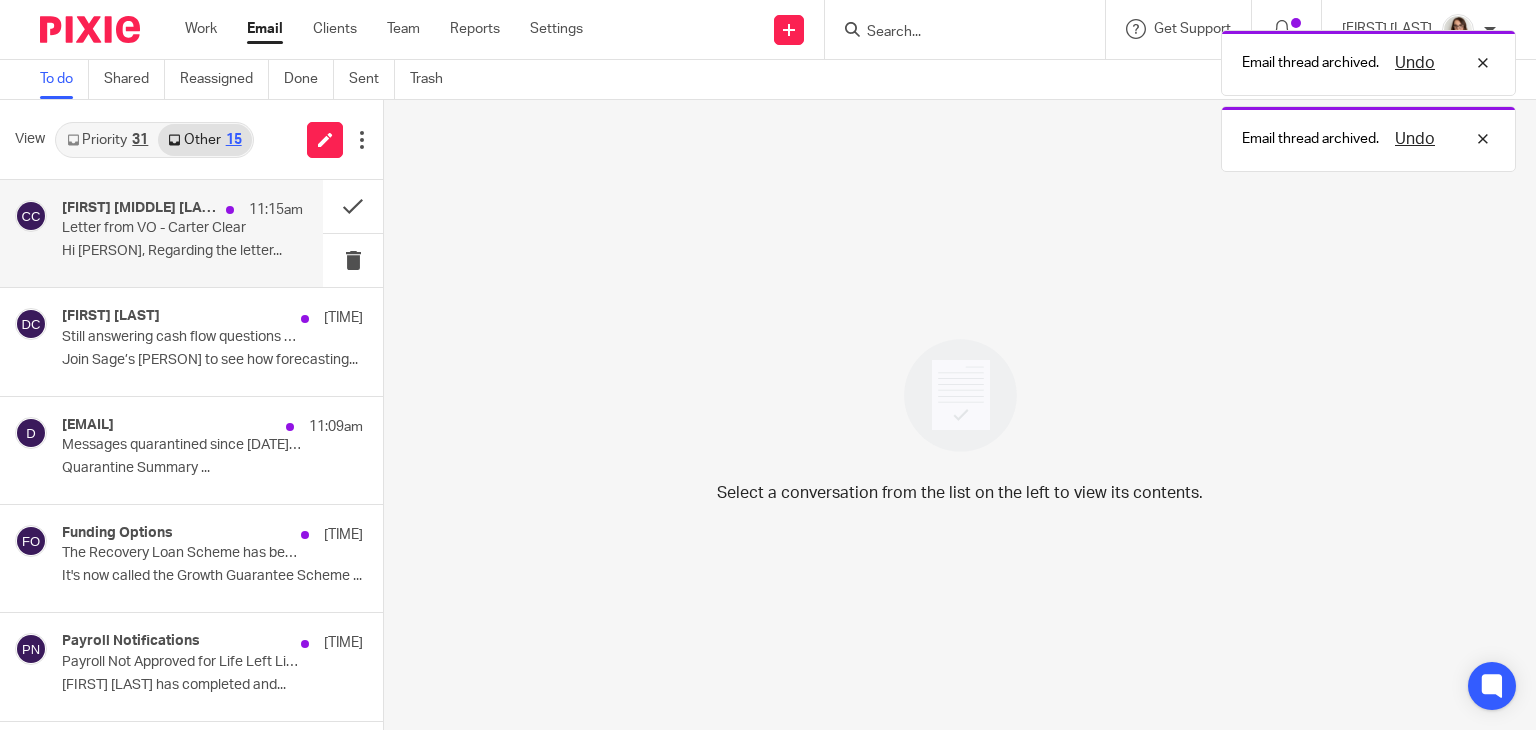 click on "Hi Caroline,       Regarding the letter..." at bounding box center [182, 251] 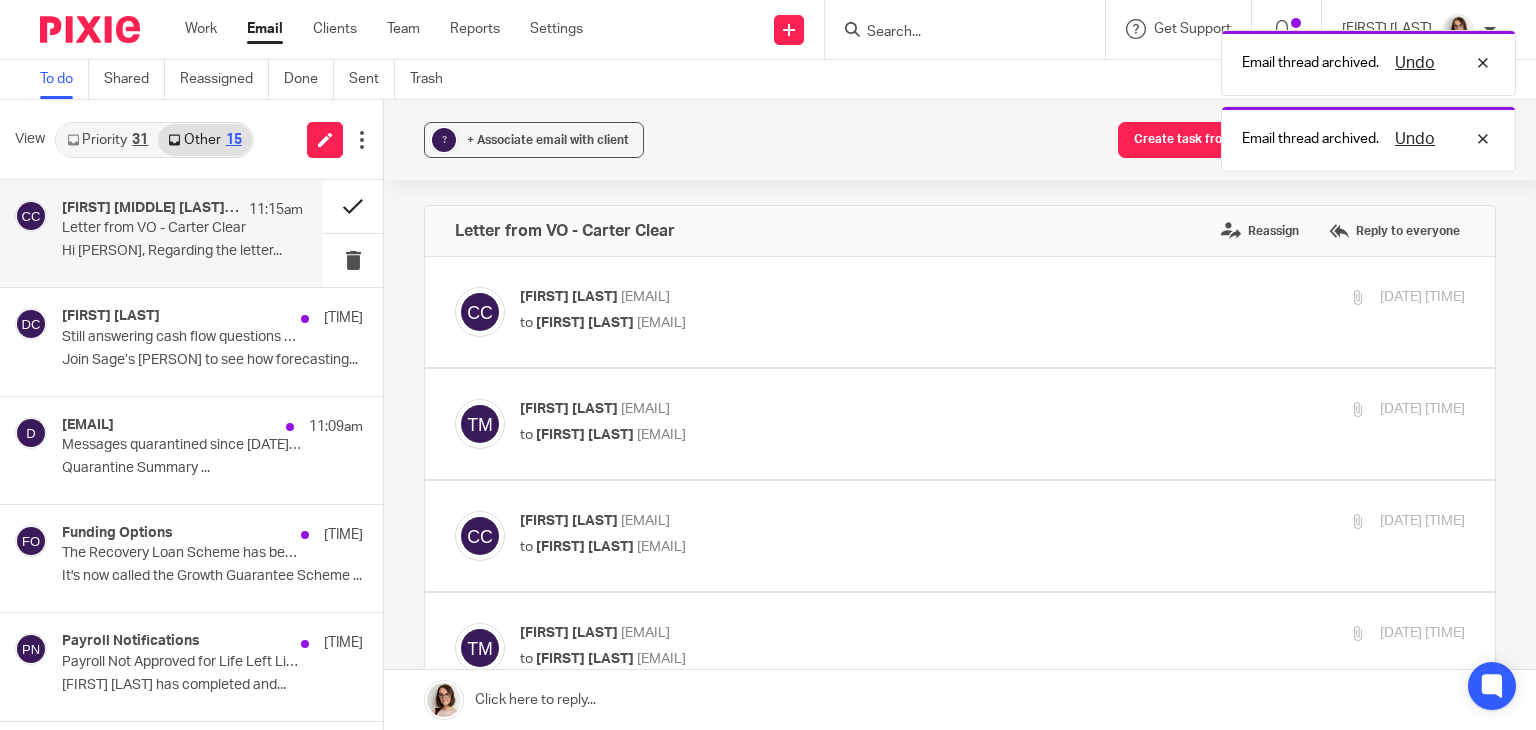 scroll, scrollTop: 0, scrollLeft: 0, axis: both 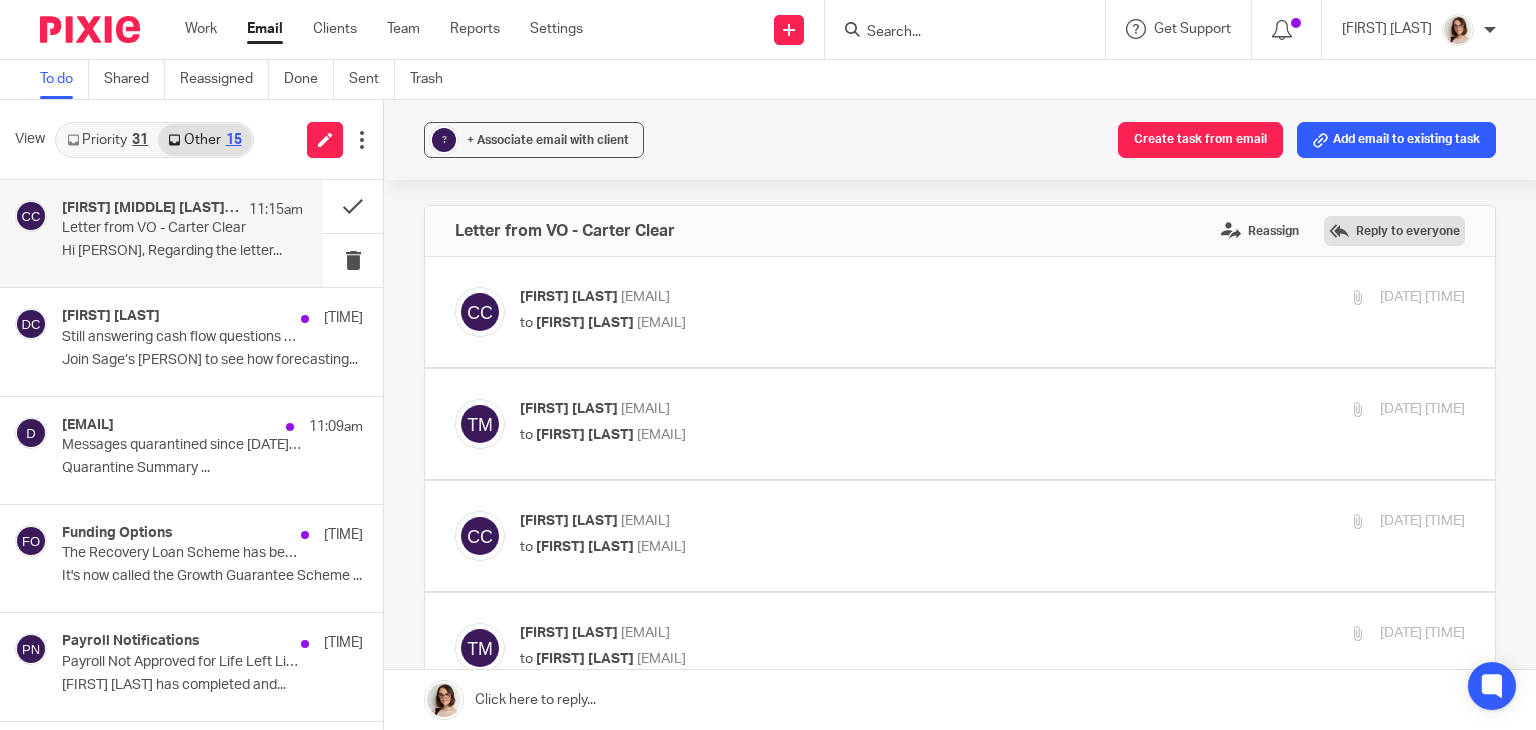 click on "Reply to everyone" at bounding box center (1394, 231) 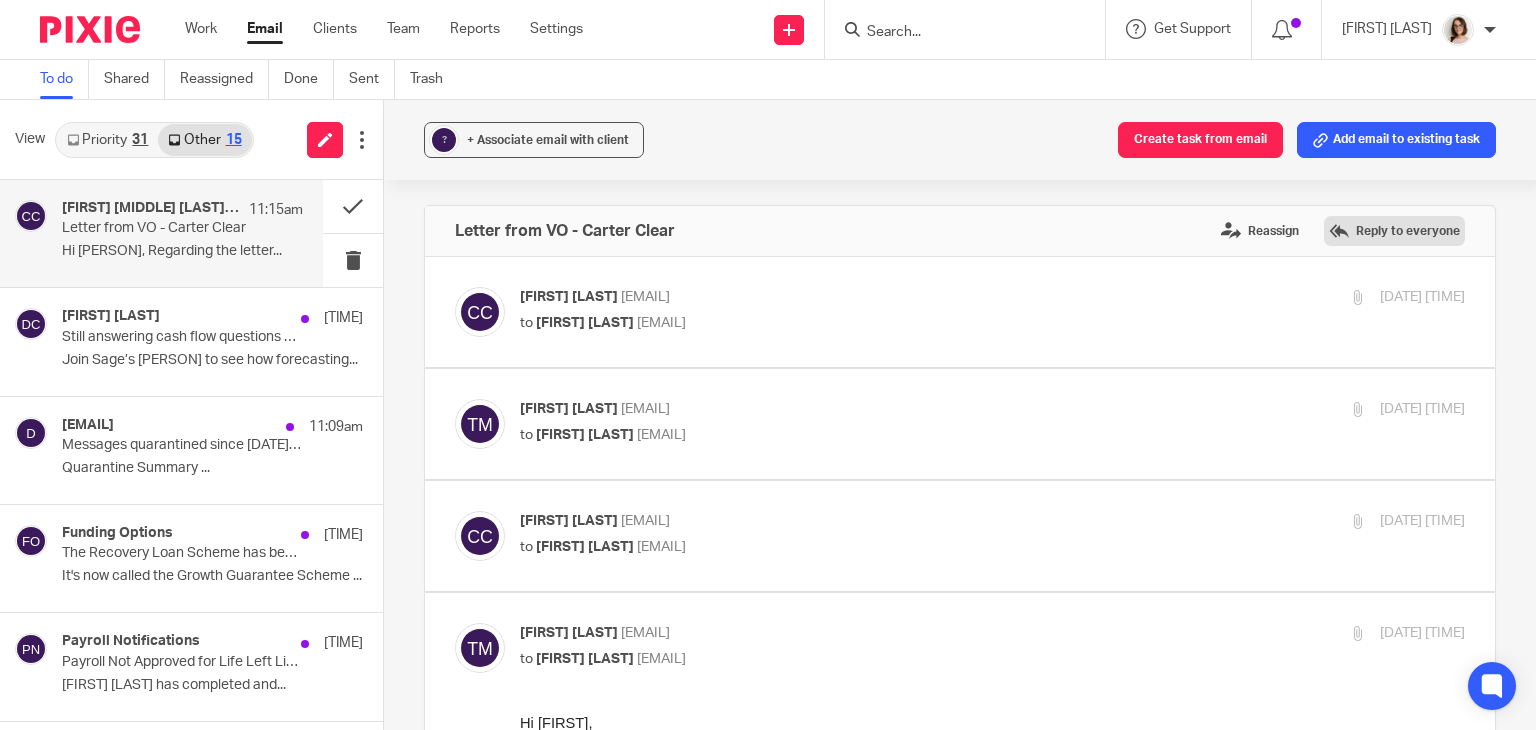 scroll, scrollTop: 2438, scrollLeft: 0, axis: vertical 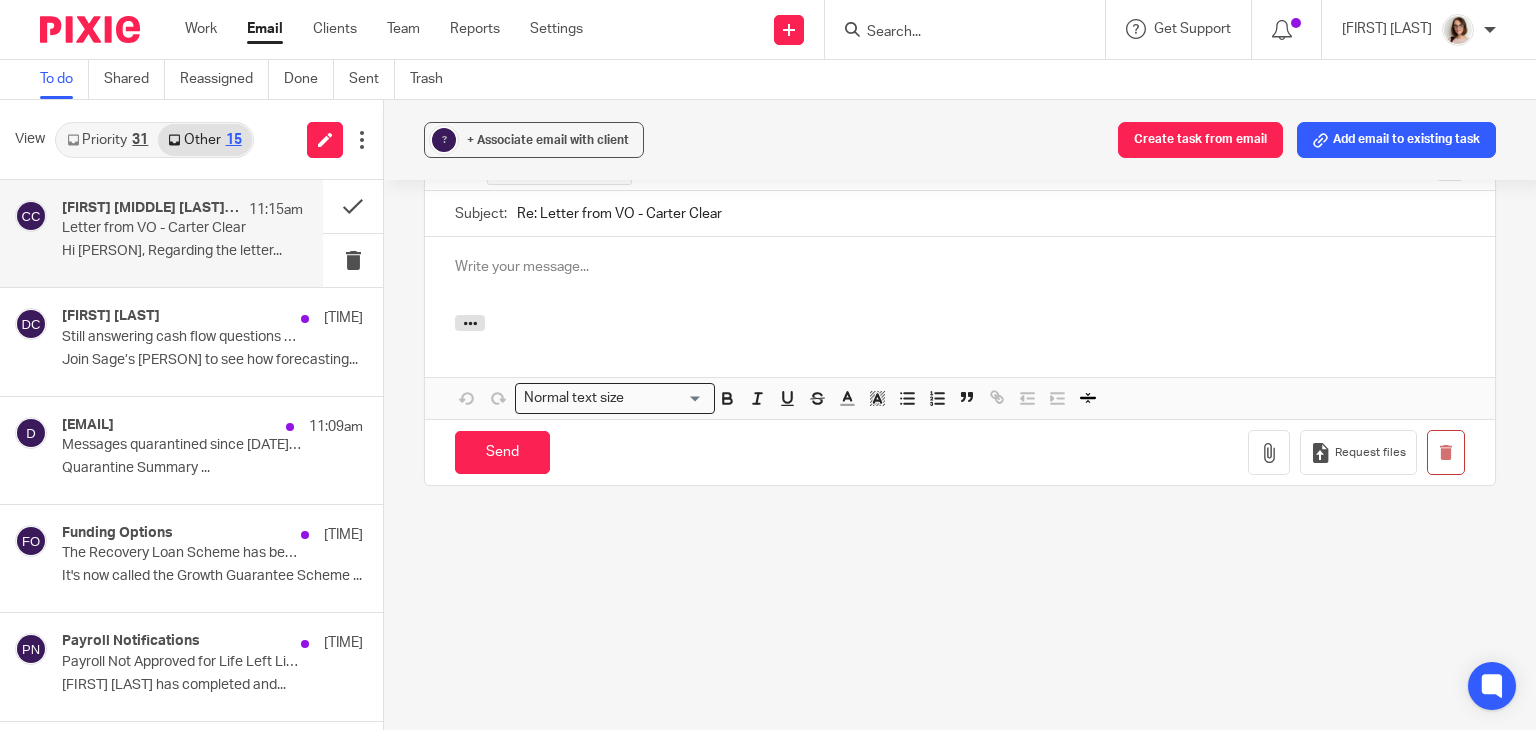 type 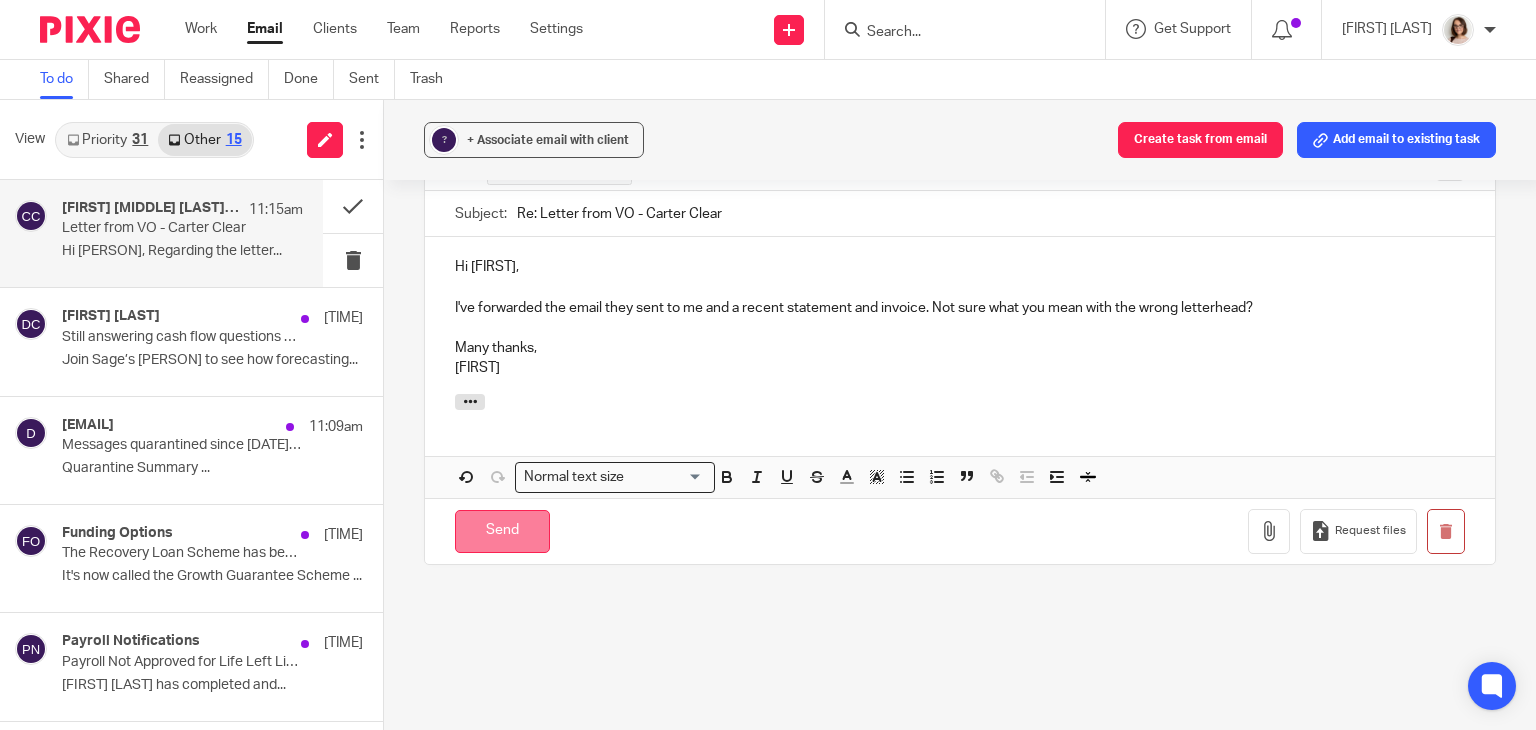 click on "Send" at bounding box center [502, 531] 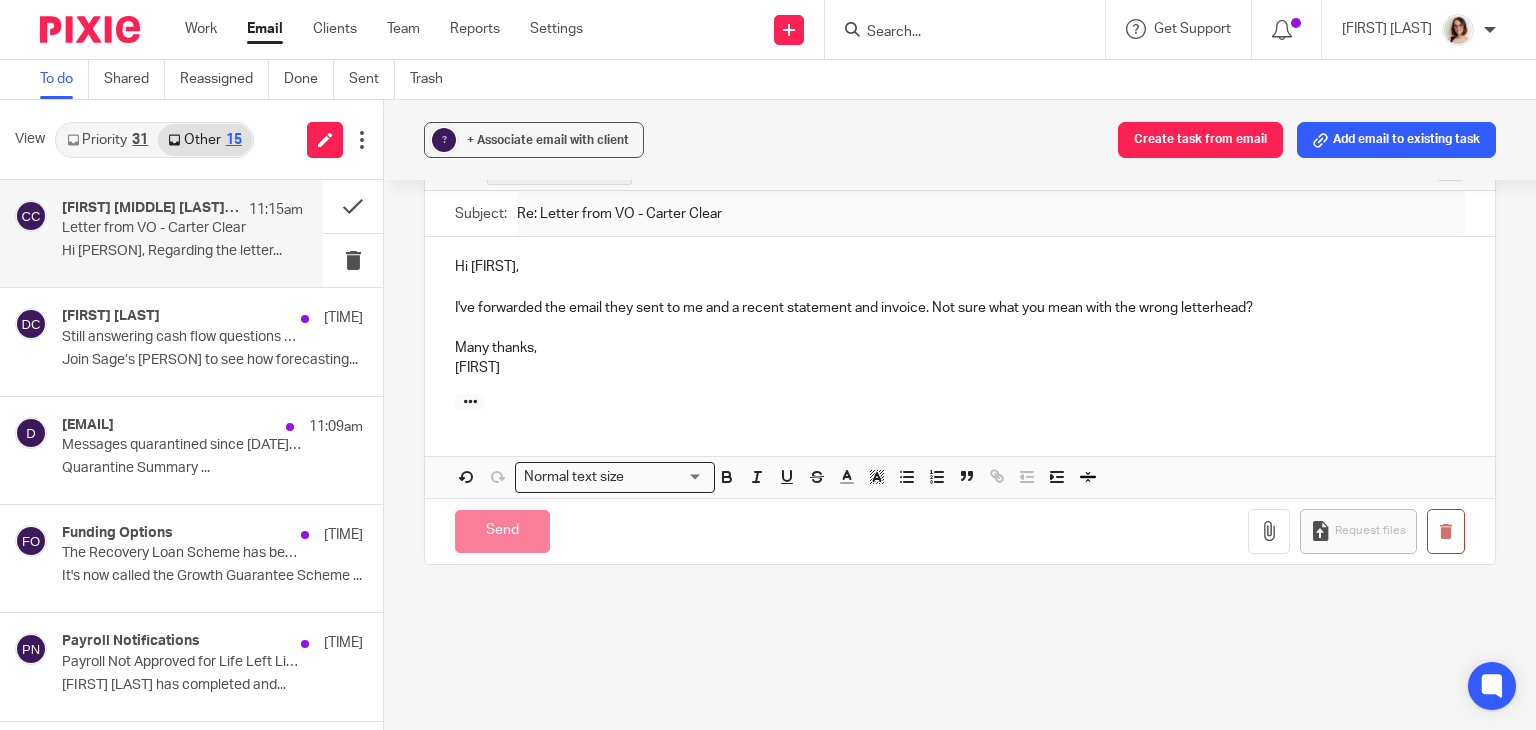 scroll, scrollTop: 2092, scrollLeft: 0, axis: vertical 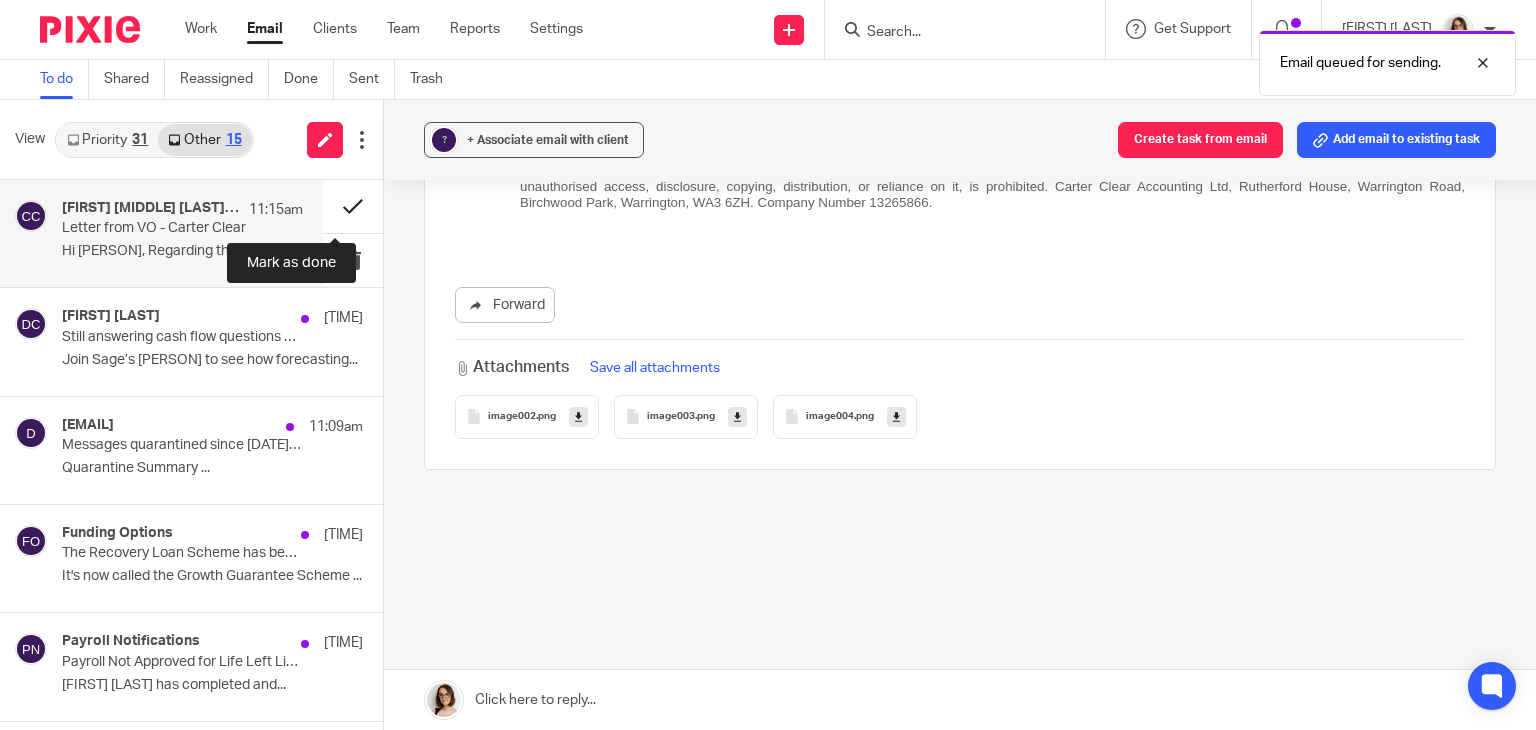 click at bounding box center [353, 206] 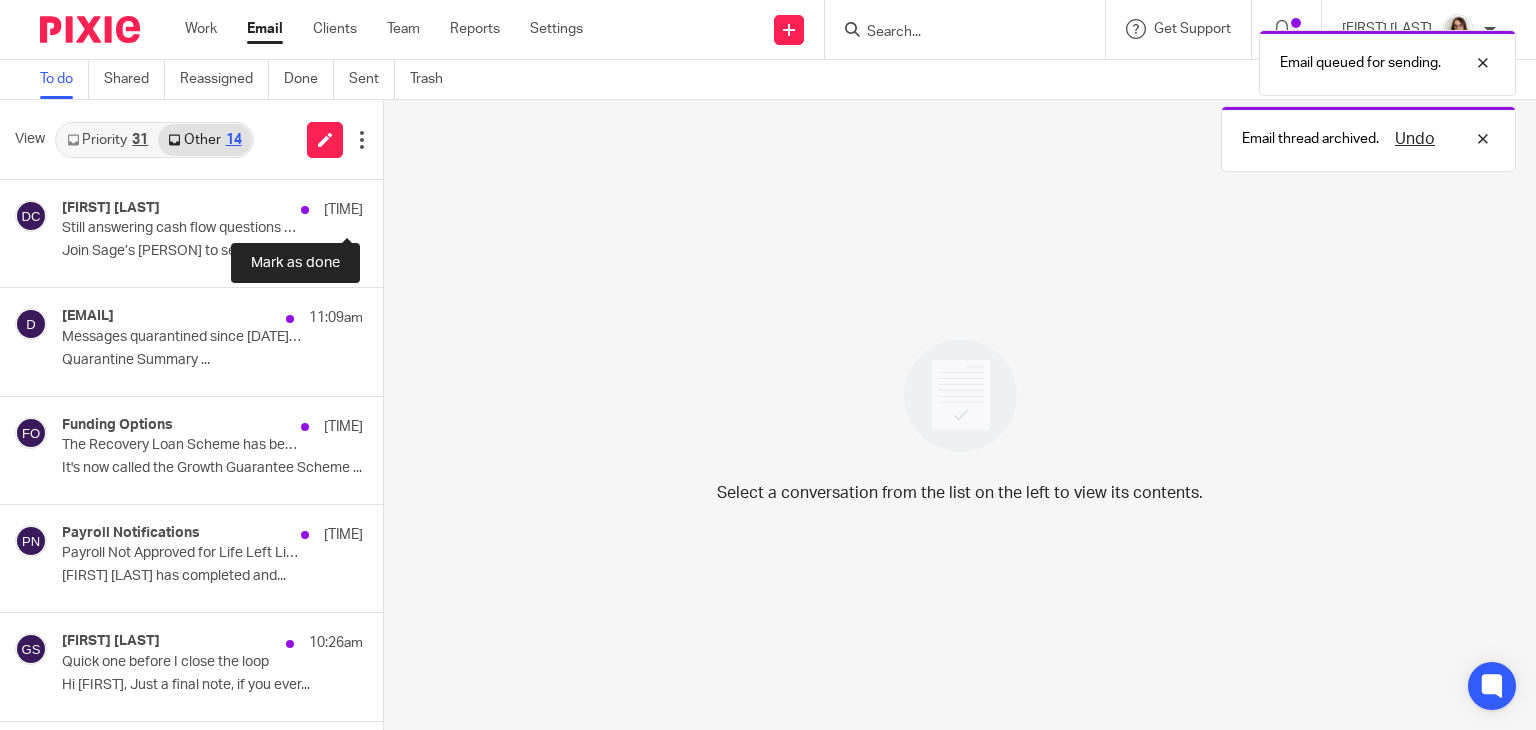 click at bounding box center [391, 206] 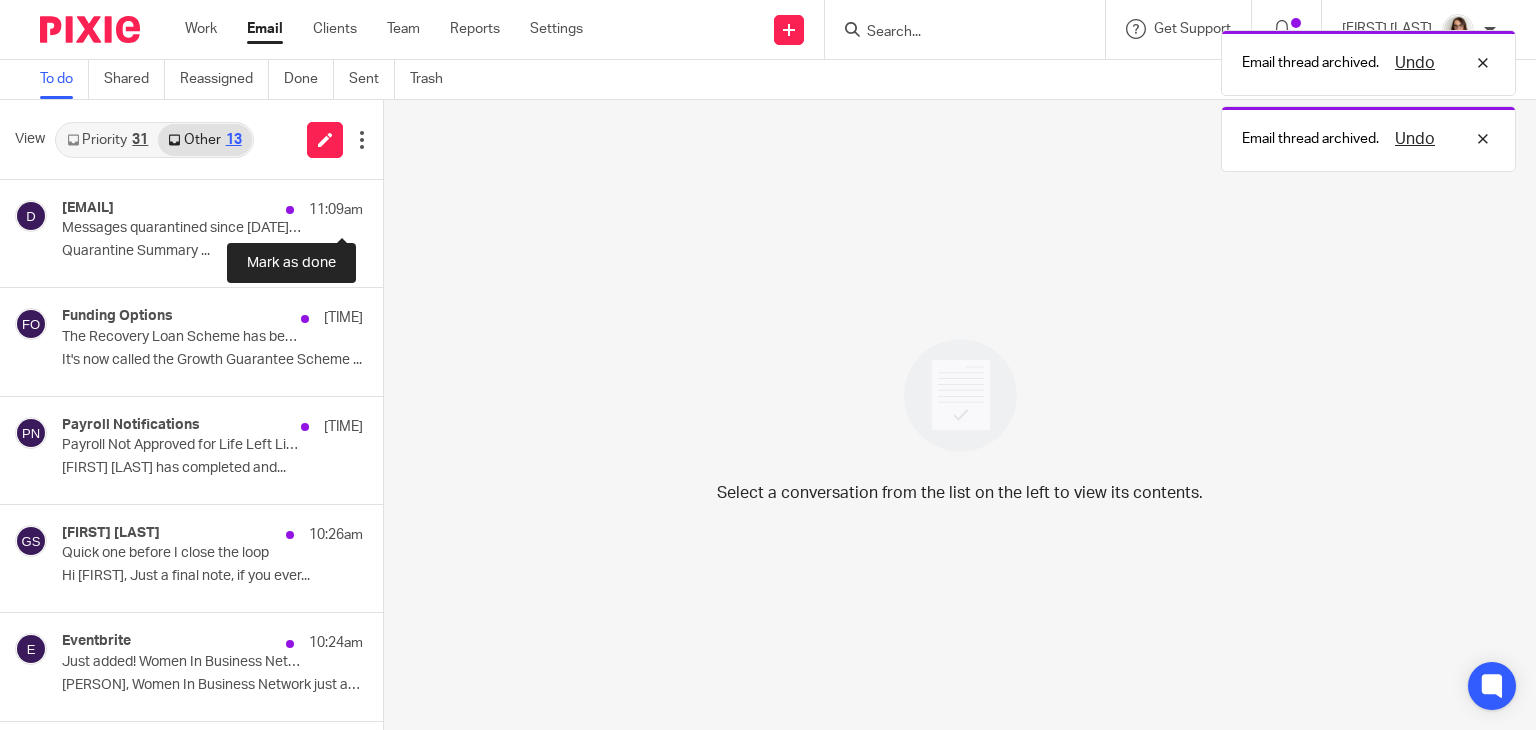 click at bounding box center [391, 206] 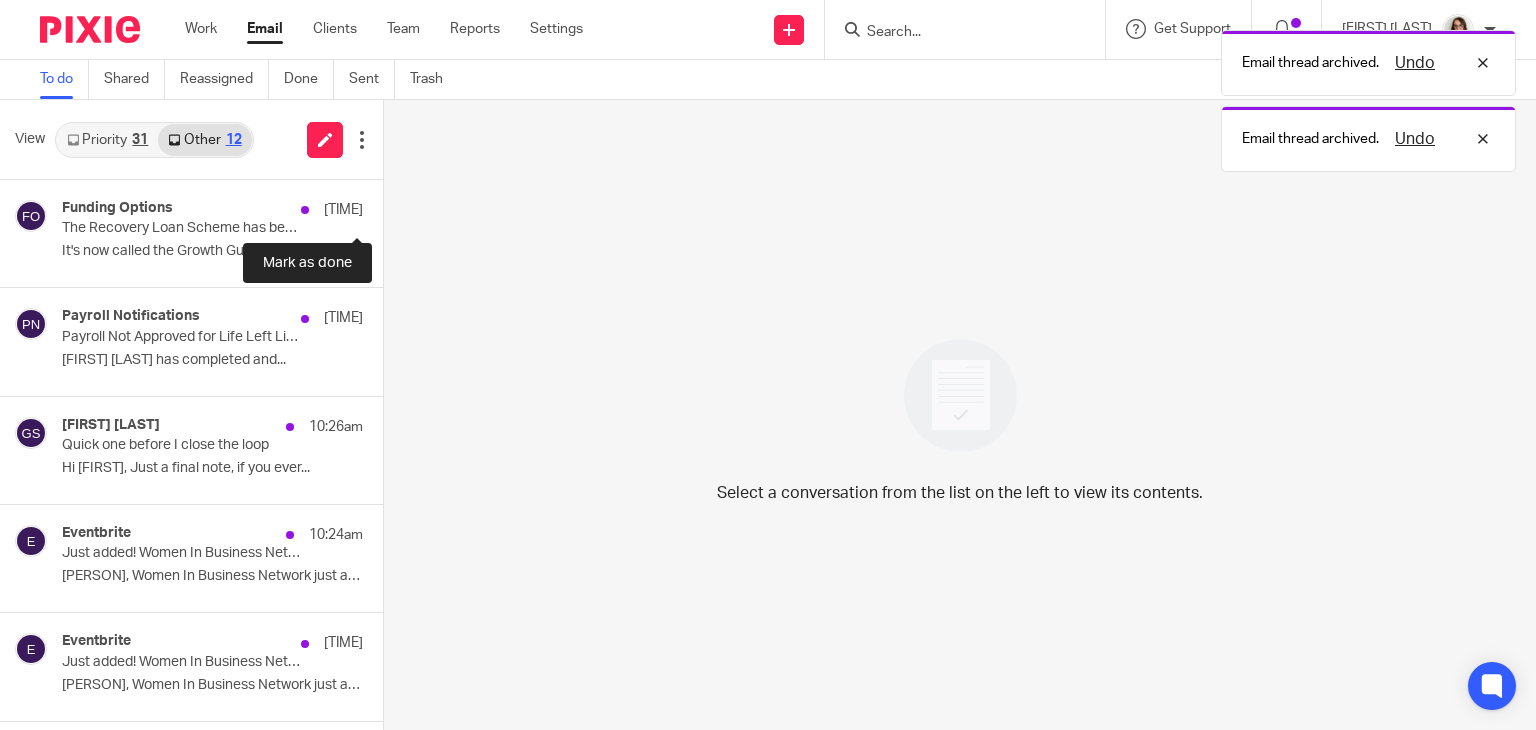 click at bounding box center (391, 206) 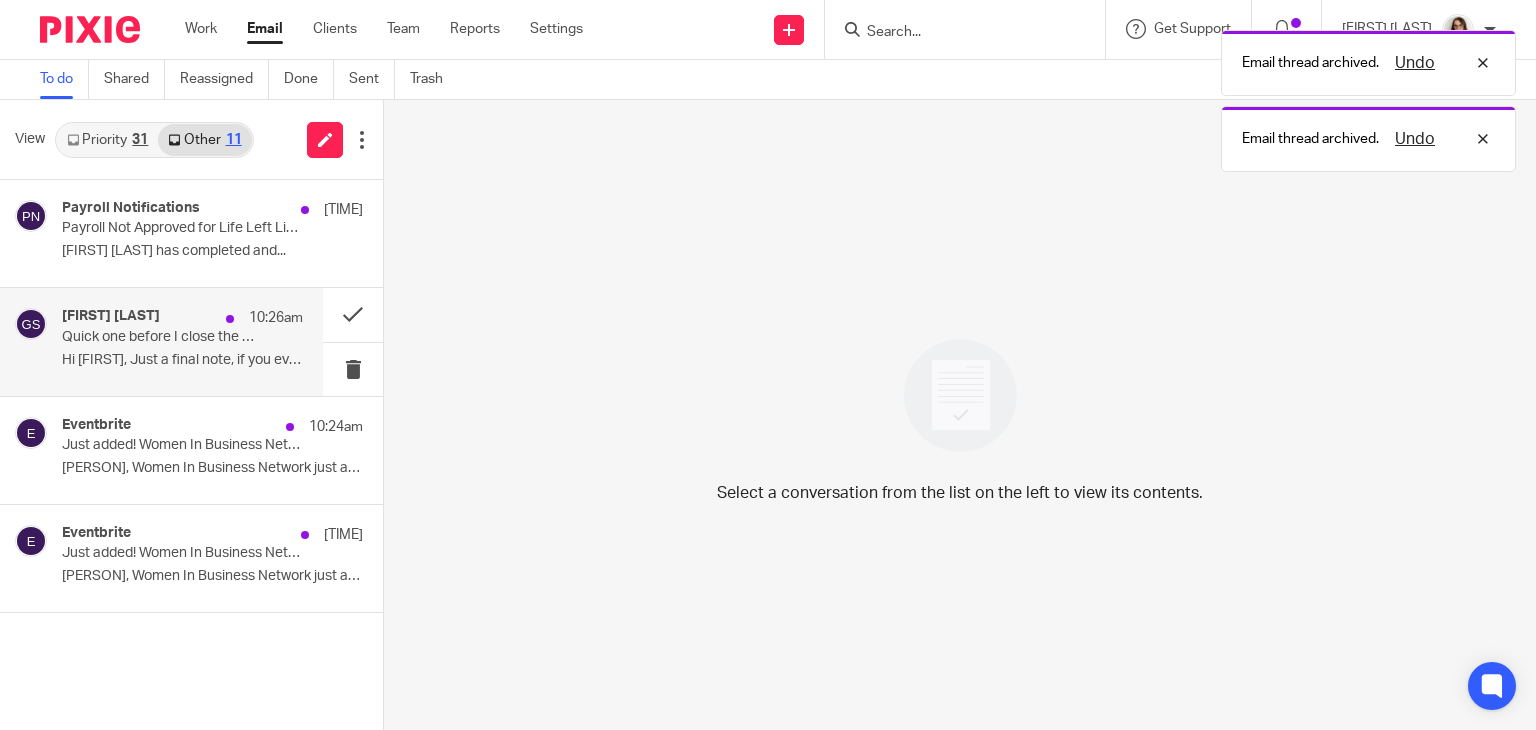 click on "Hi Caroline,   Just a final note, if you ever..." at bounding box center [182, 360] 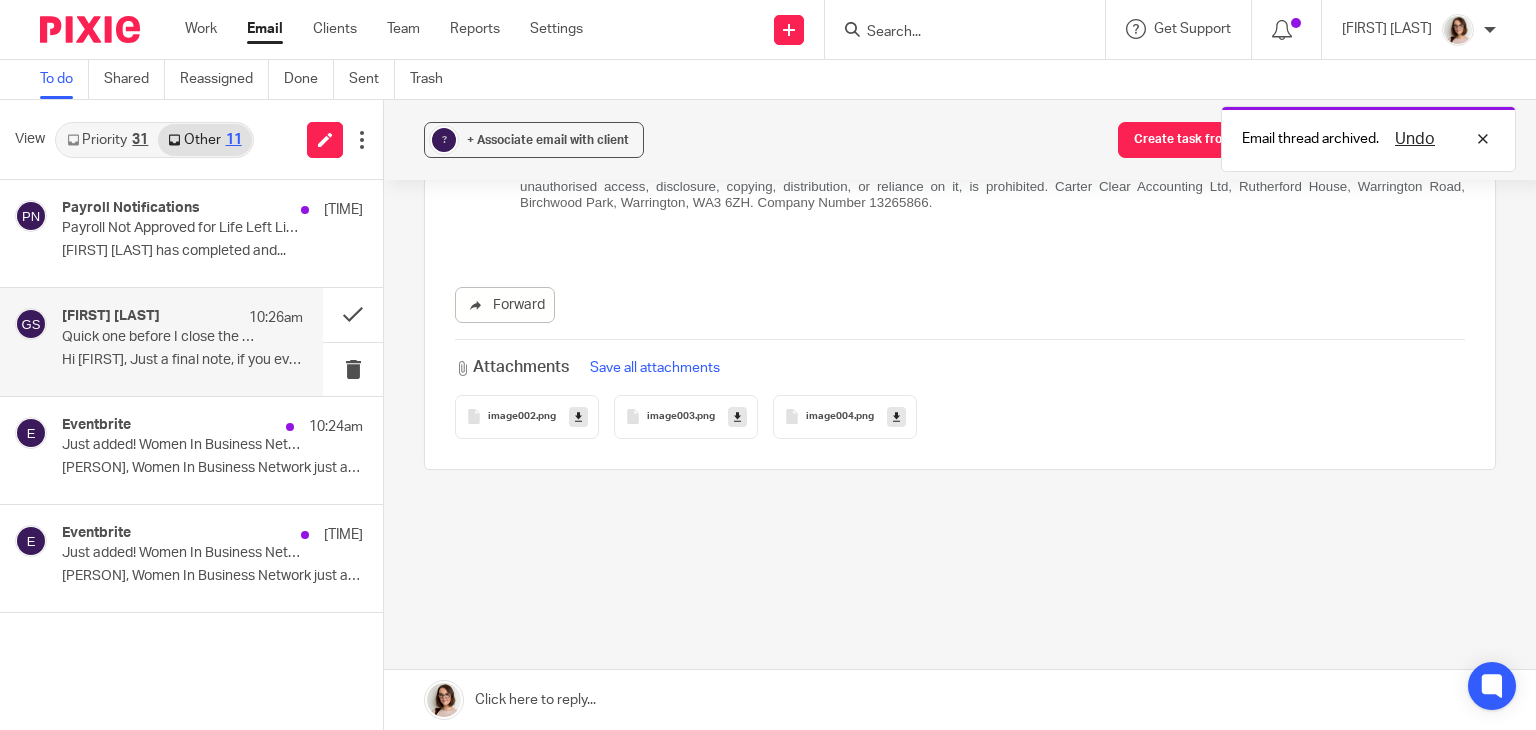 scroll, scrollTop: 0, scrollLeft: 0, axis: both 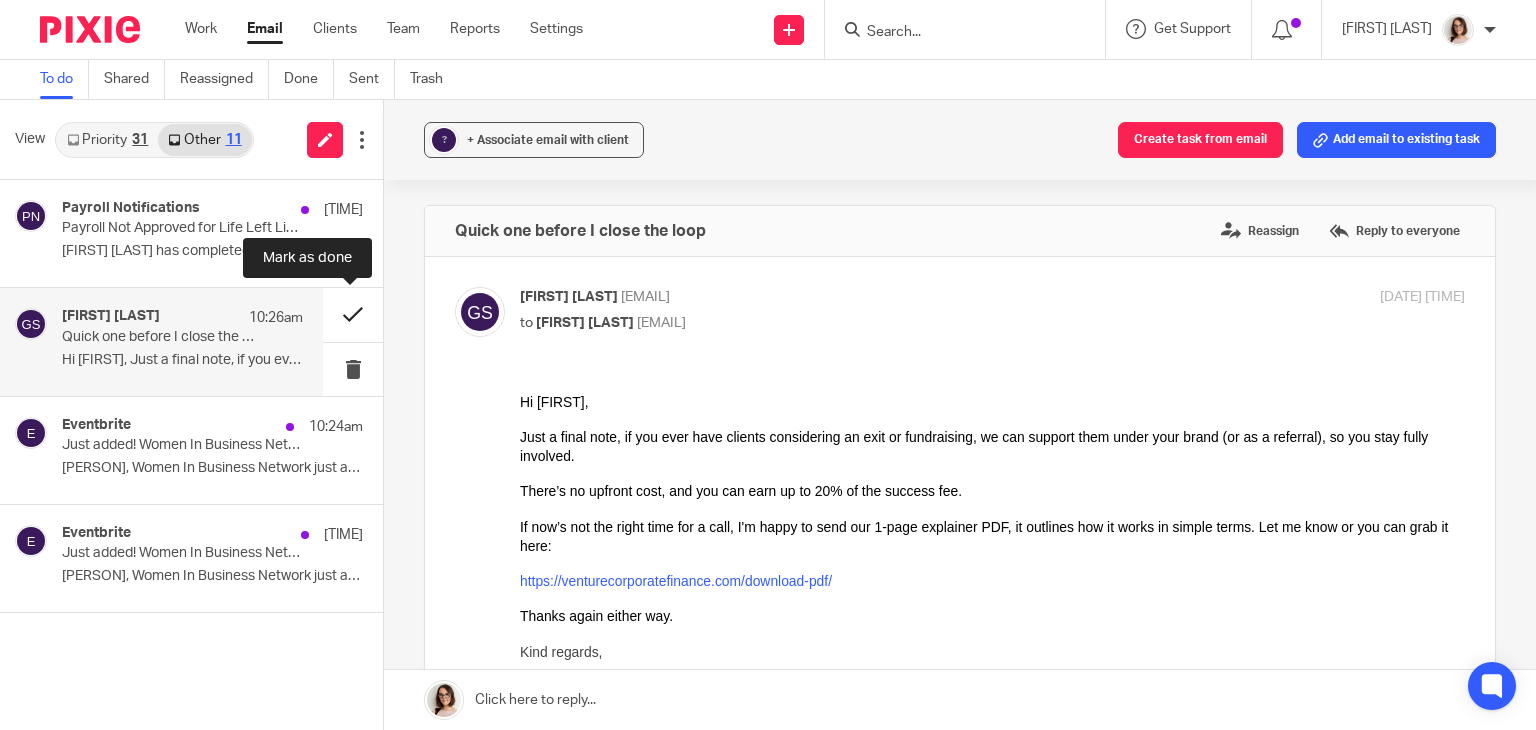 click at bounding box center (353, 314) 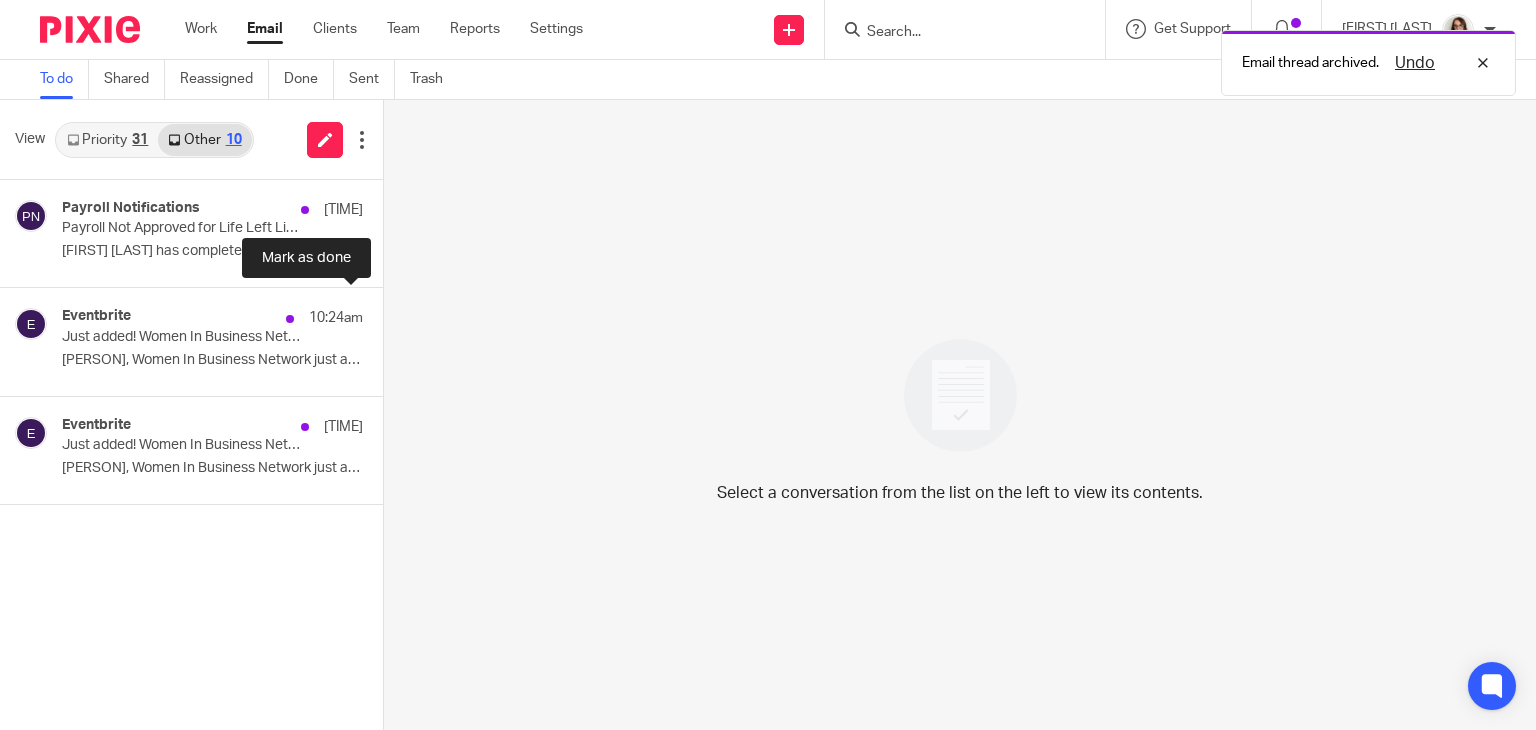 click at bounding box center (391, 314) 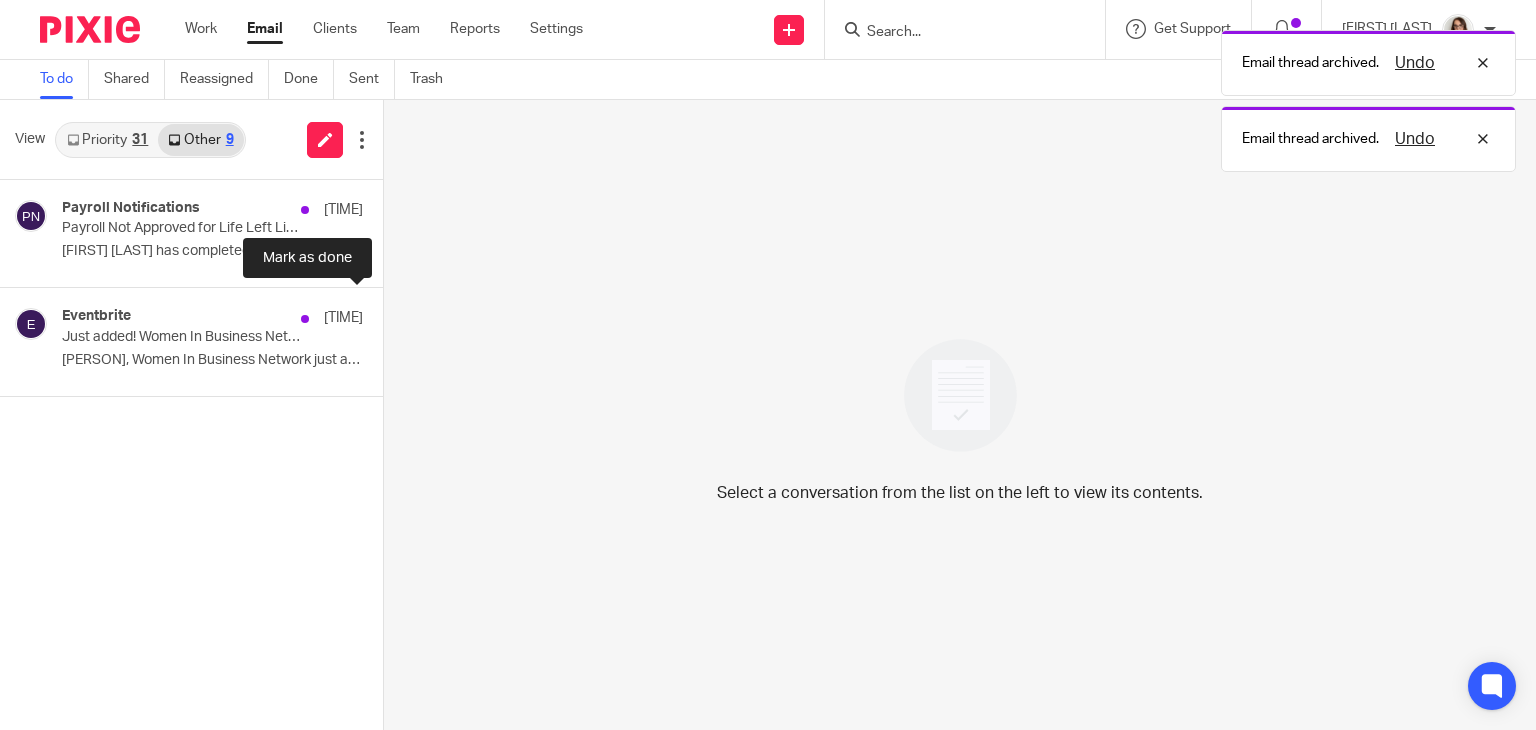 click at bounding box center (391, 314) 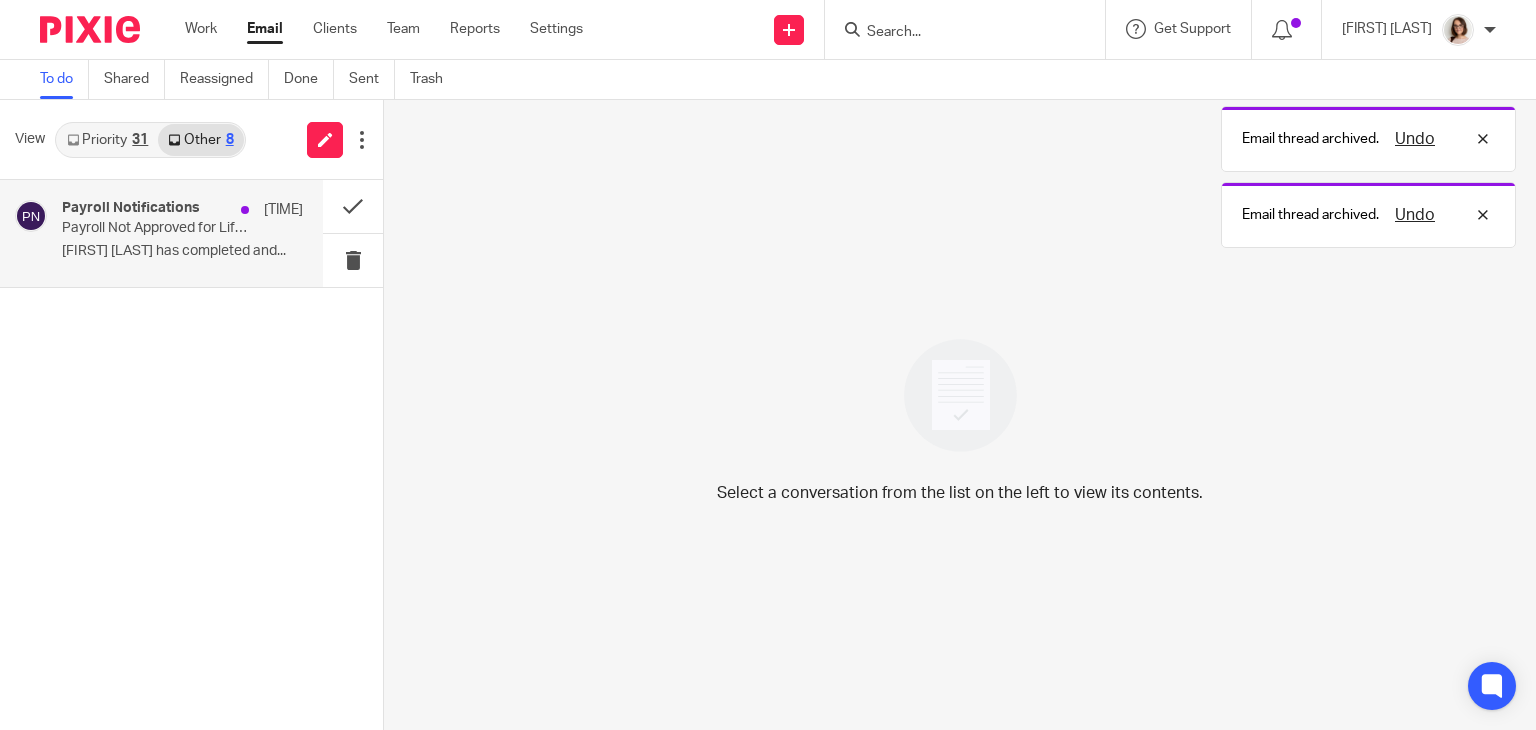 click on "Payroll Notifications
10:33am   Payroll Not Approved for Life Left Limited     Laura Foster Bayliss has completed and..." at bounding box center [182, 233] 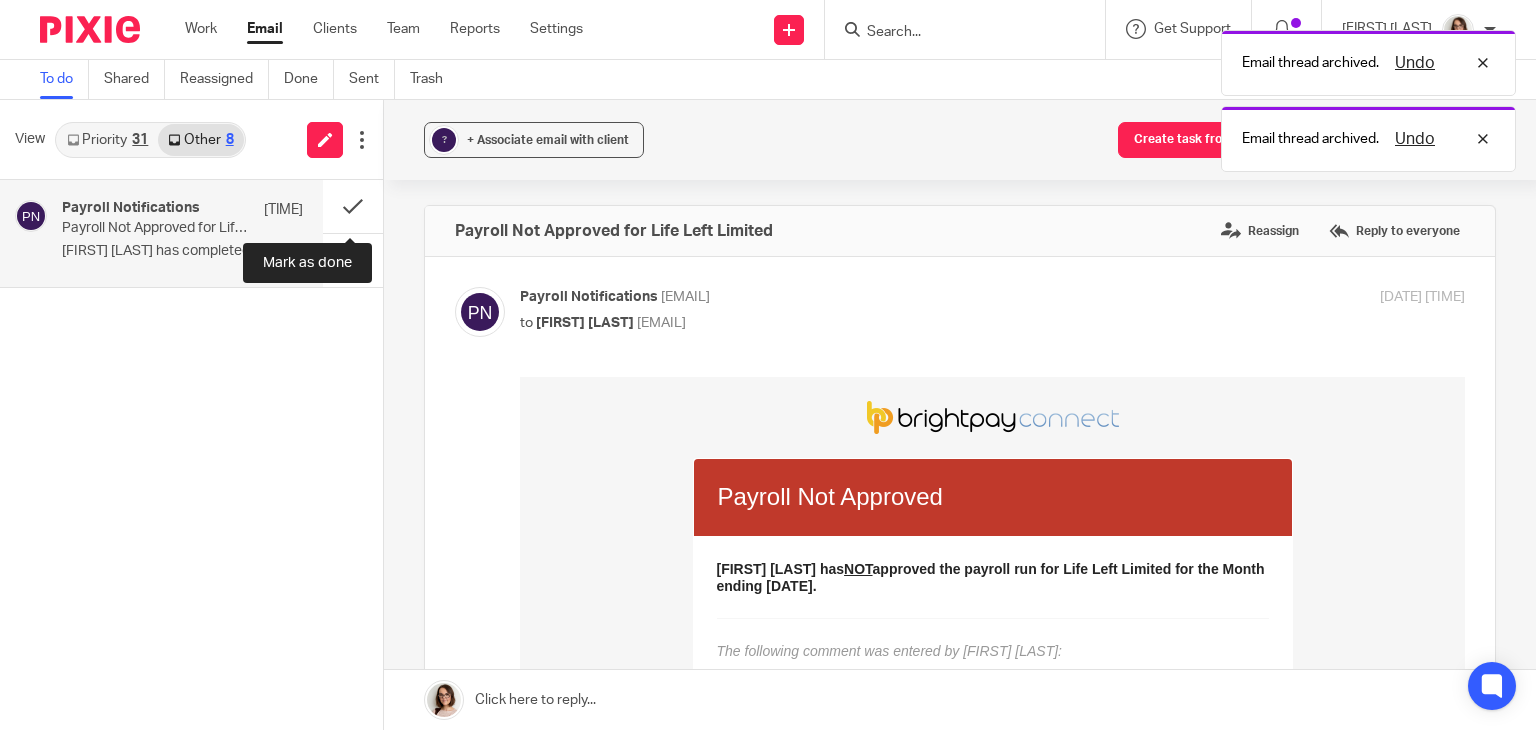 scroll, scrollTop: 0, scrollLeft: 0, axis: both 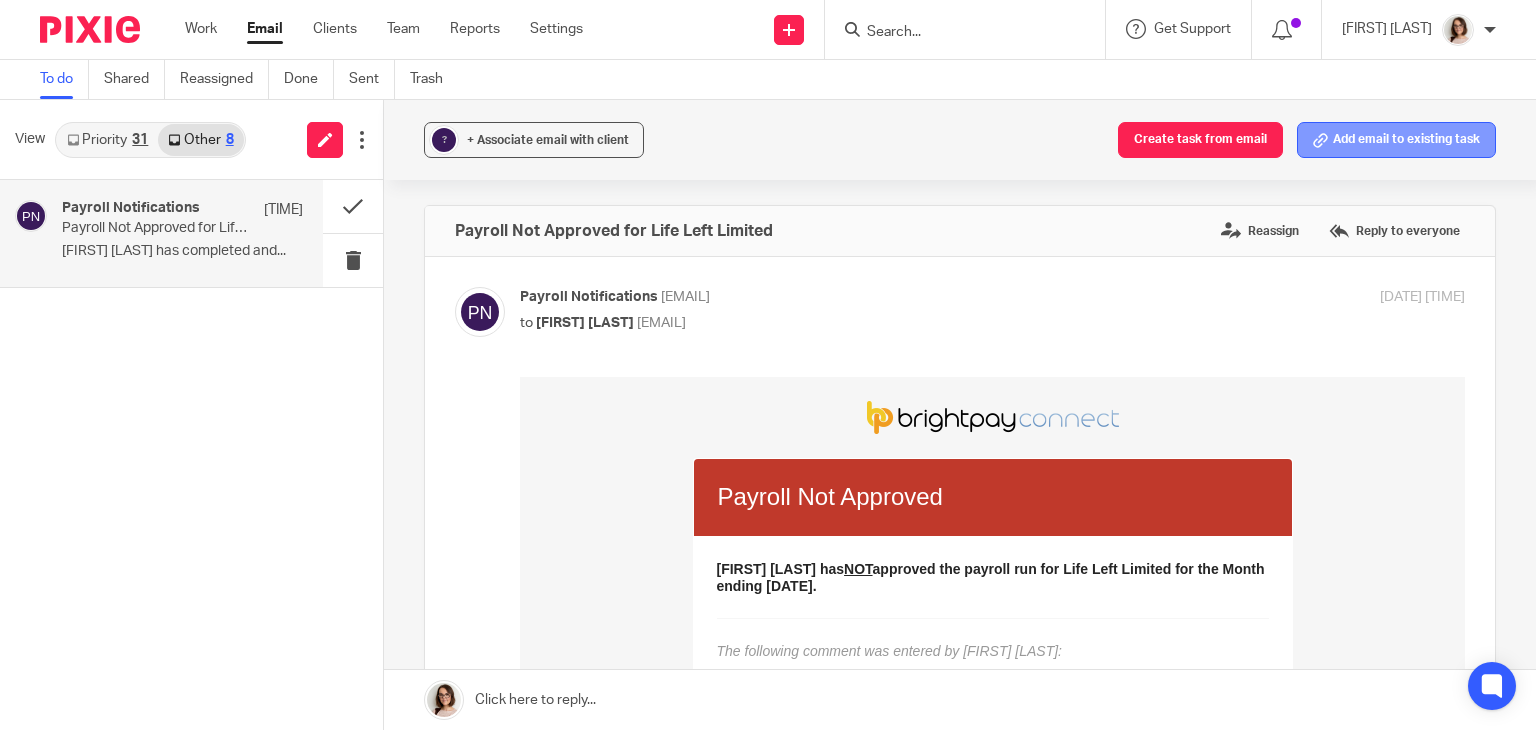 click on "Add email to existing task" at bounding box center [1396, 140] 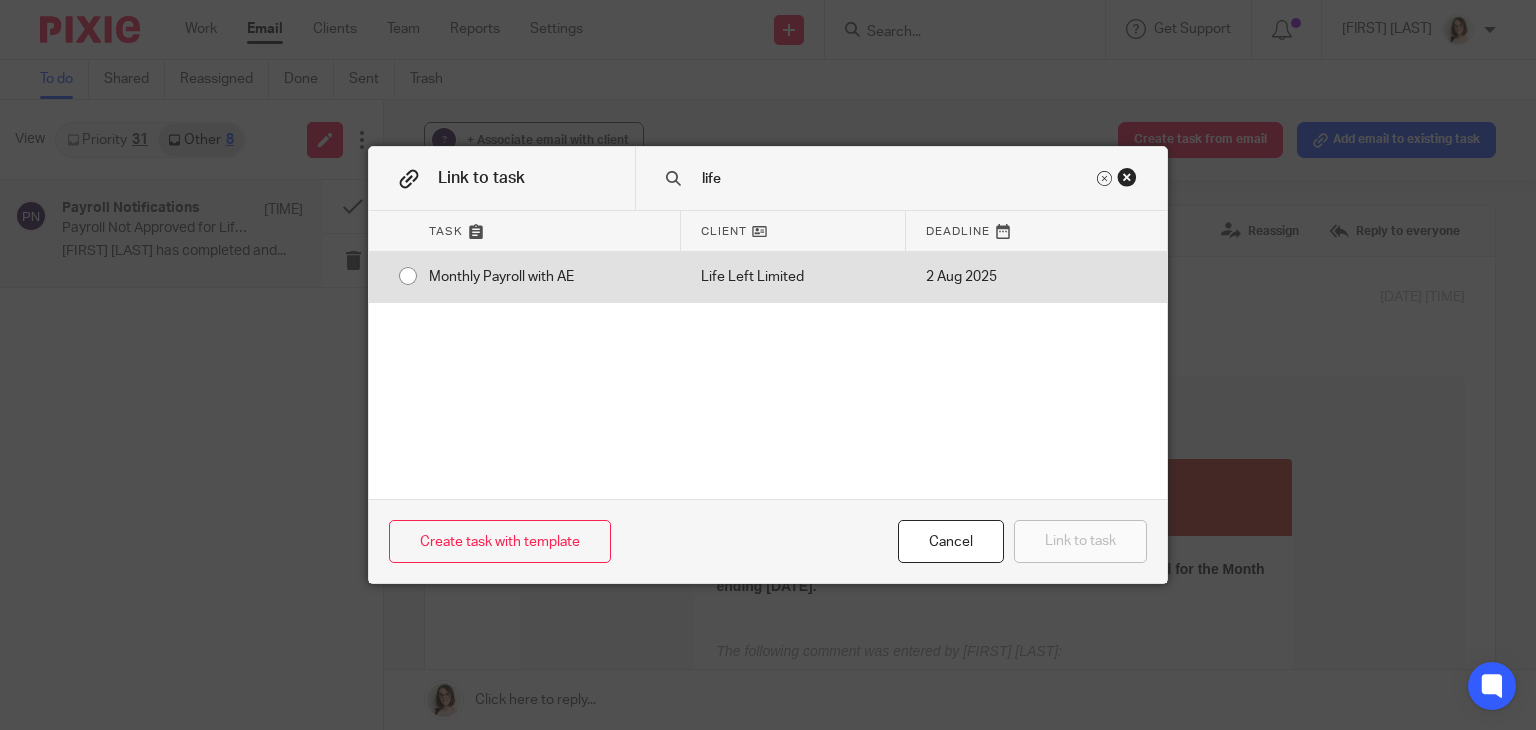 type on "life" 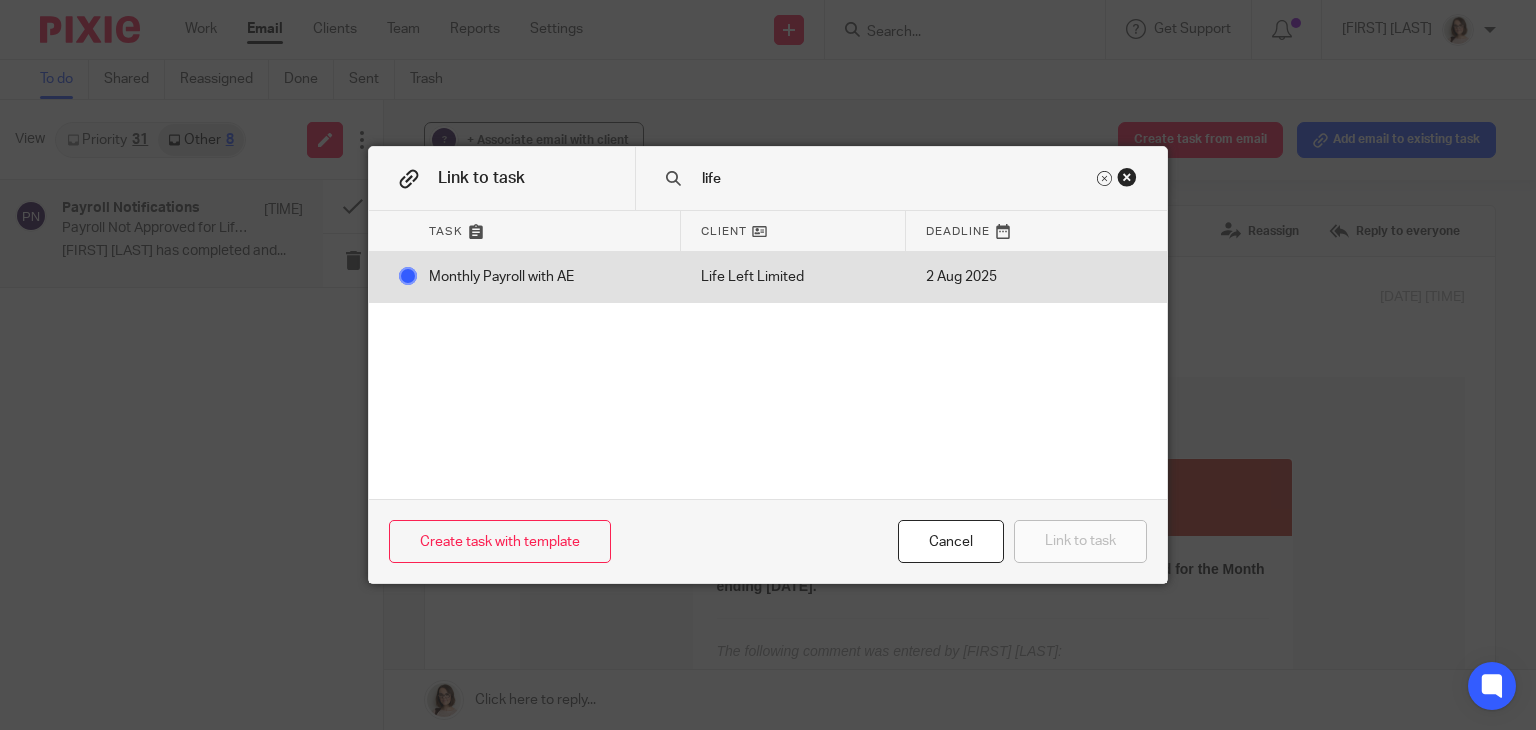 radio on "true" 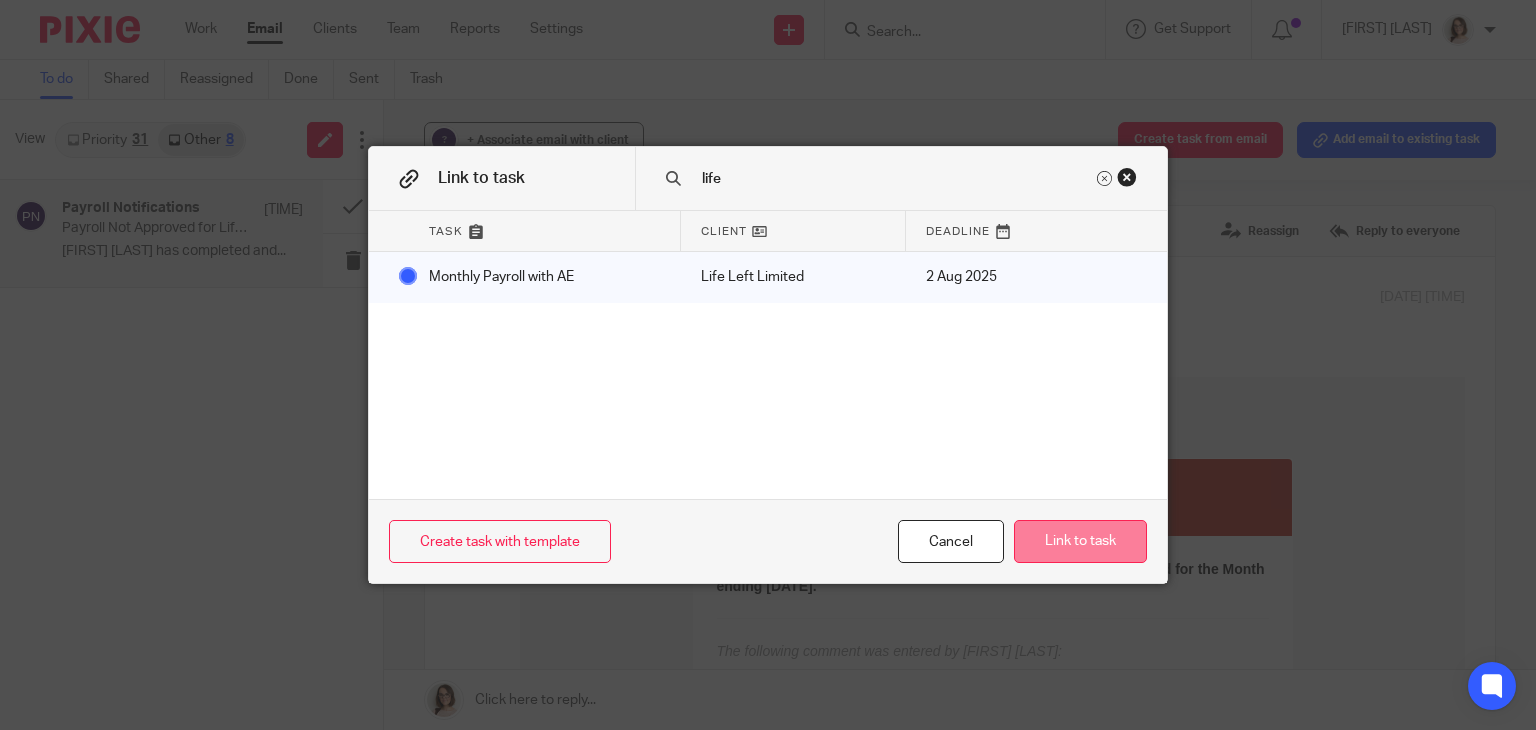 click on "Link to task" at bounding box center (1080, 541) 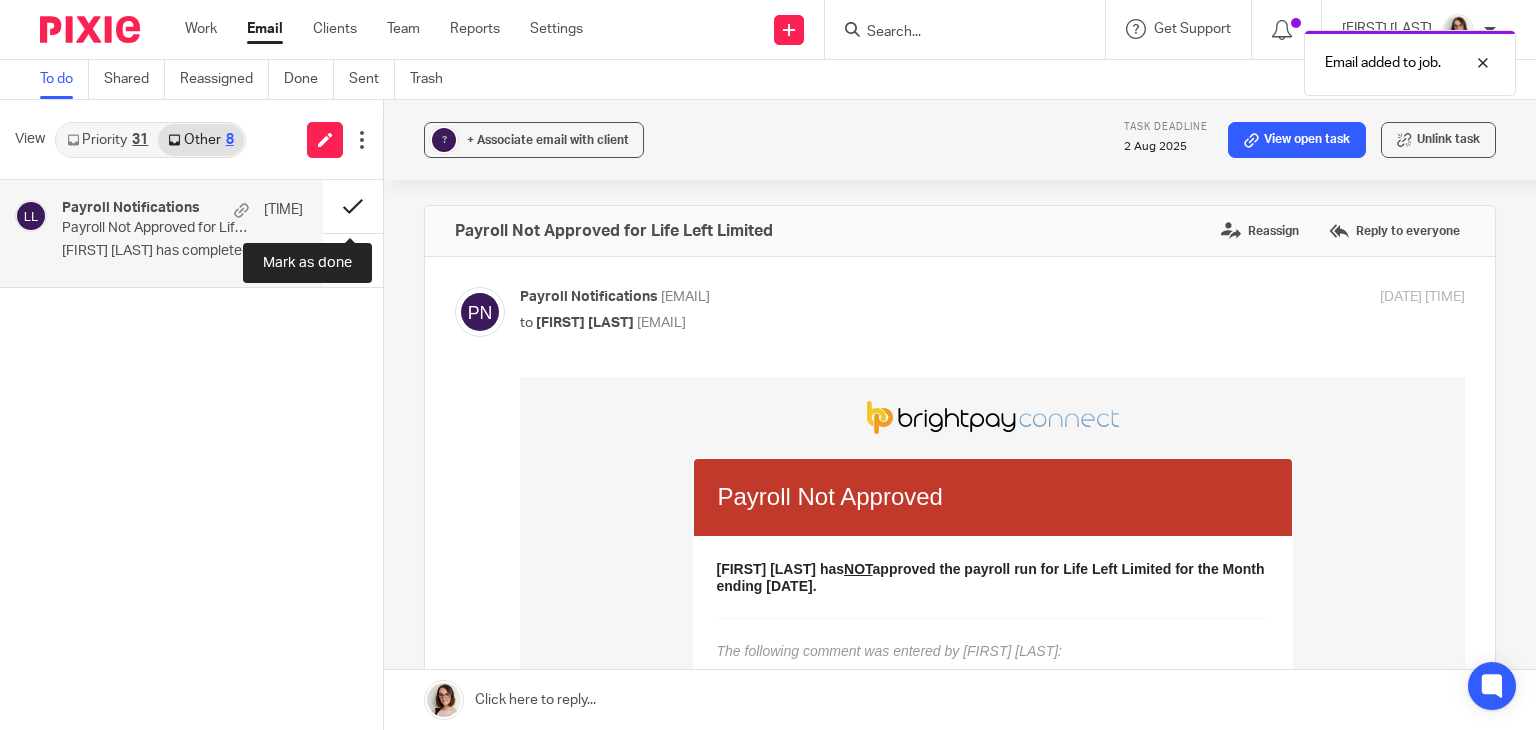 click at bounding box center [353, 206] 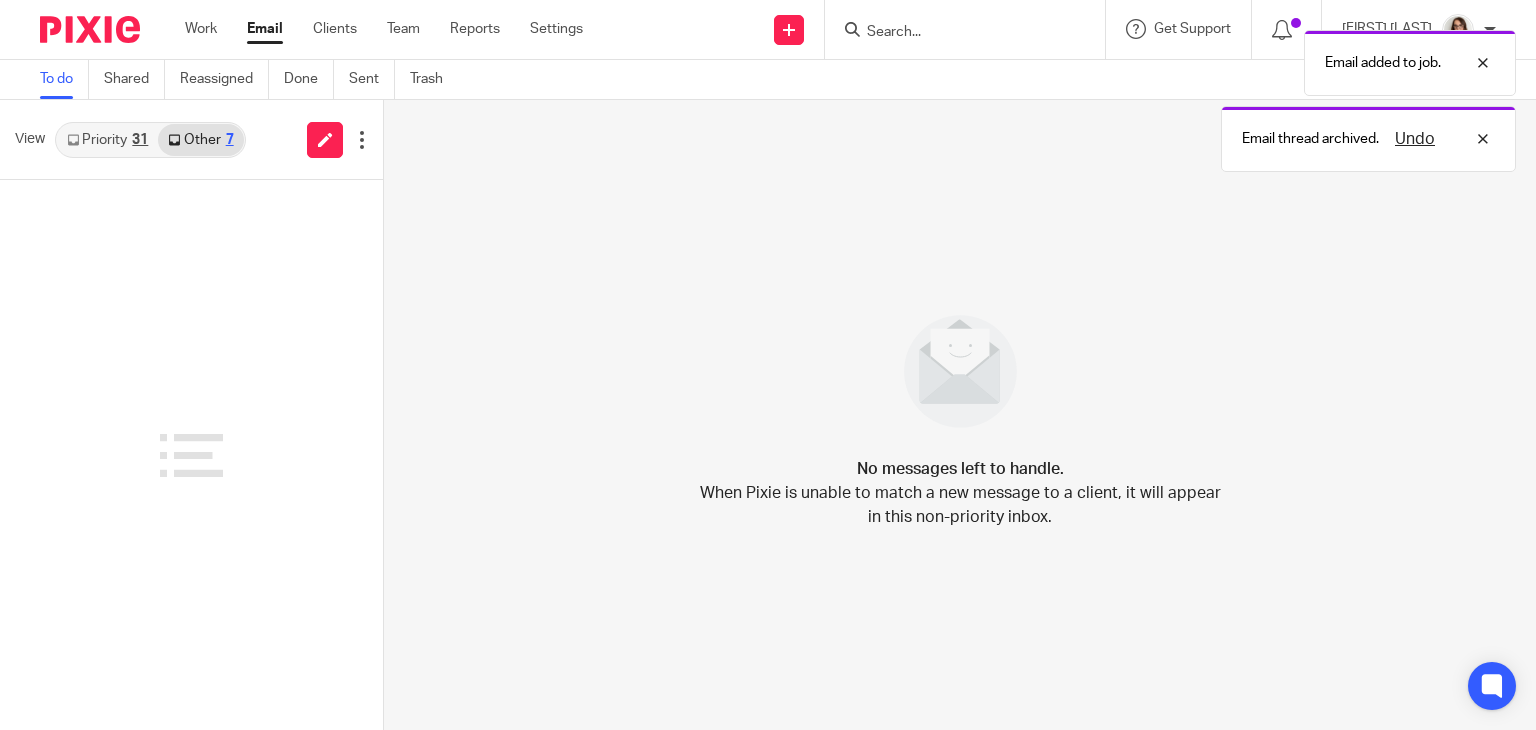 click on "Email" at bounding box center [265, 29] 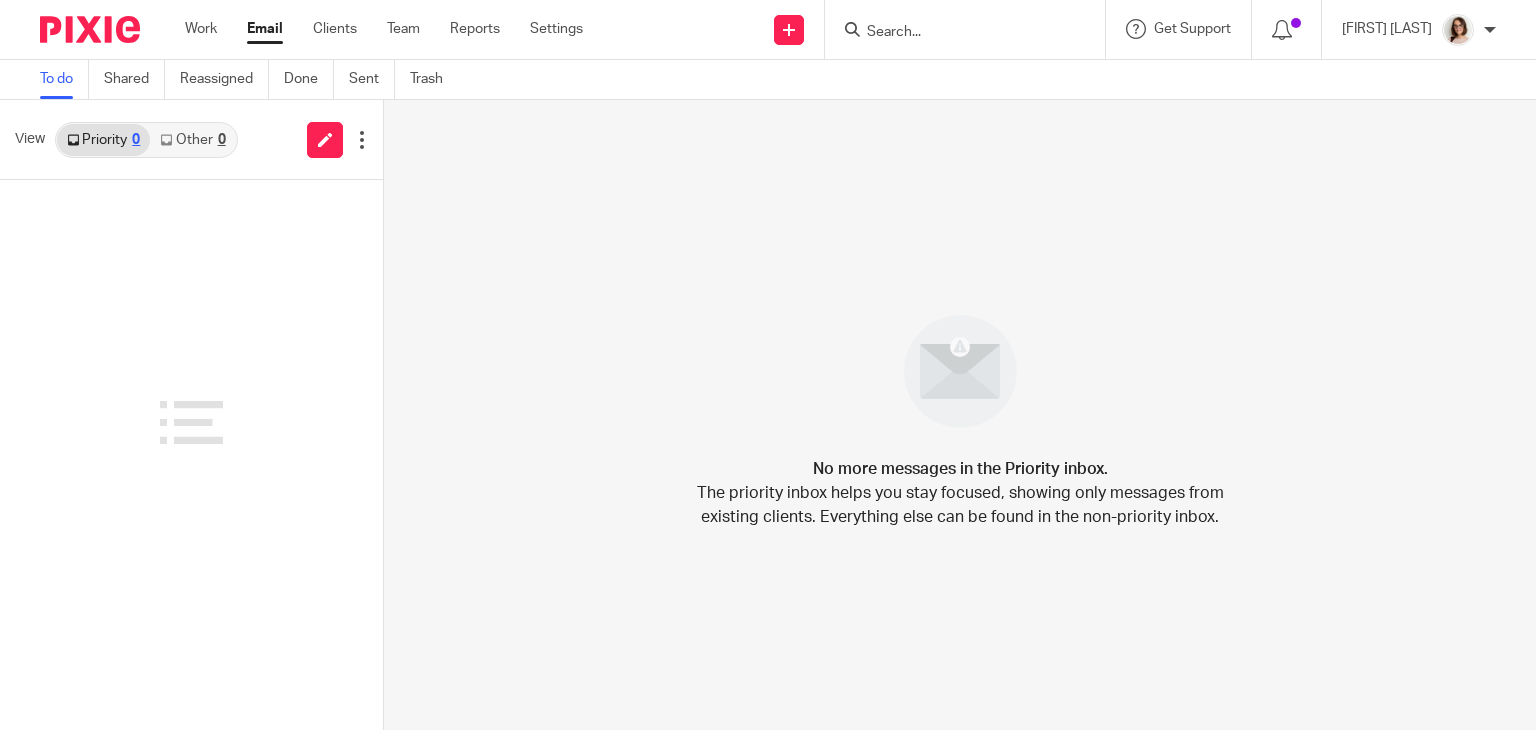 scroll, scrollTop: 0, scrollLeft: 0, axis: both 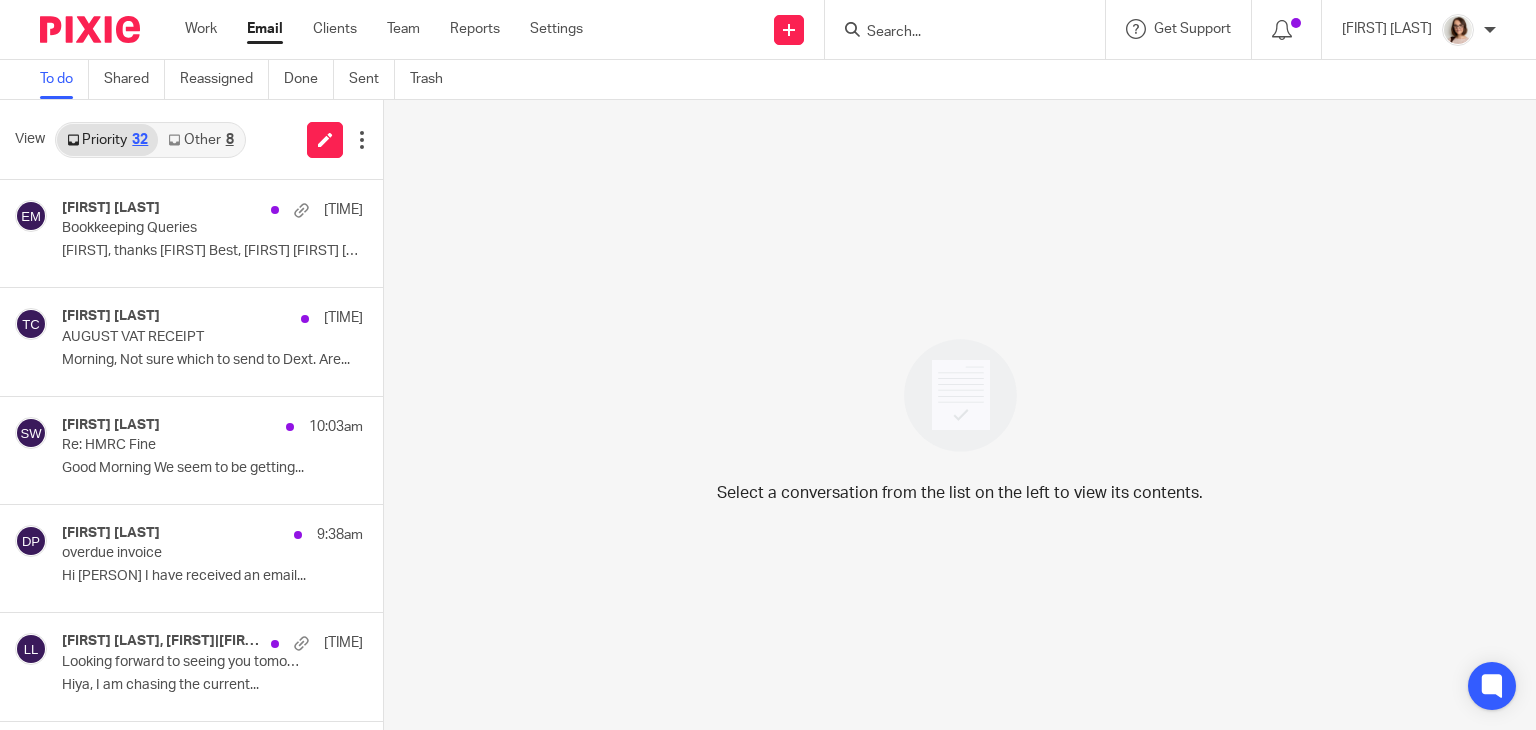 click on "Other
8" at bounding box center (200, 140) 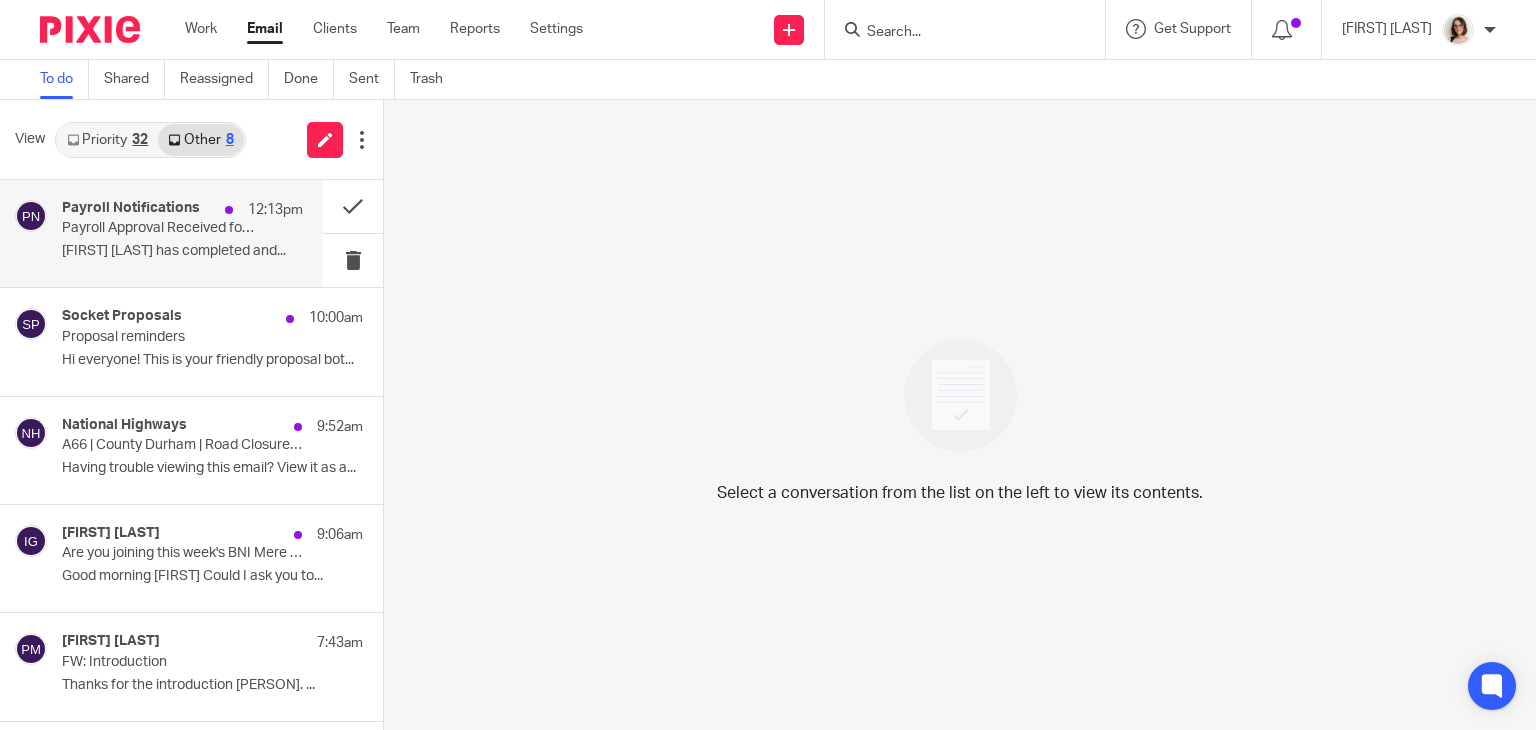 click on "Laura Foster Bayliss has completed and..." at bounding box center (182, 251) 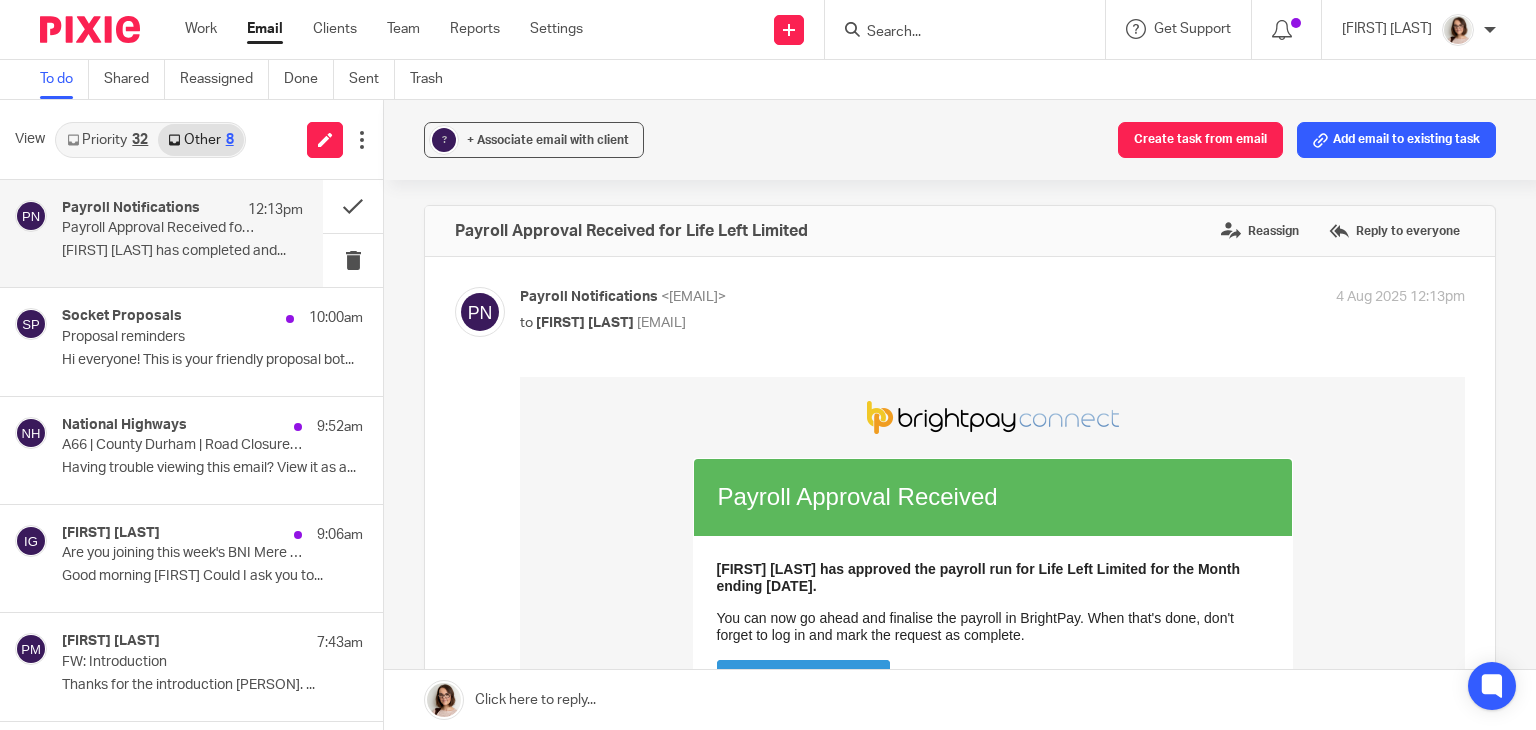 scroll, scrollTop: 0, scrollLeft: 0, axis: both 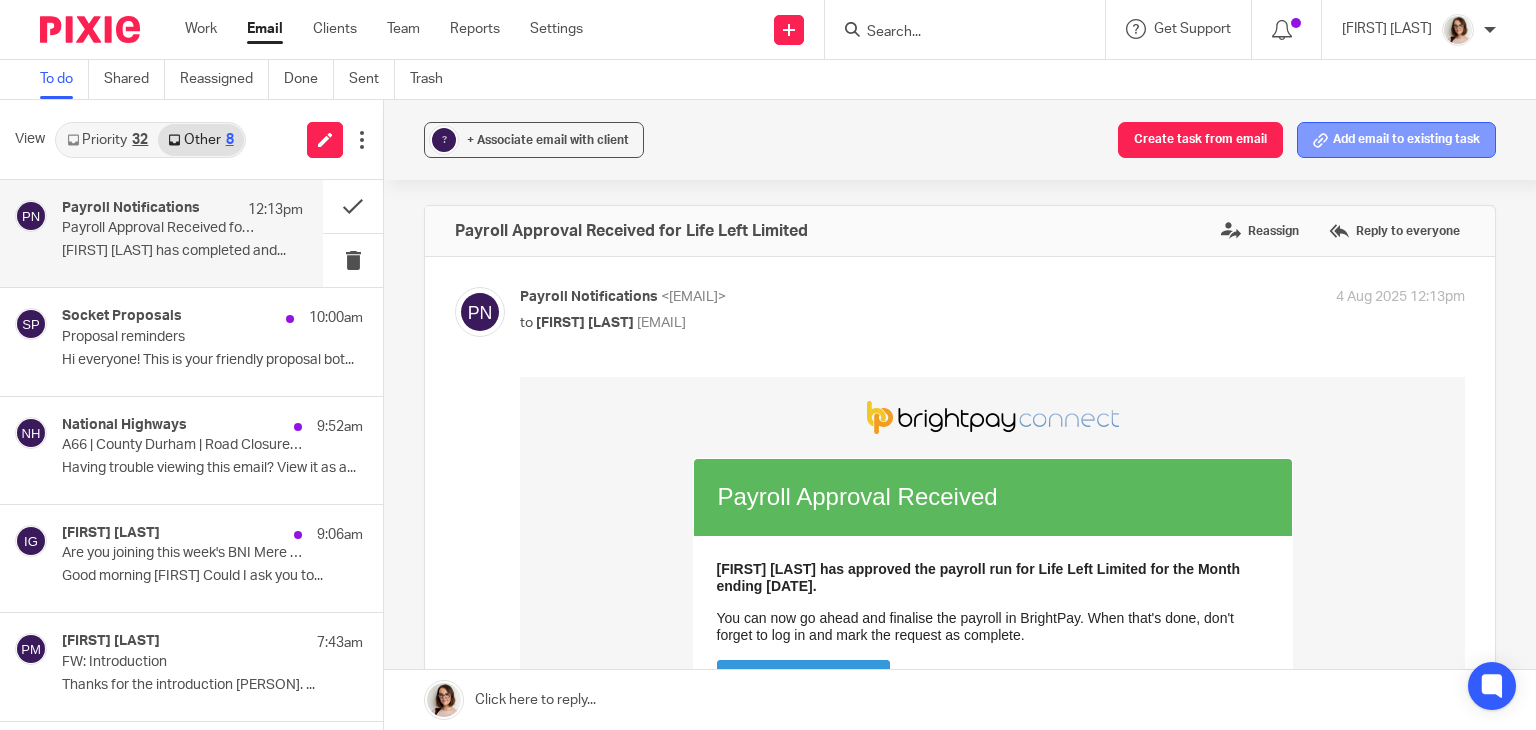 click on "Add email to existing task" at bounding box center (1396, 140) 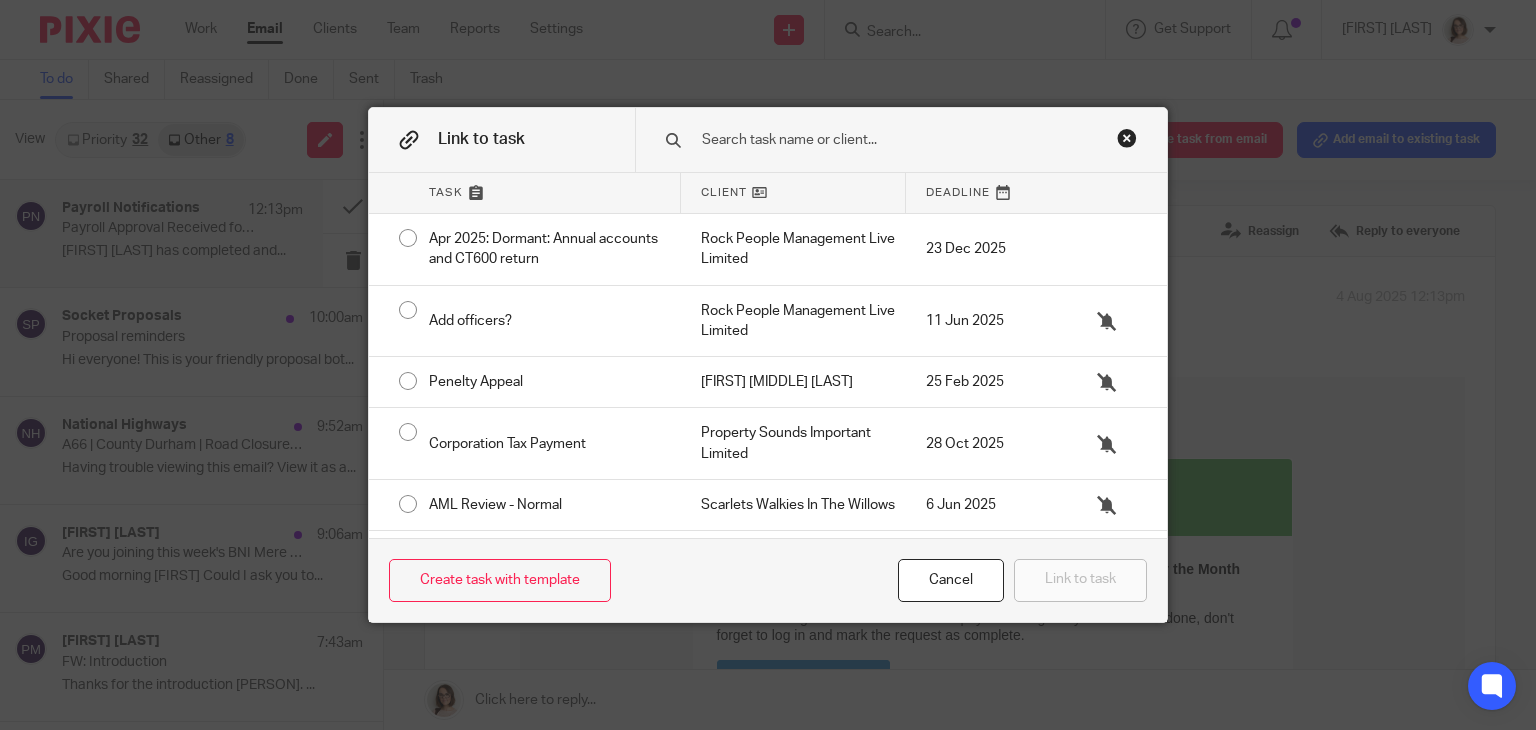 click at bounding box center (1102, 193) 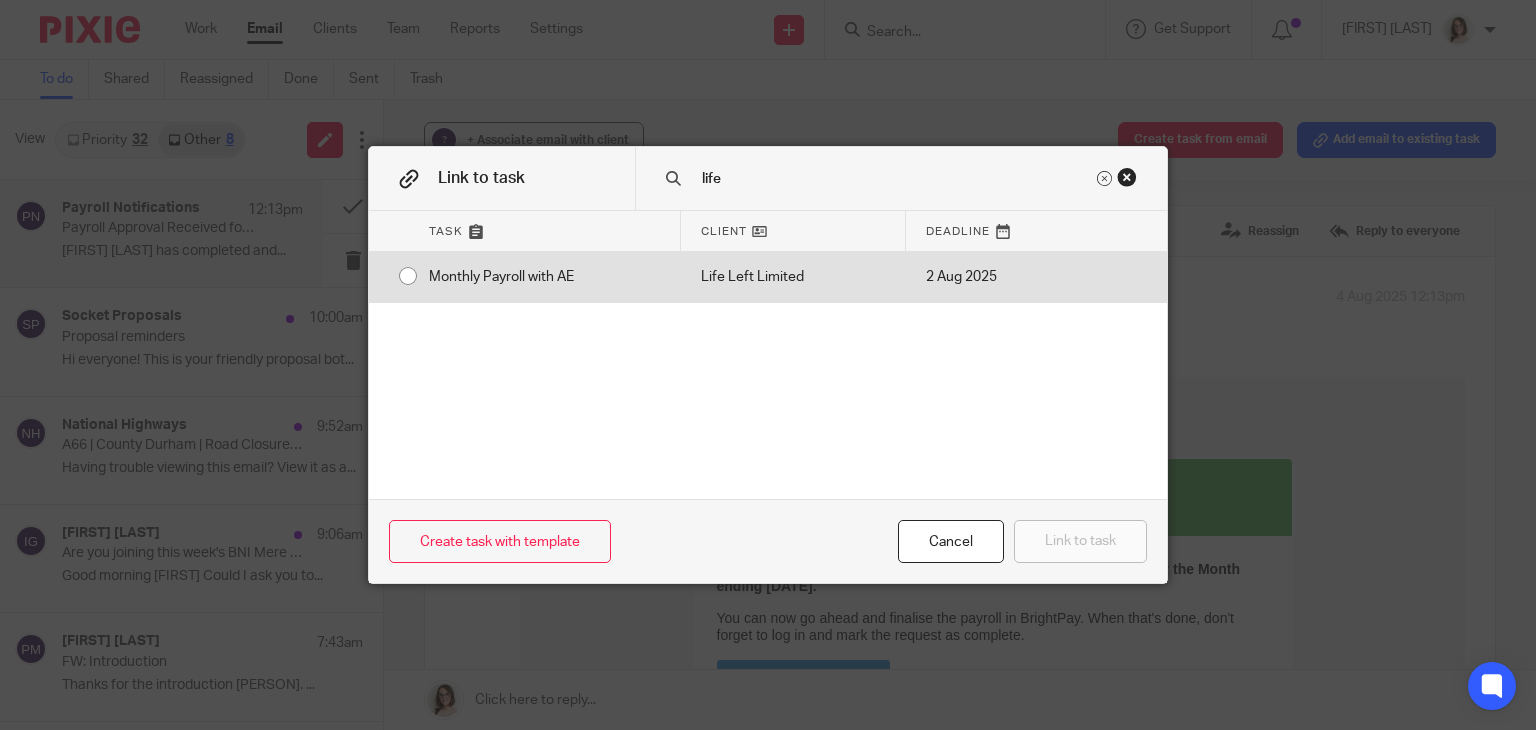 type on "life" 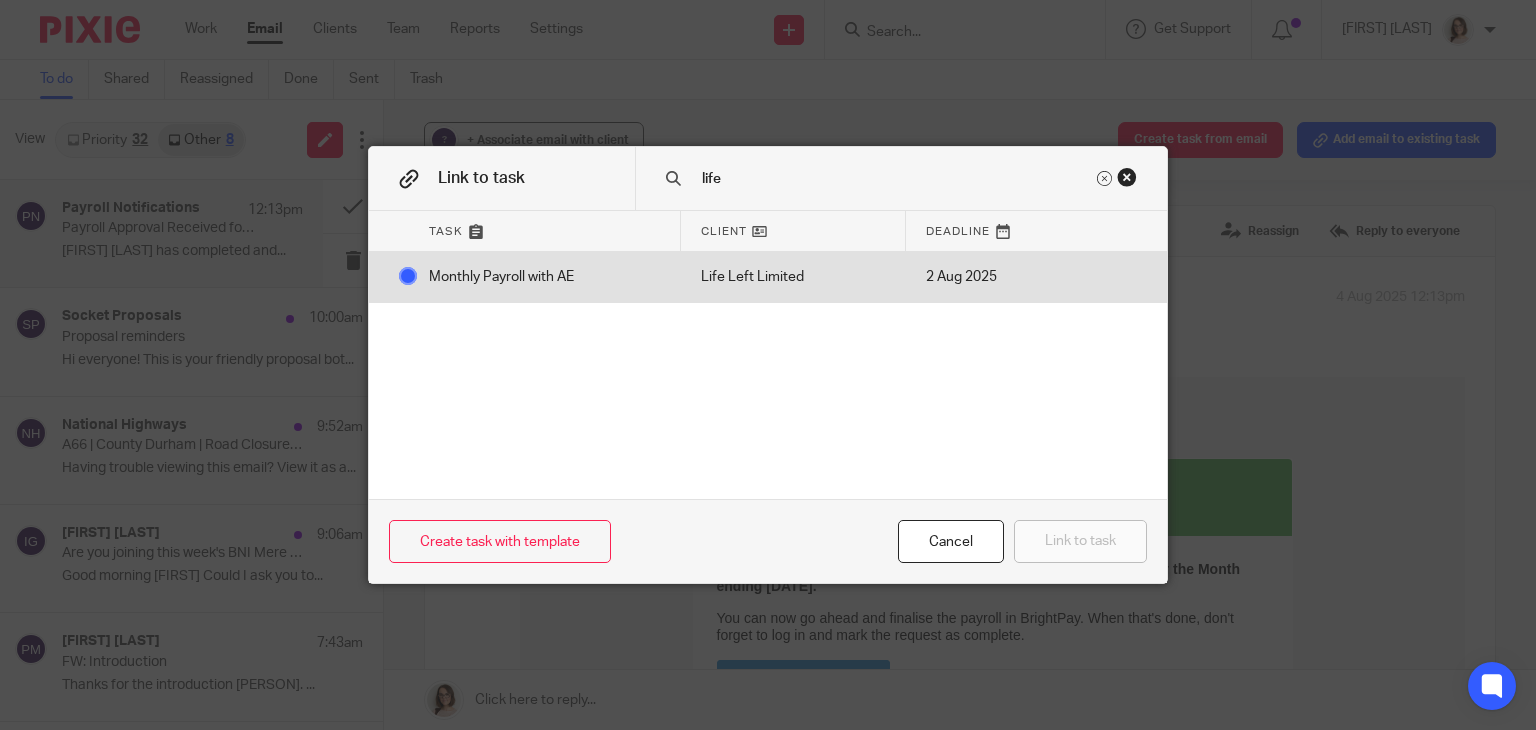 radio on "false" 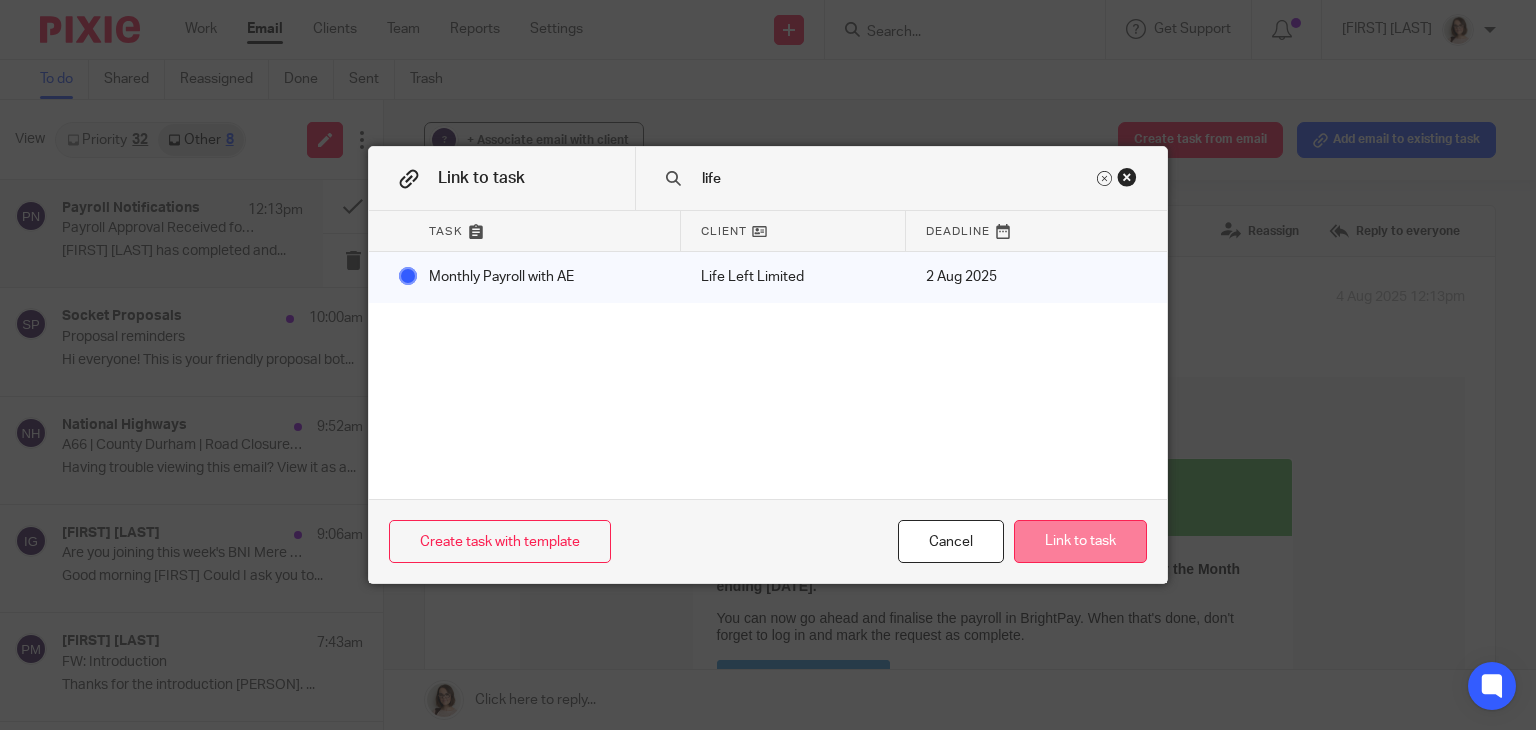 click on "Link to task" at bounding box center [1080, 541] 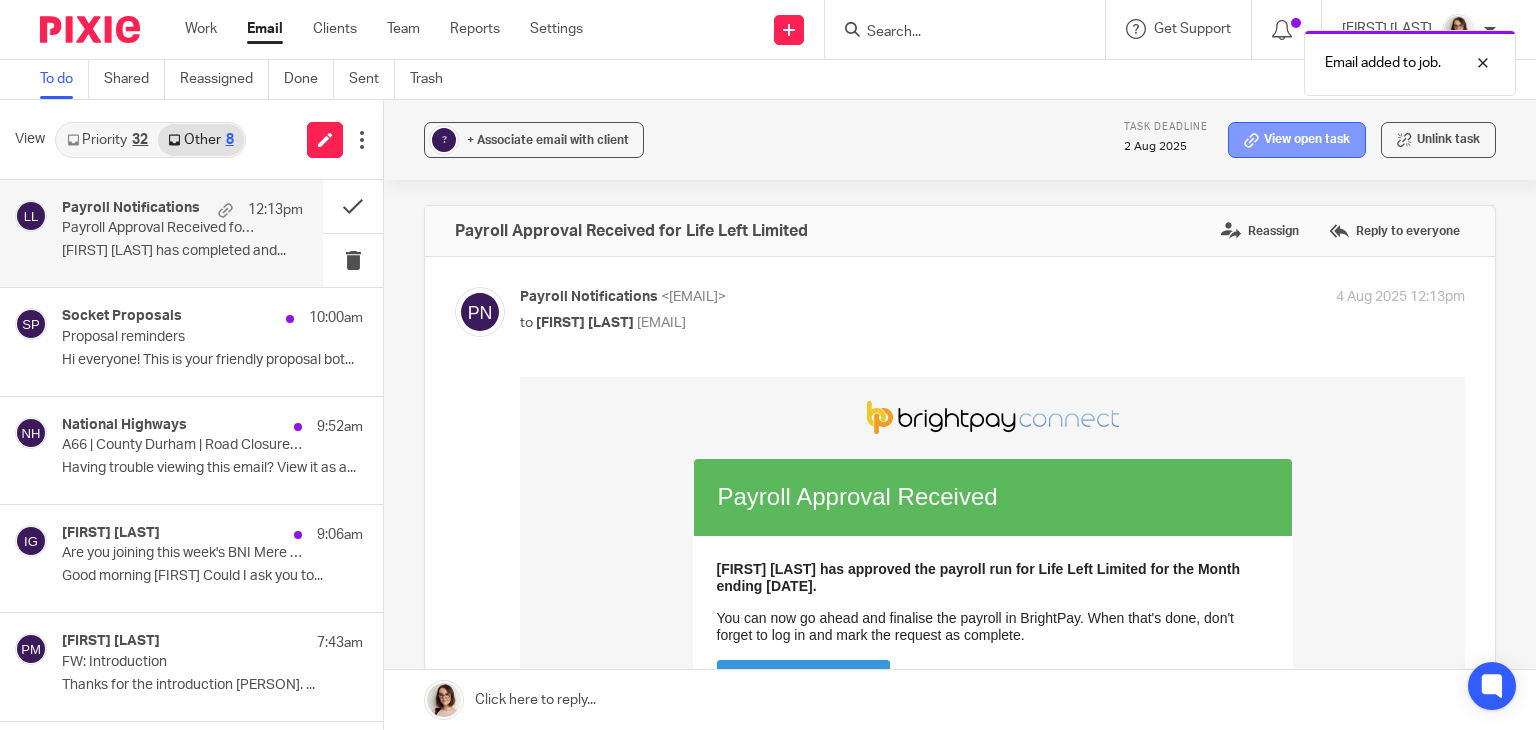 click on "View open task" at bounding box center (1297, 140) 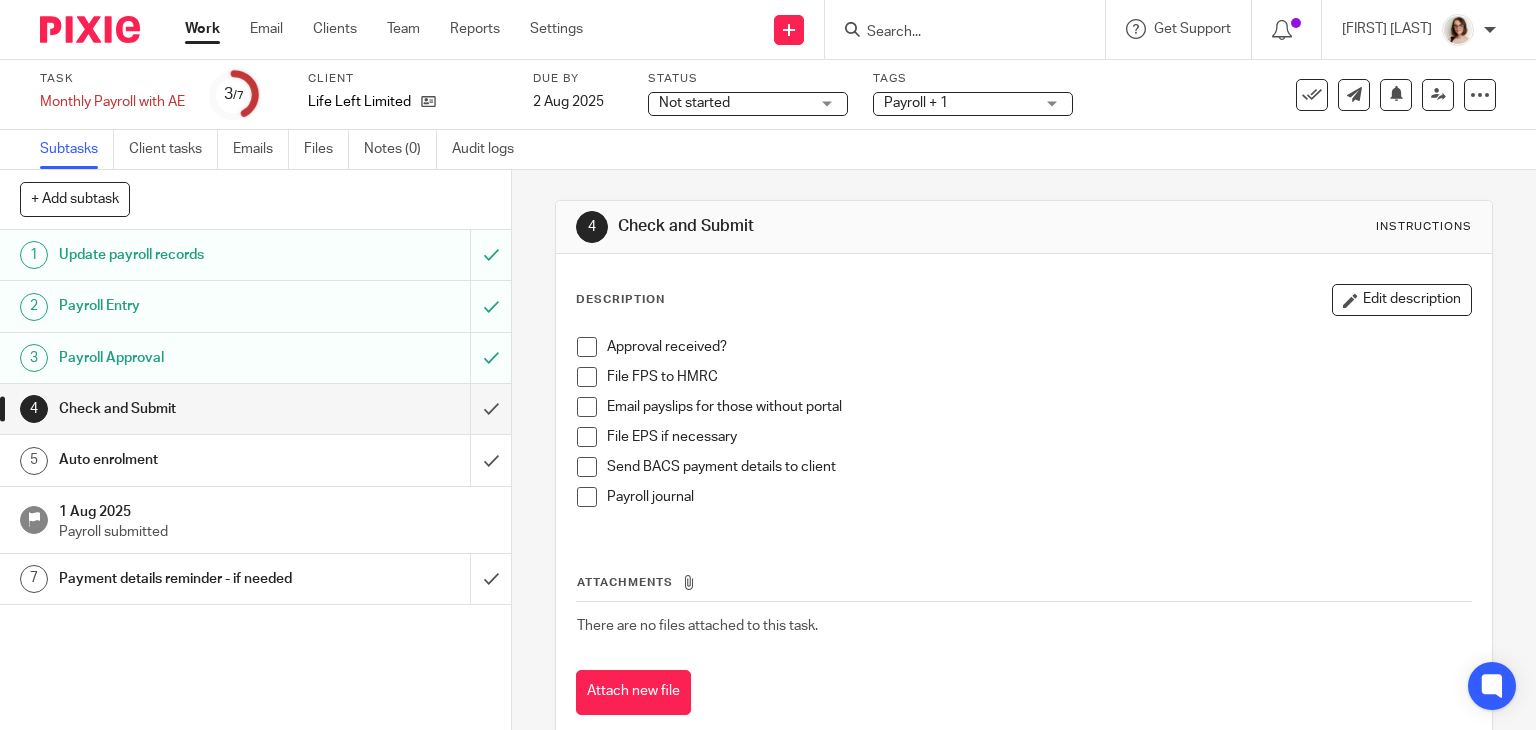 scroll, scrollTop: 0, scrollLeft: 0, axis: both 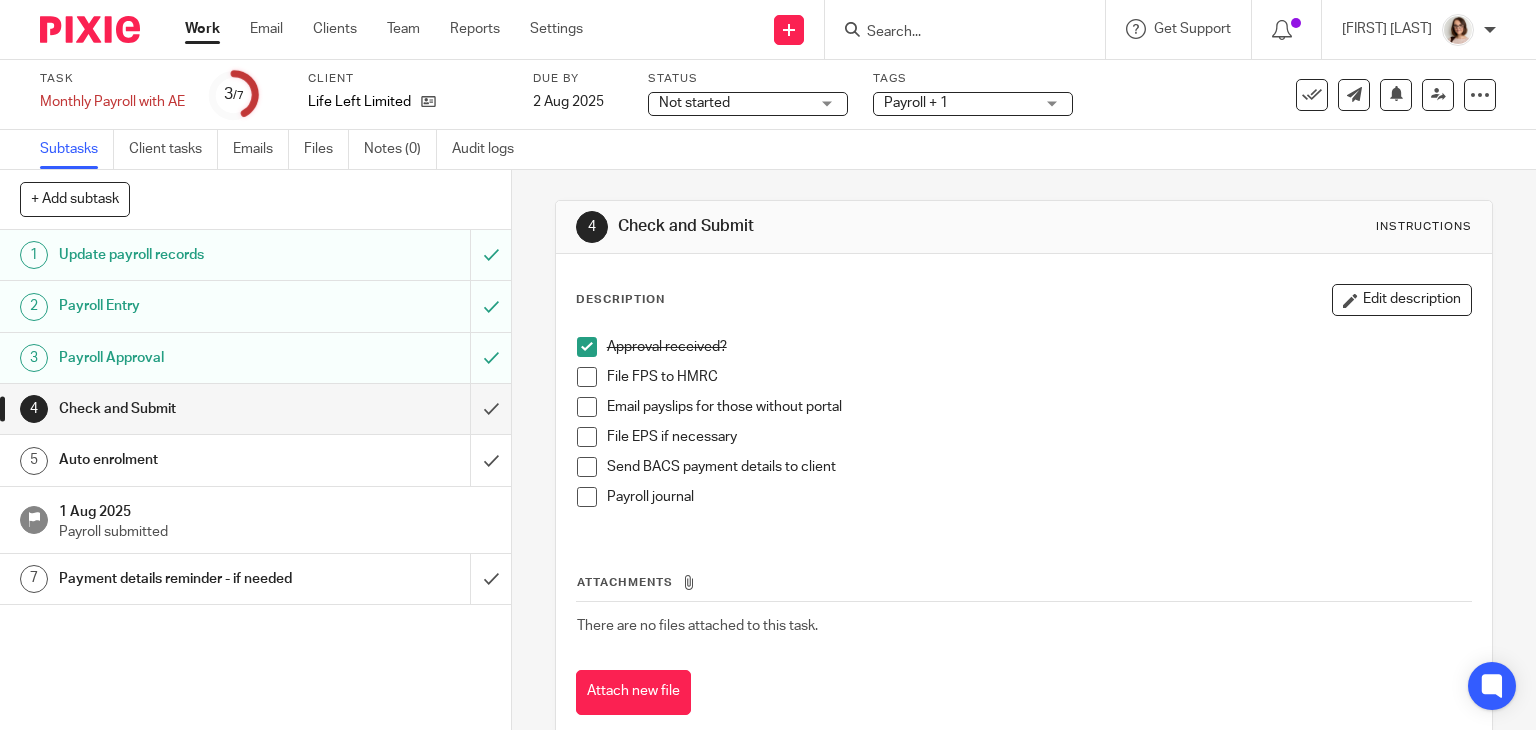 click at bounding box center [587, 467] 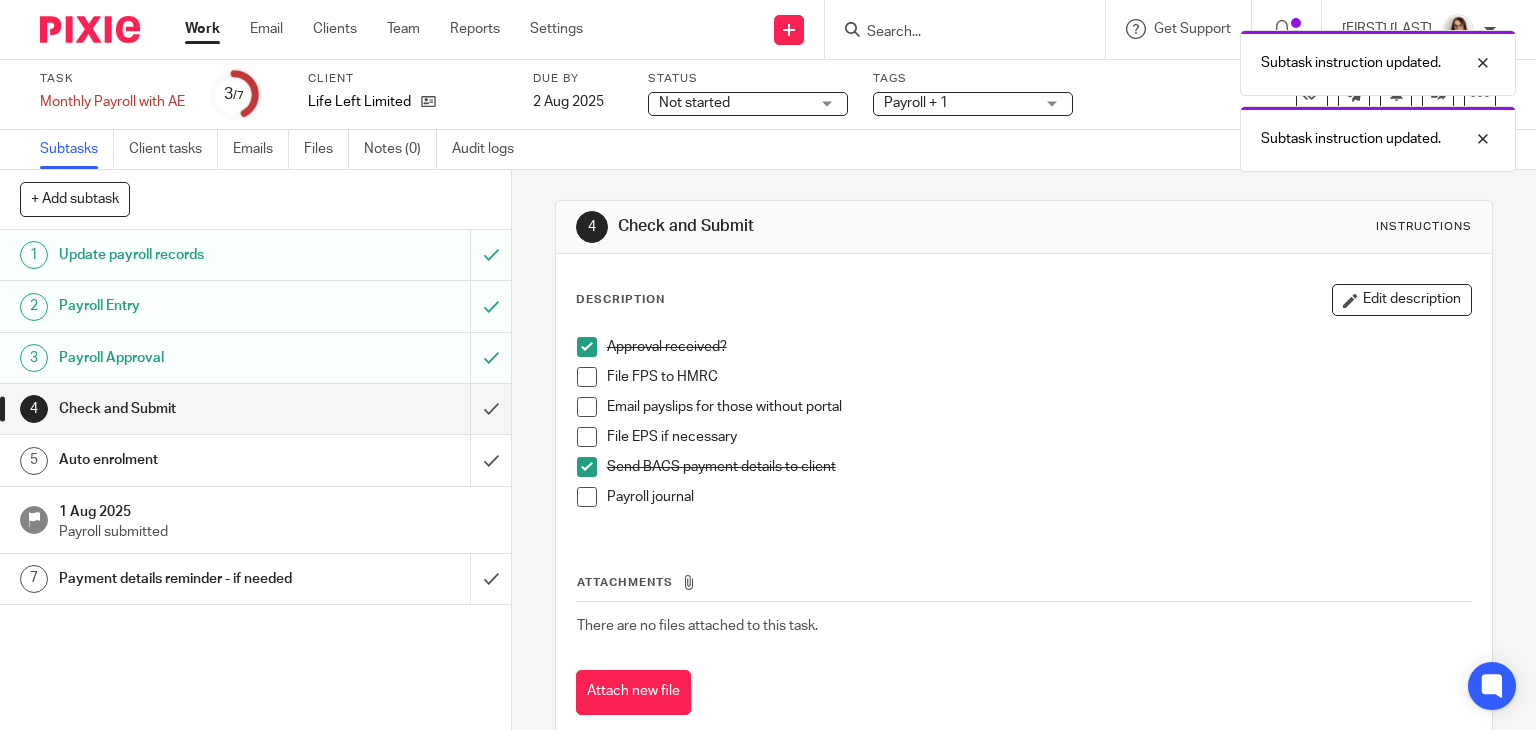 click on "Work
Email
Clients
Team
Reports
Settings
Work
Email
Clients
Team
Reports
Settings" at bounding box center [389, 29] 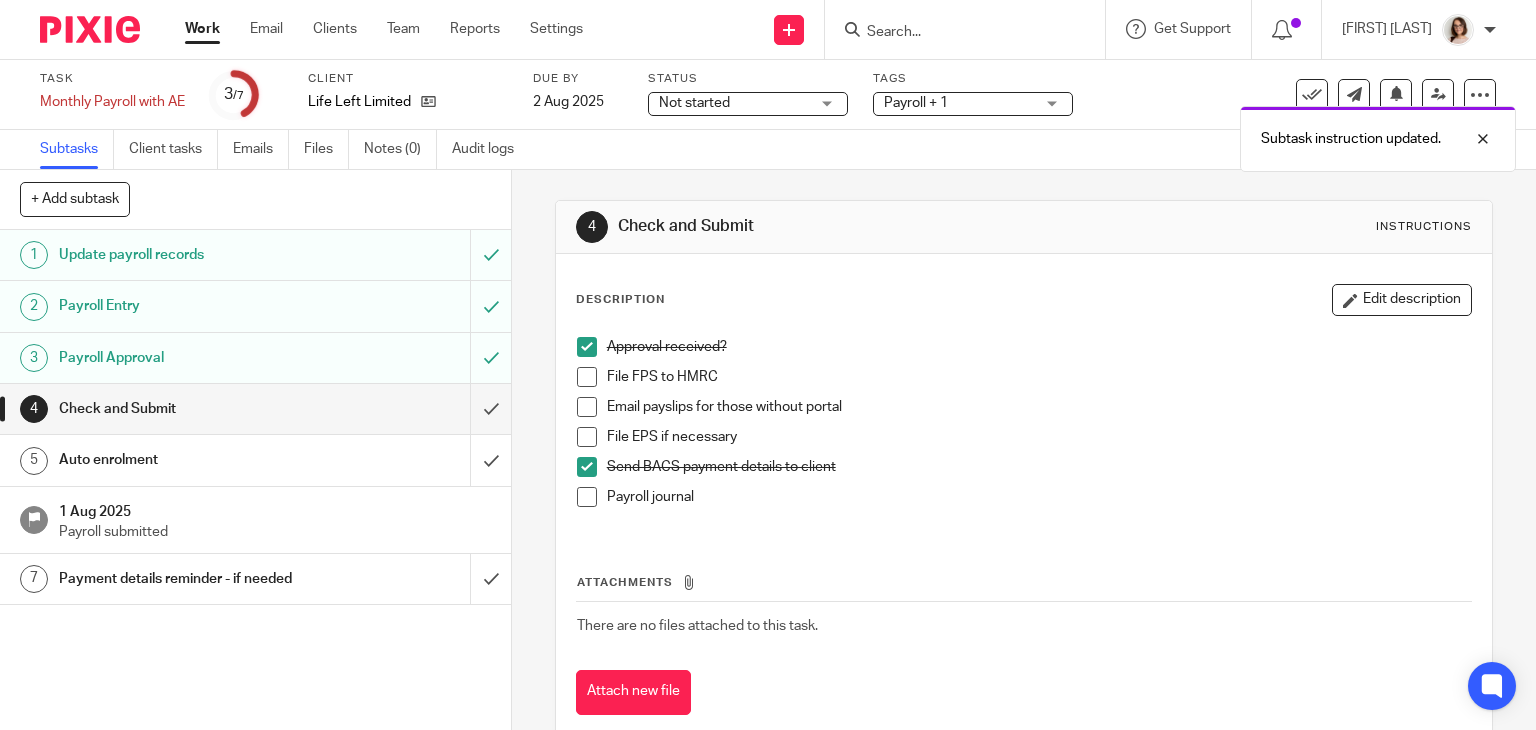 click on "Work
Email
Clients
Team
Reports
Settings
Work
Email
Clients
Team
Reports
Settings" at bounding box center (389, 29) 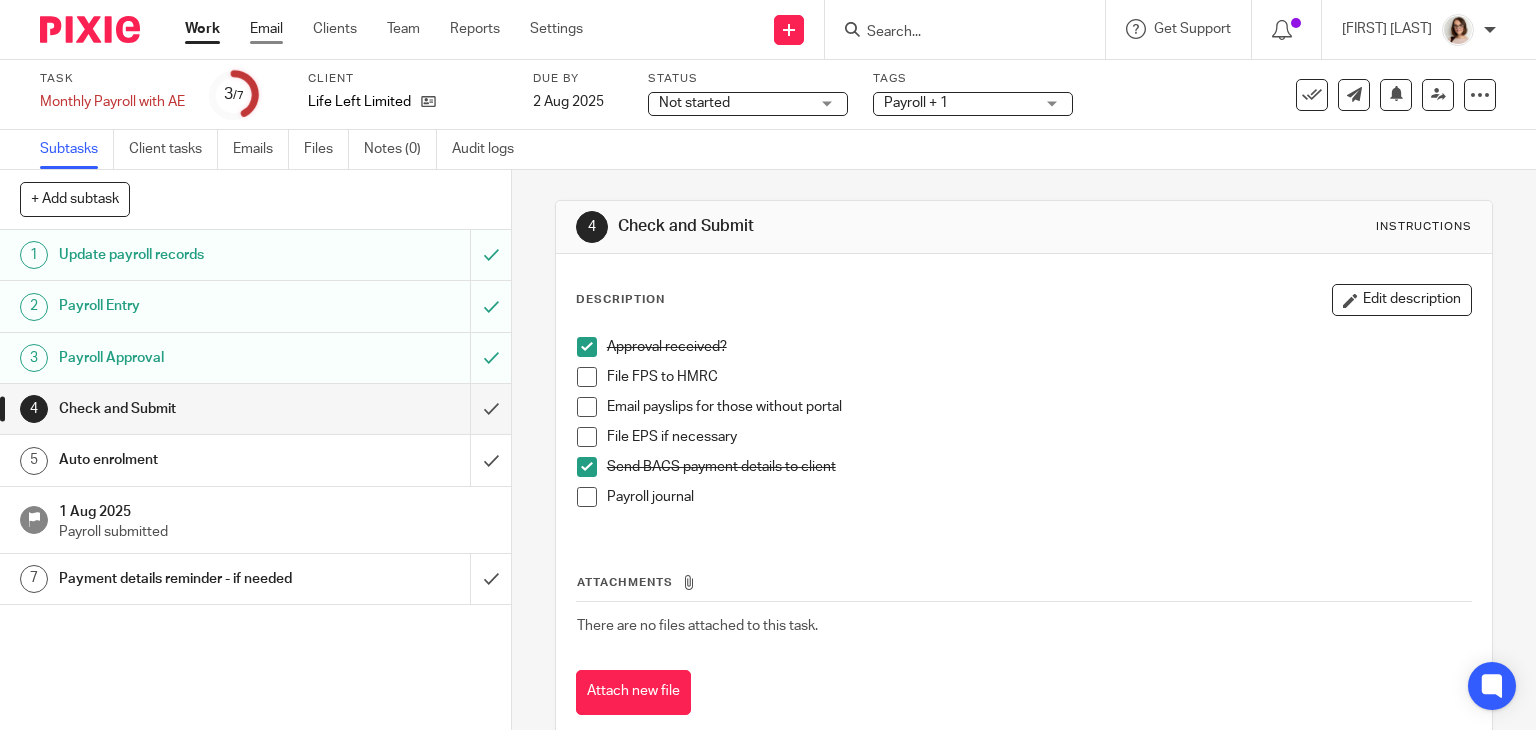 click on "Email" at bounding box center [266, 29] 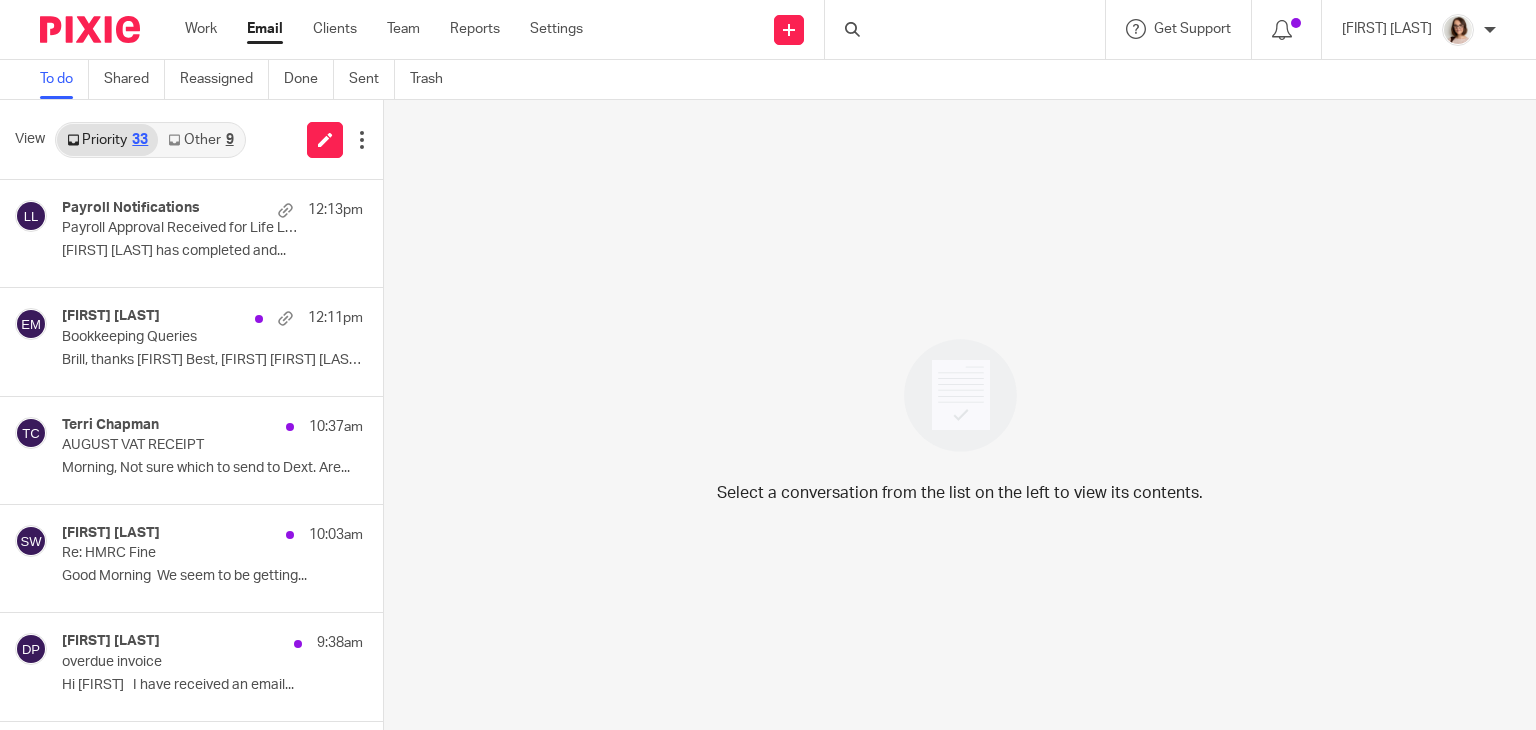 scroll, scrollTop: 0, scrollLeft: 0, axis: both 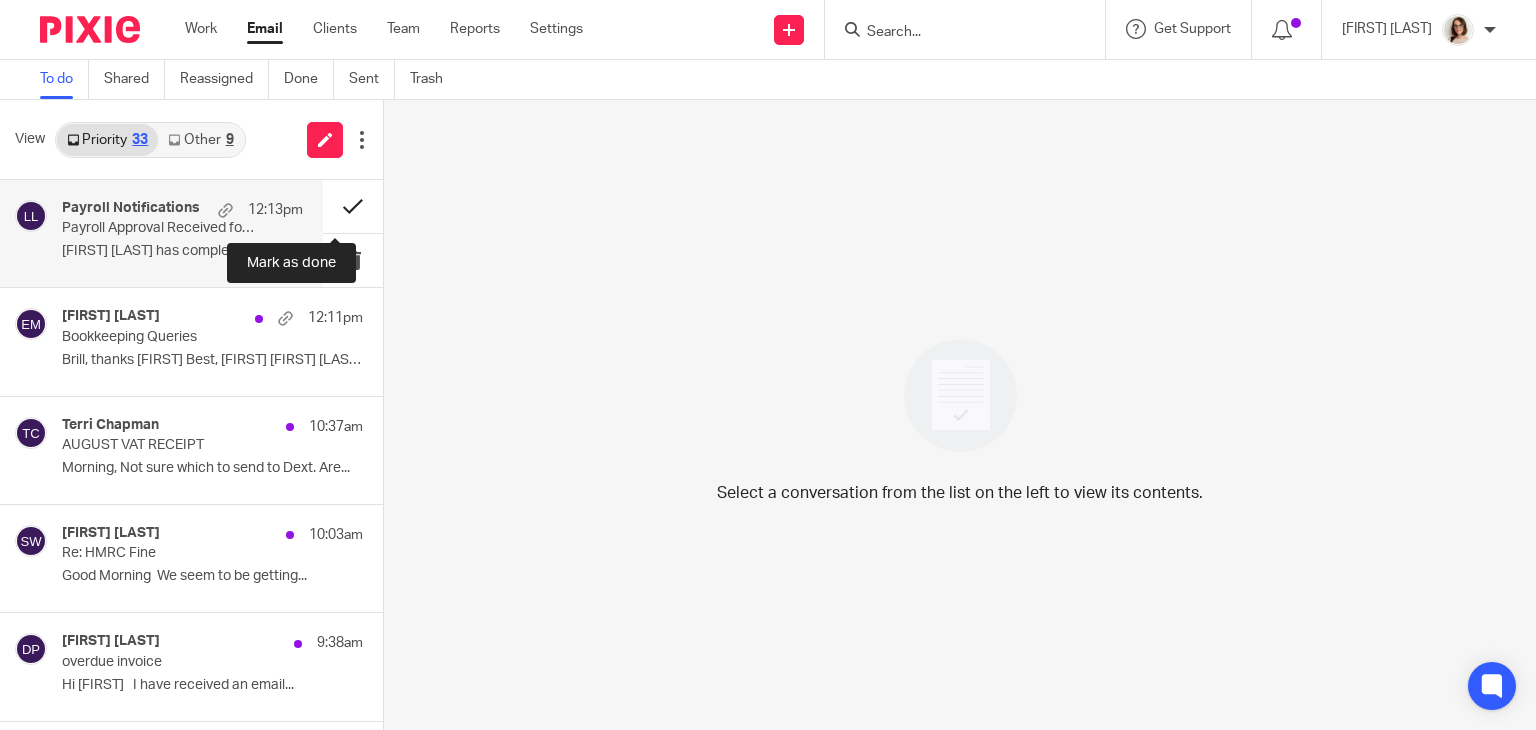 click at bounding box center [353, 206] 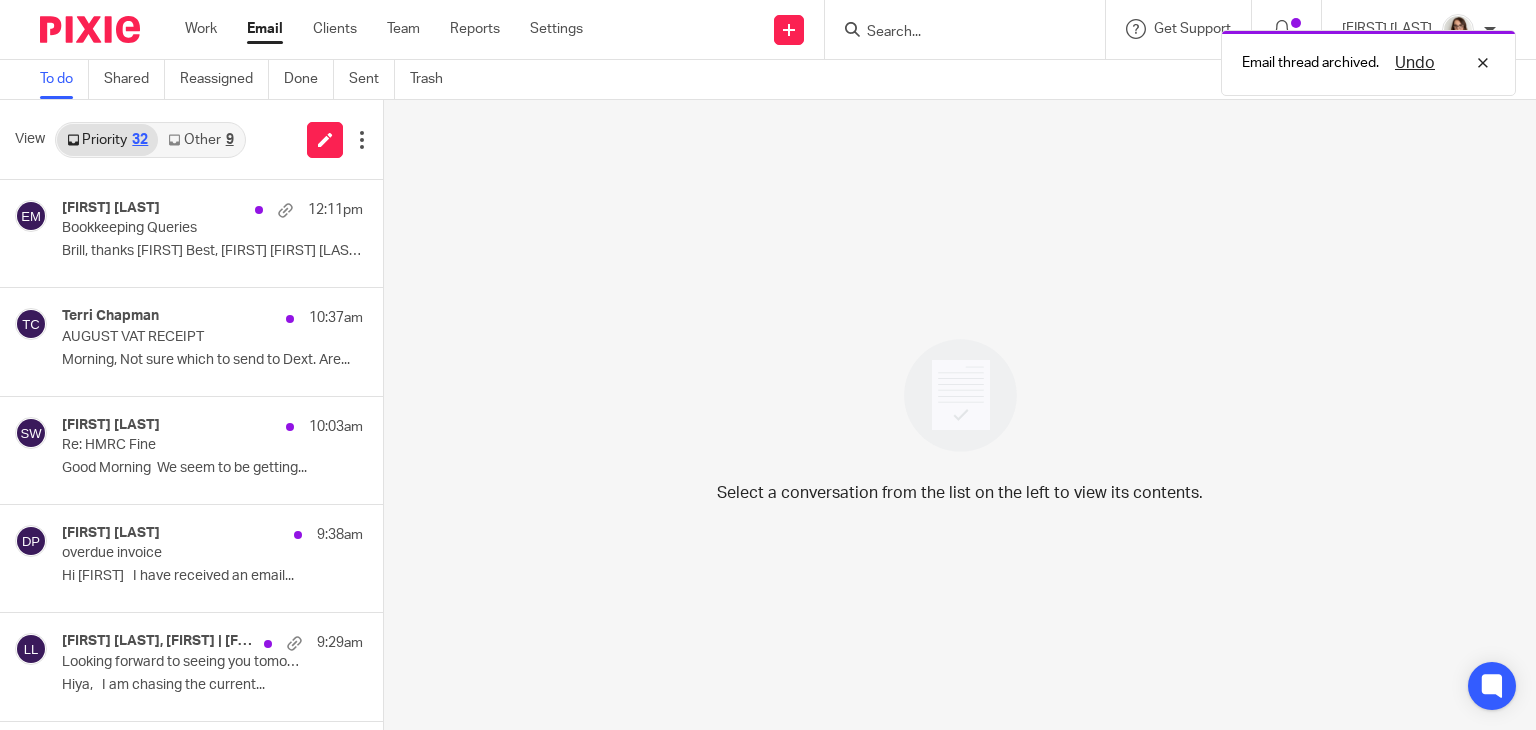click on "Other
9" at bounding box center [200, 140] 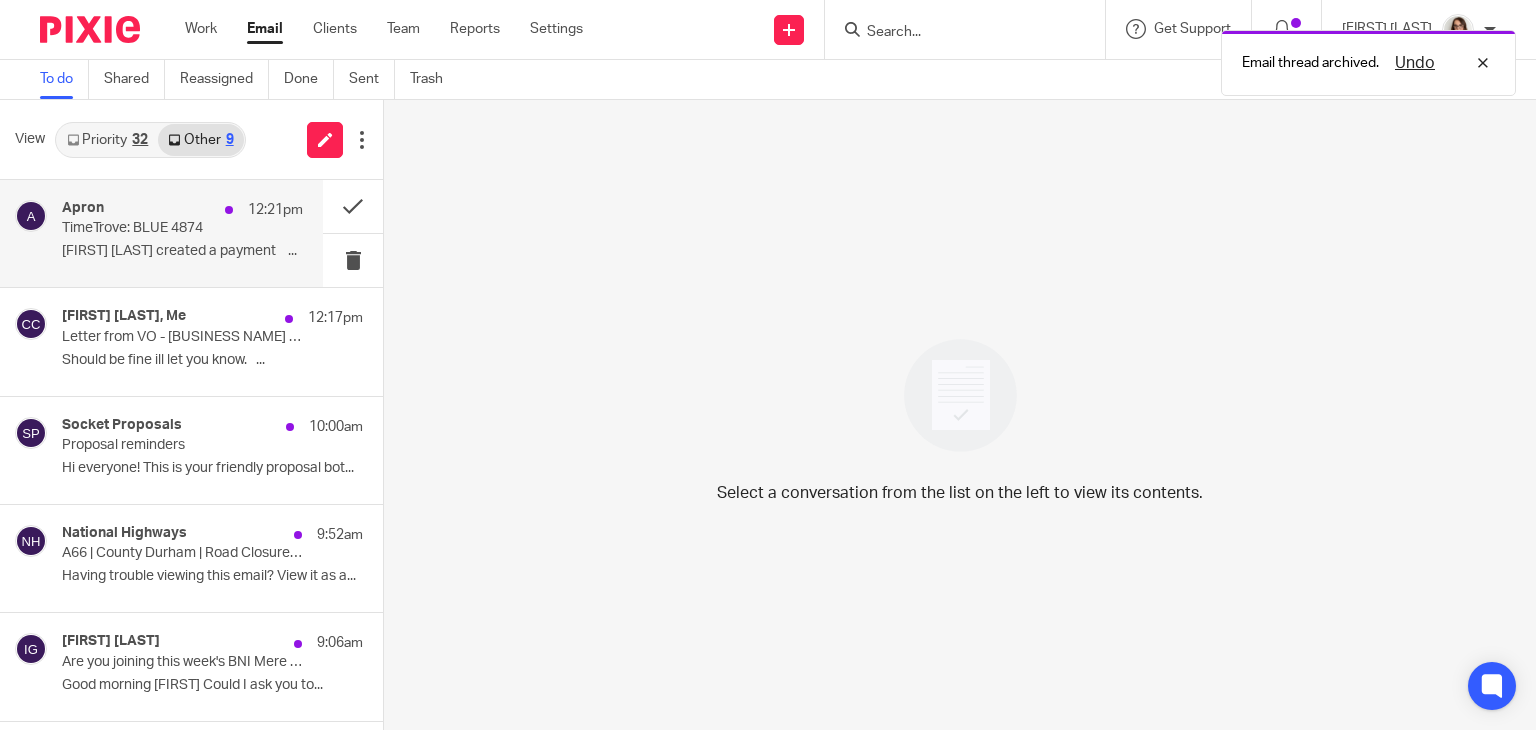 click on "[FIRST] [LAST] created a payment   ͏ ‌  ..." at bounding box center [182, 251] 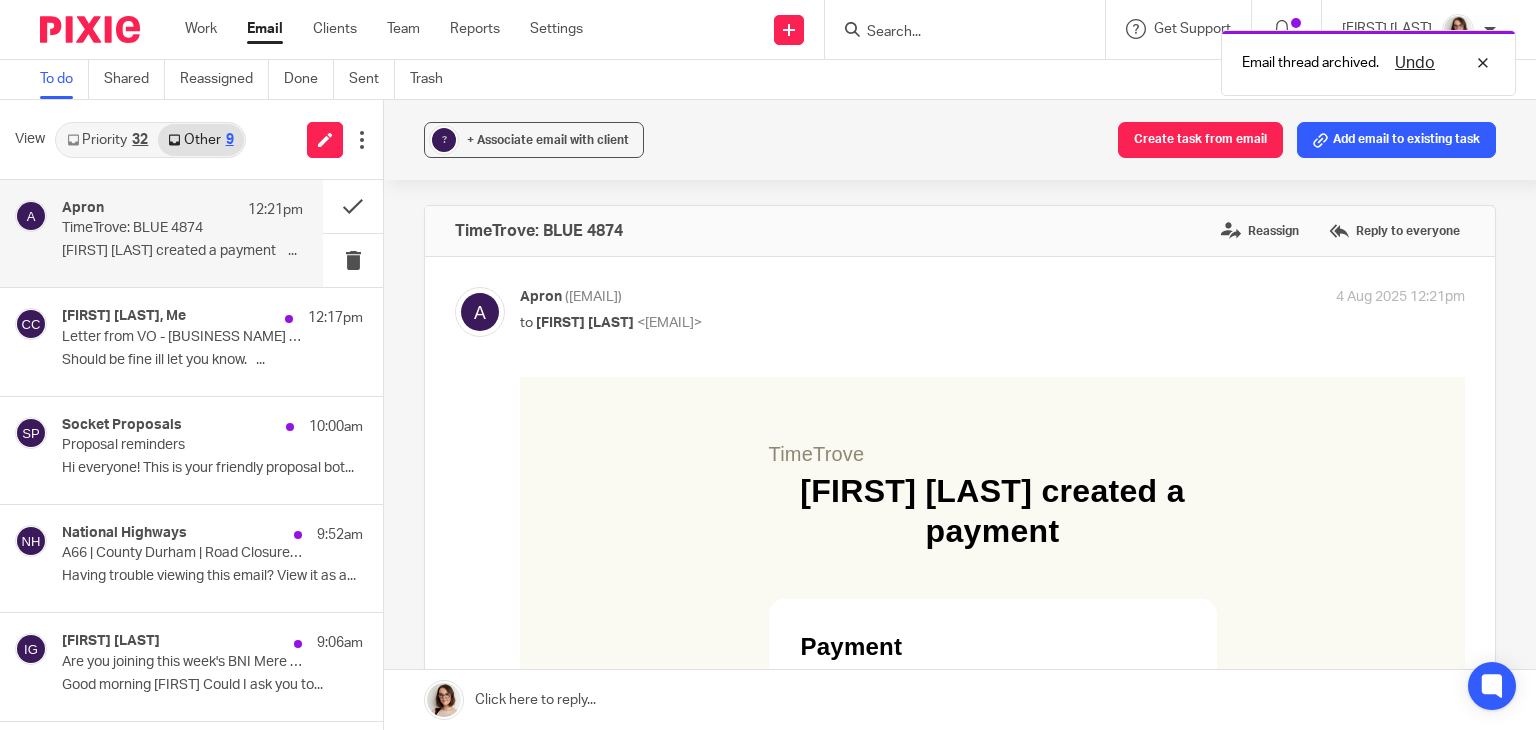 scroll, scrollTop: 0, scrollLeft: 0, axis: both 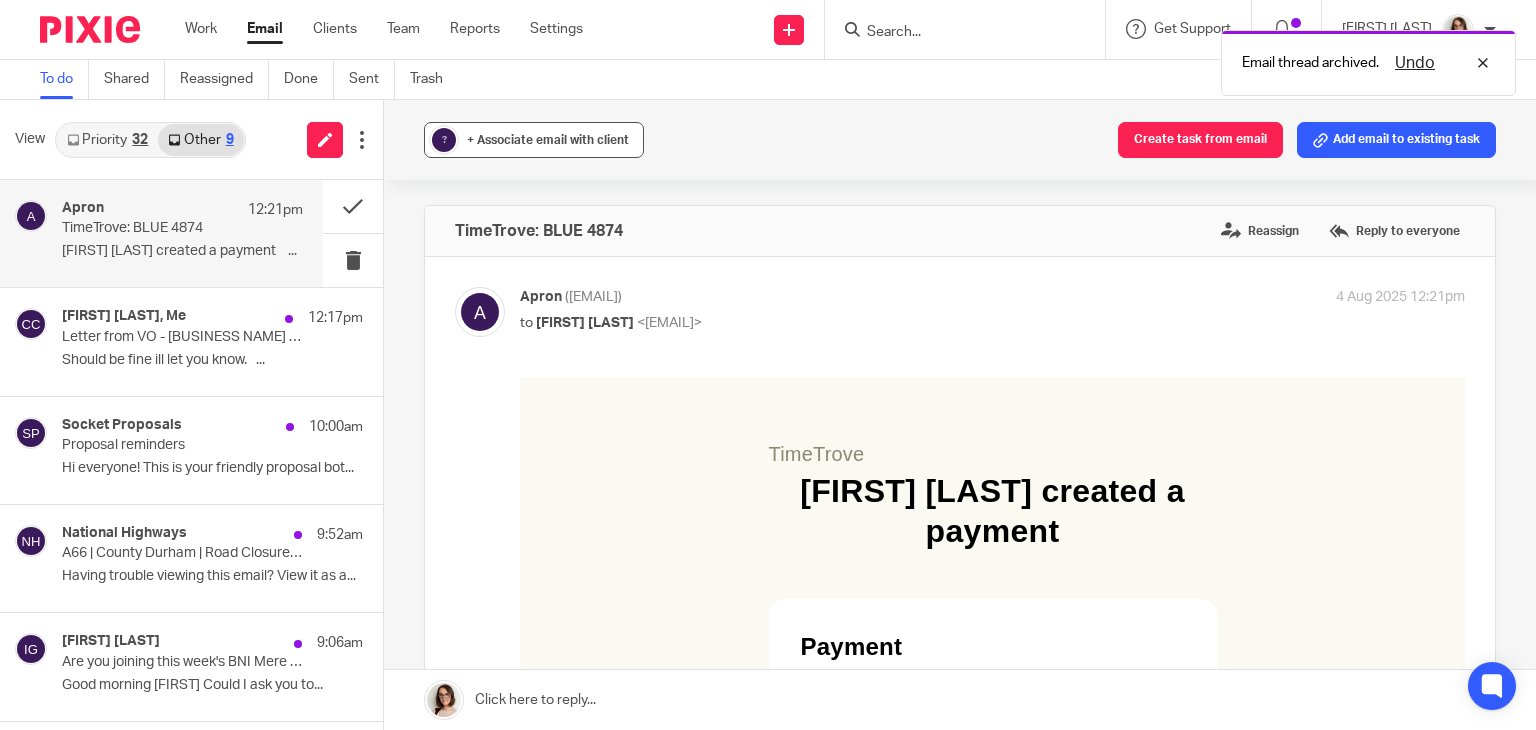 click on "+ Associate email with client" at bounding box center [548, 140] 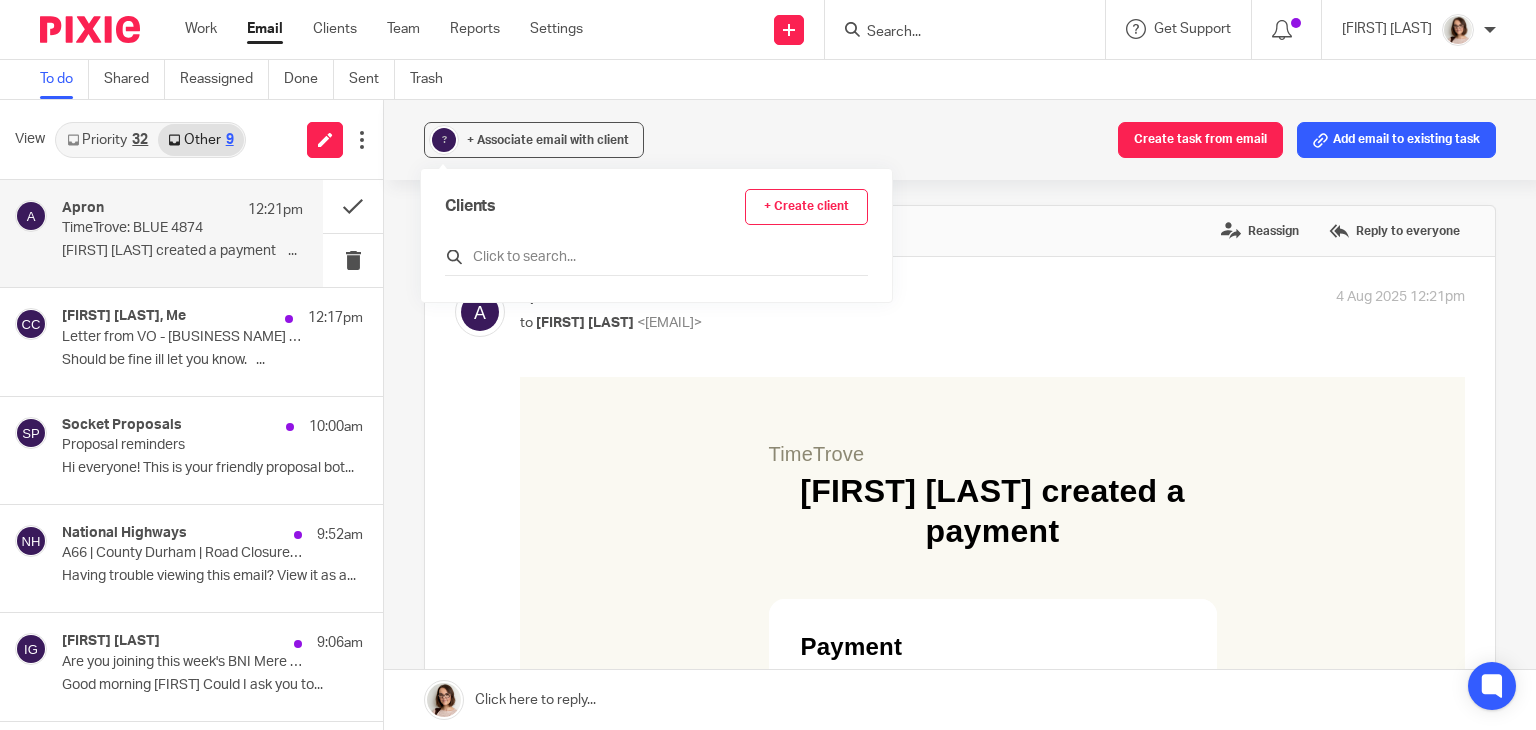 click at bounding box center [656, 257] 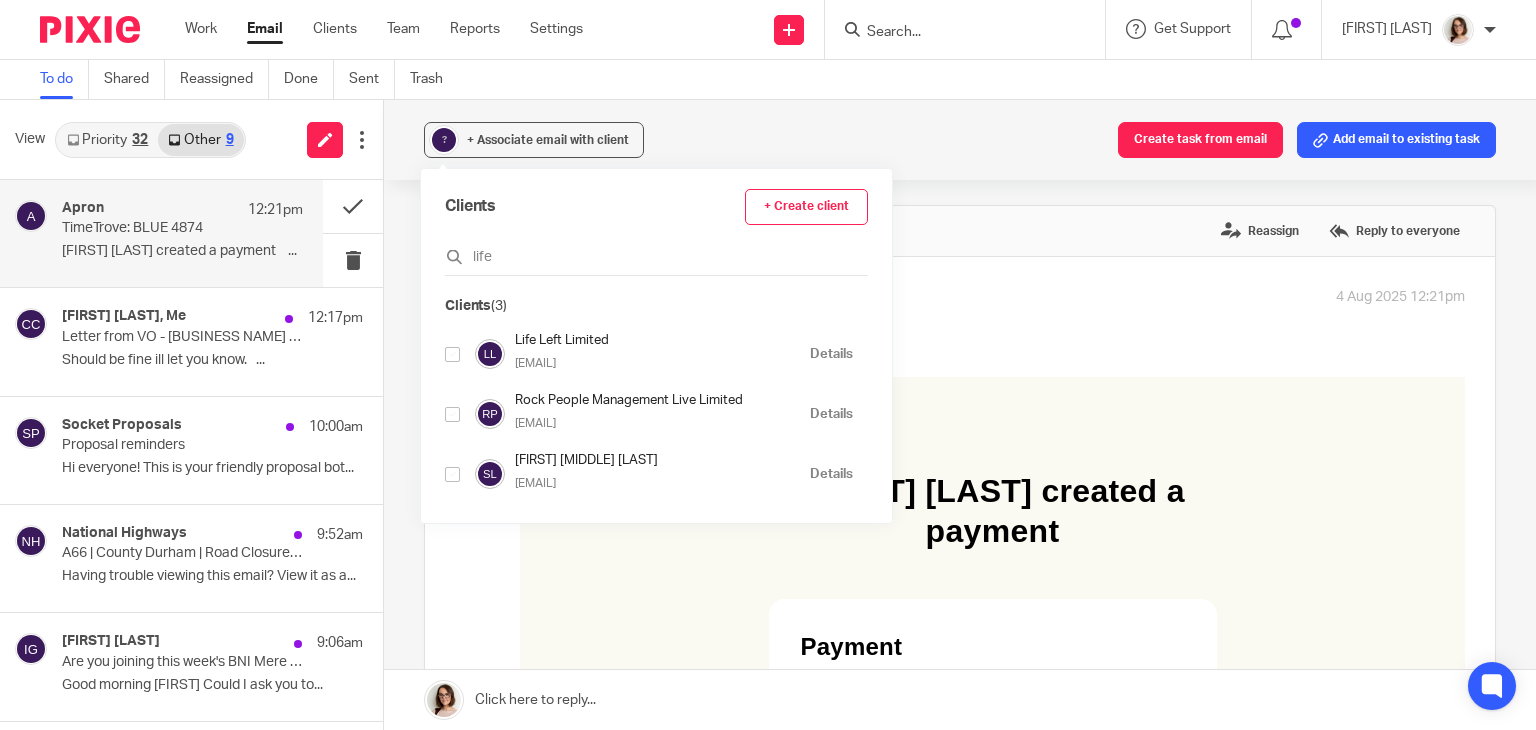 type on "life" 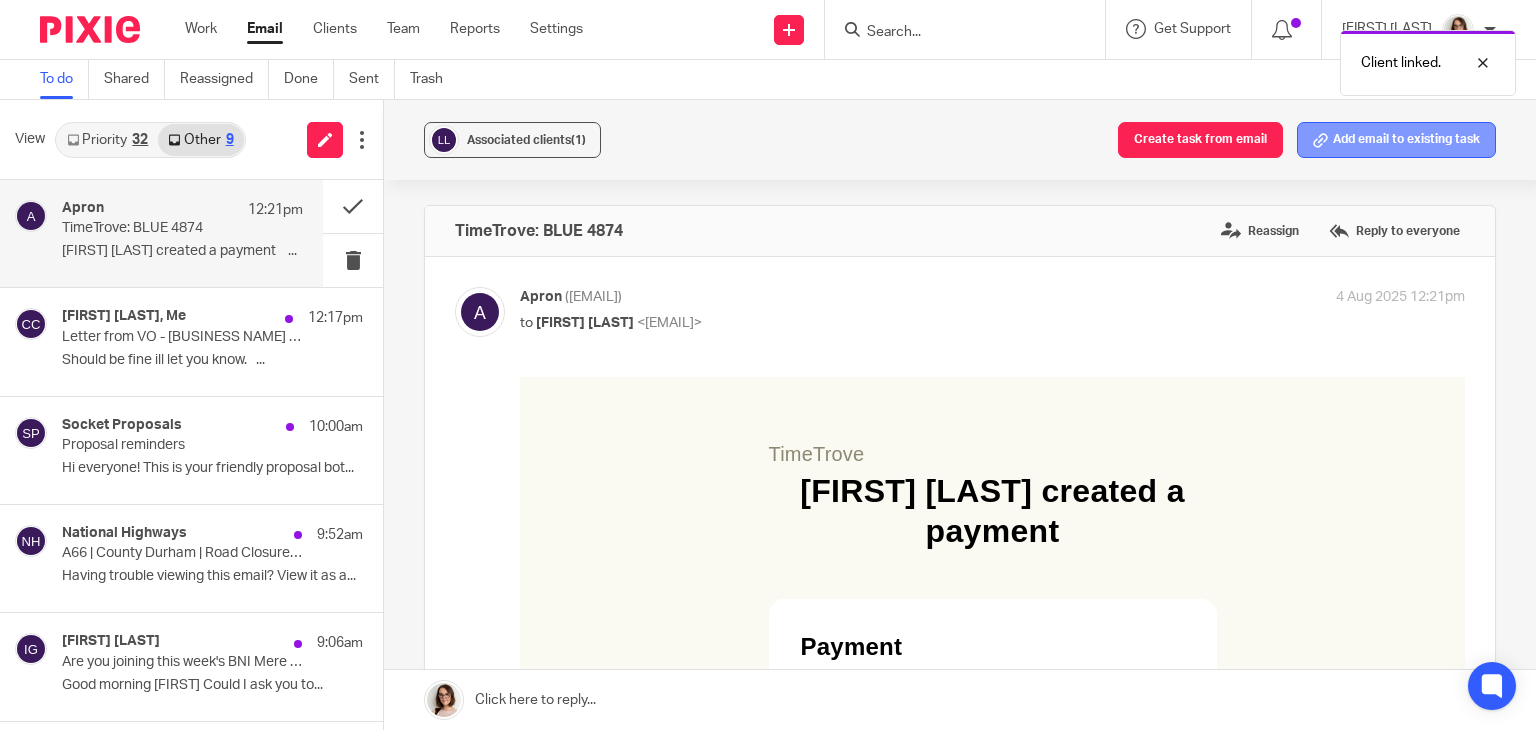 click at bounding box center (1320, 140) 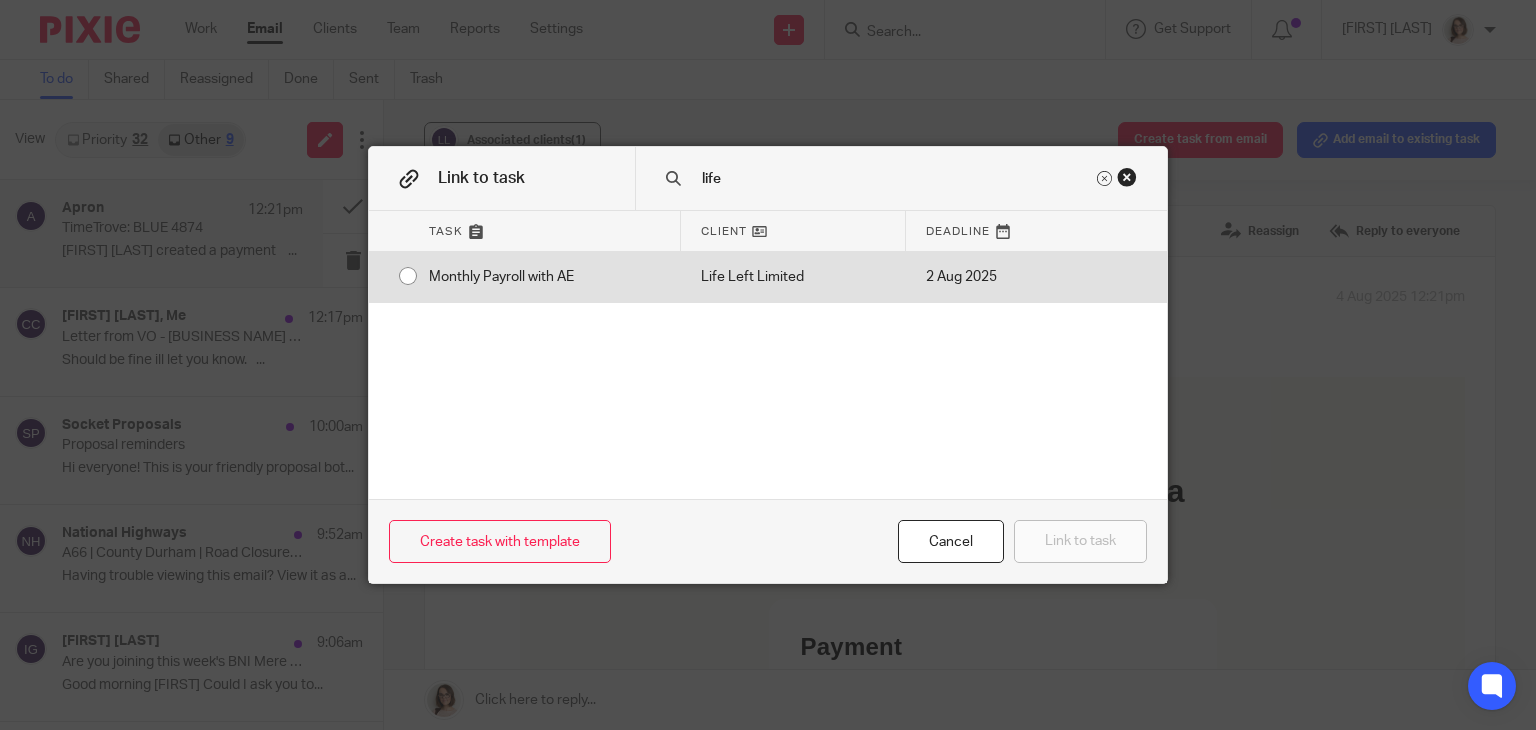 type on "life" 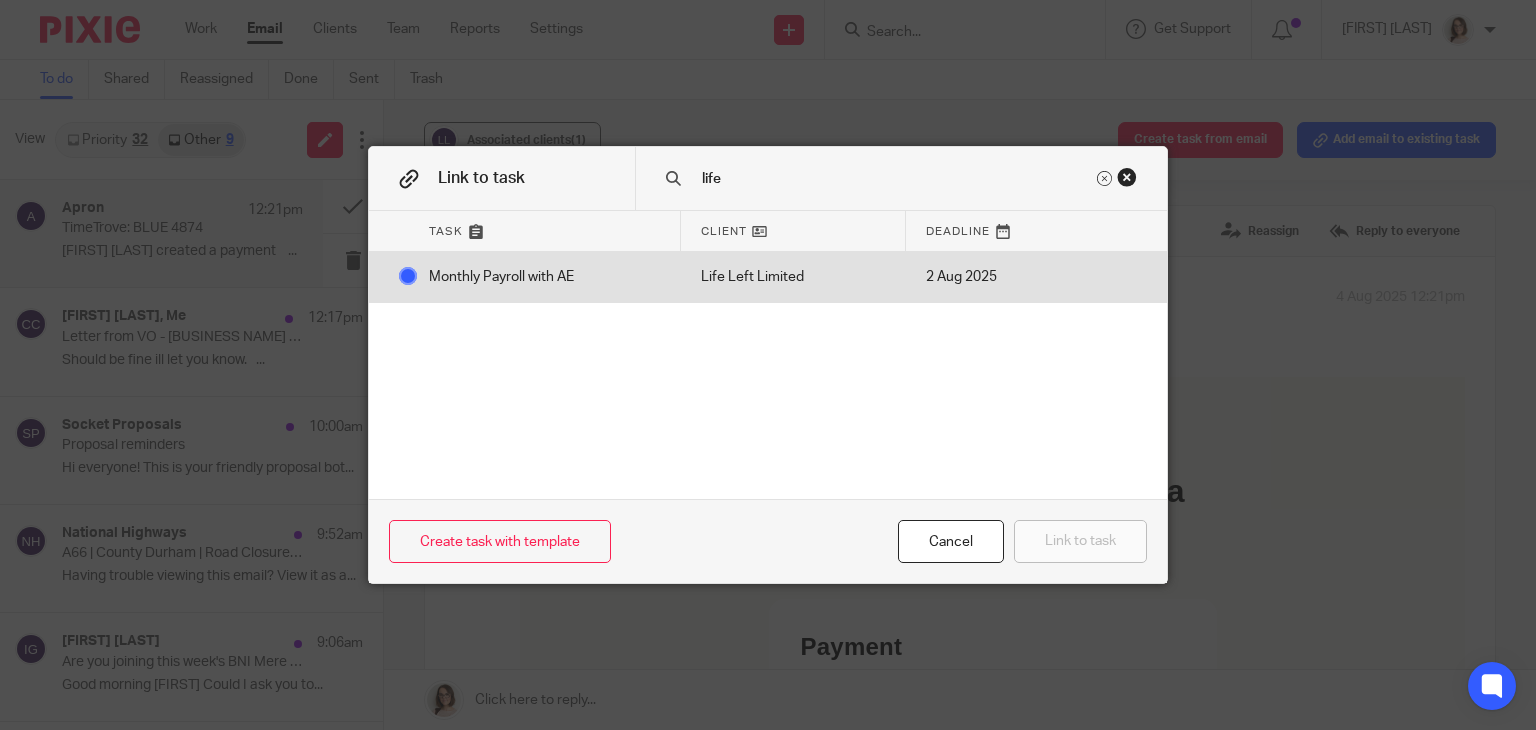 radio on "false" 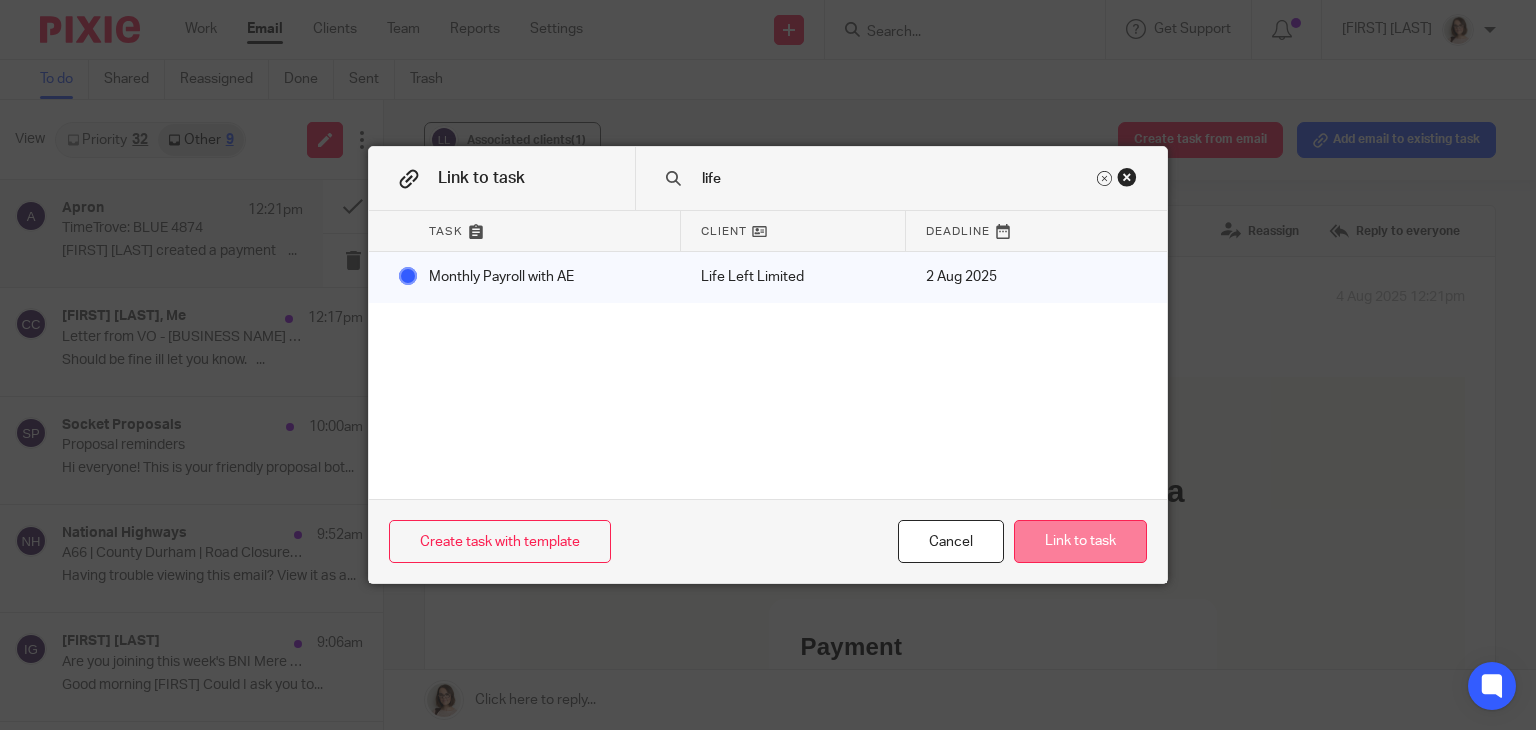 click on "Link to task" at bounding box center (1080, 541) 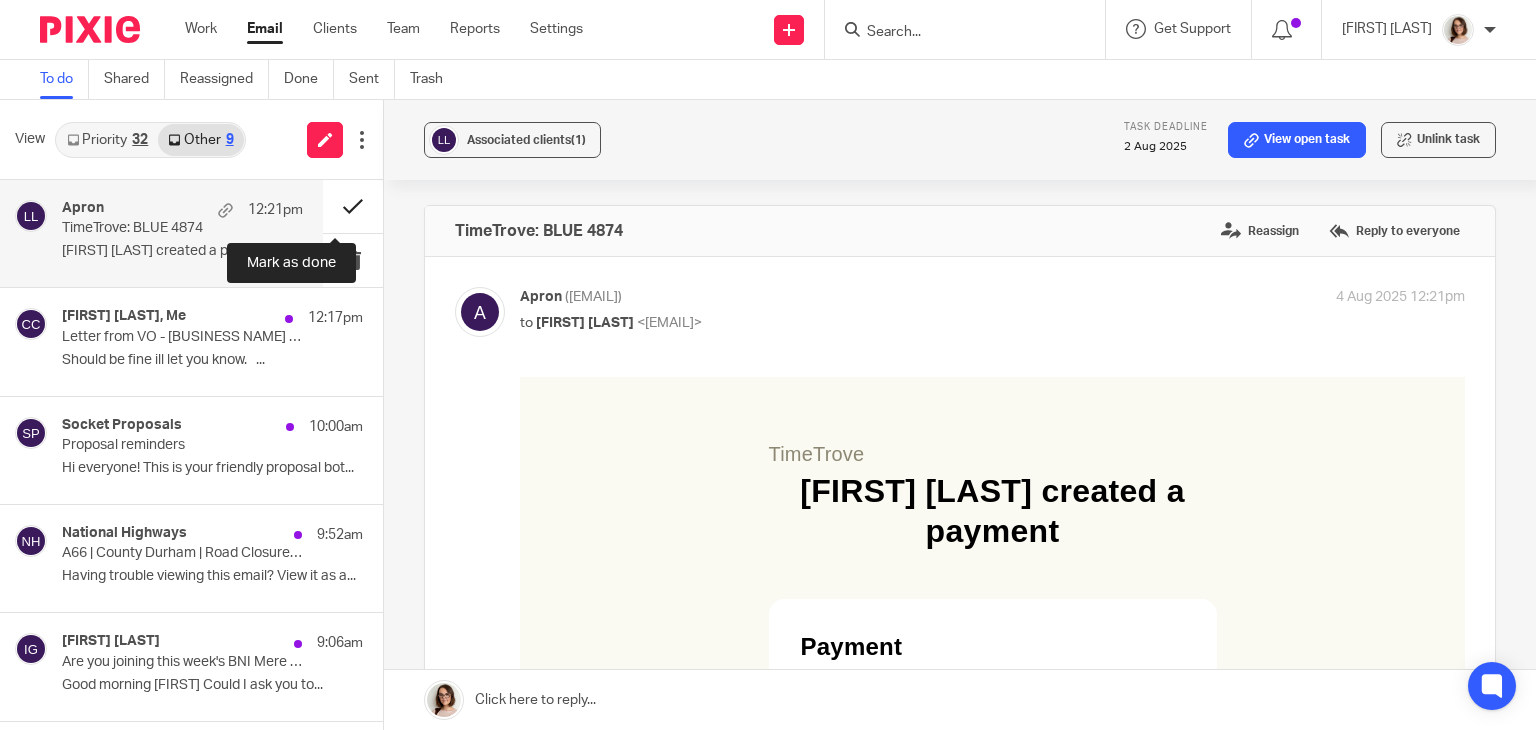 click at bounding box center (353, 206) 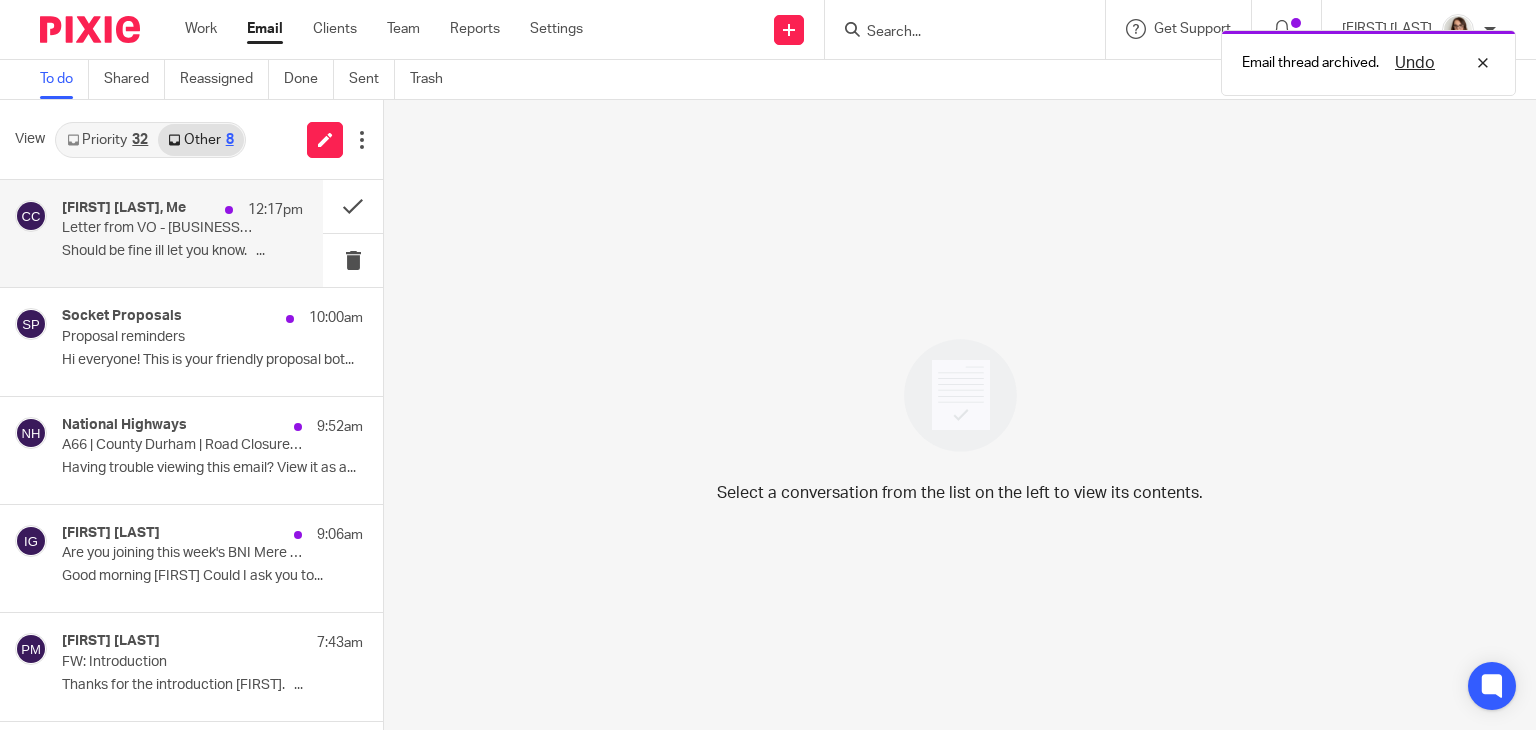 click on "Should be fine ill let you know.      ..." at bounding box center [182, 251] 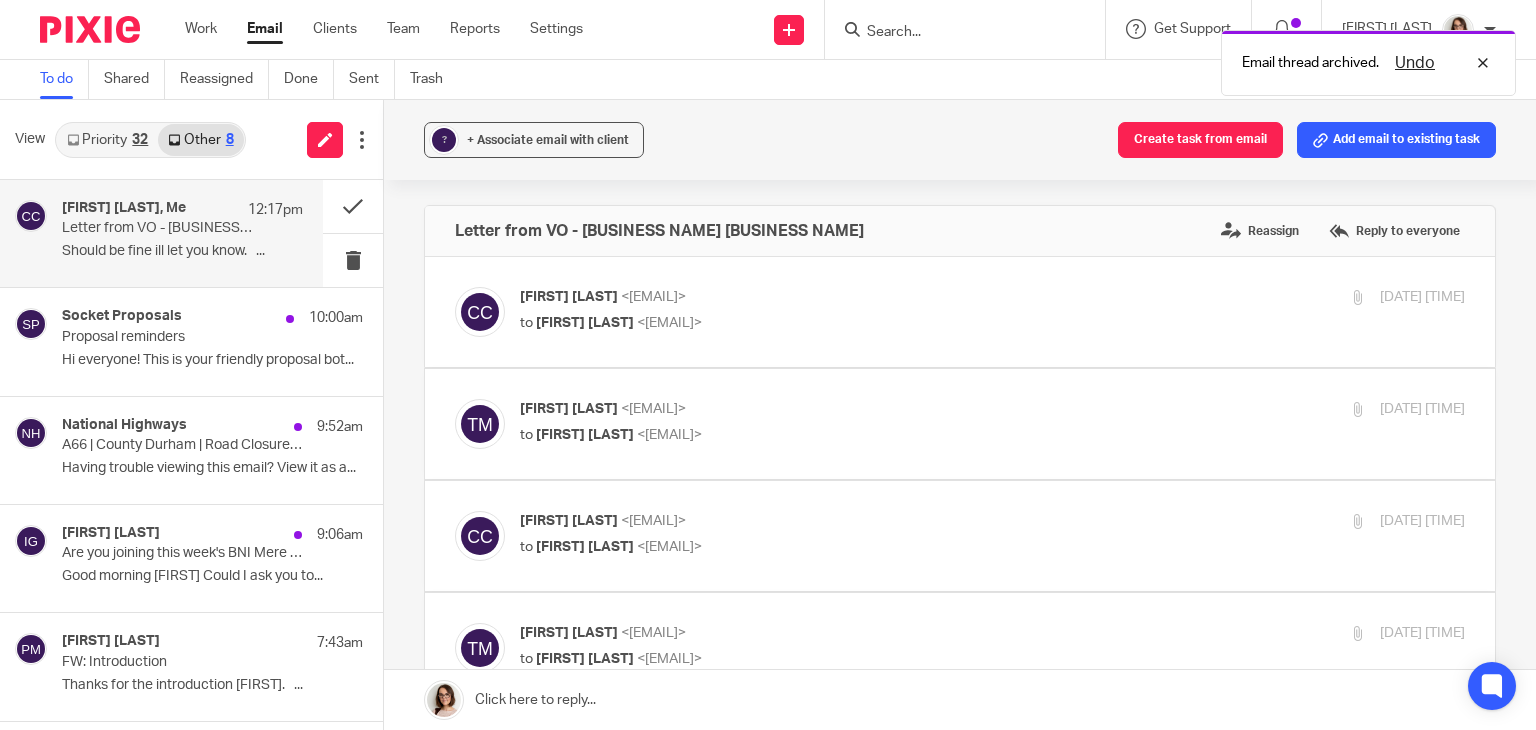 scroll, scrollTop: 0, scrollLeft: 0, axis: both 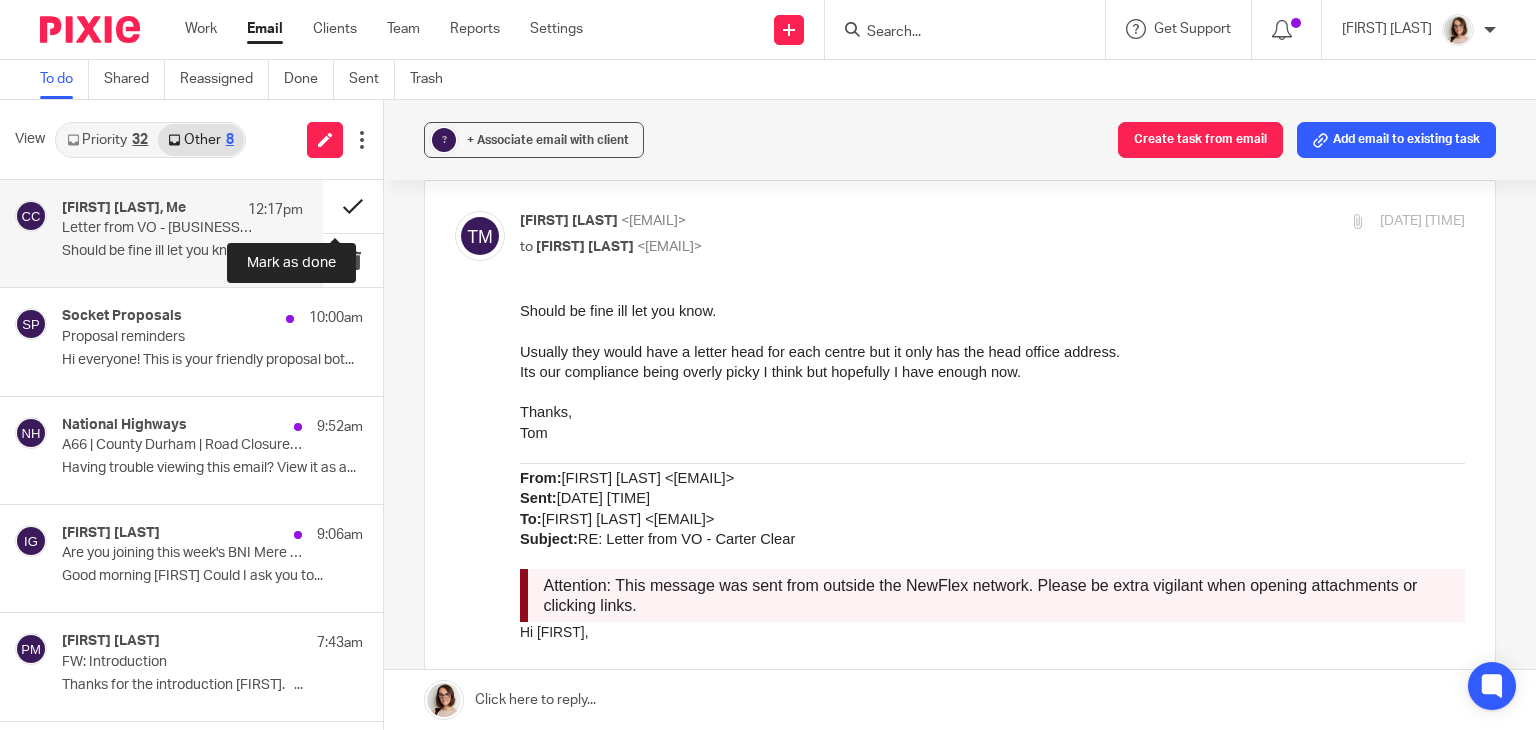 click at bounding box center [353, 206] 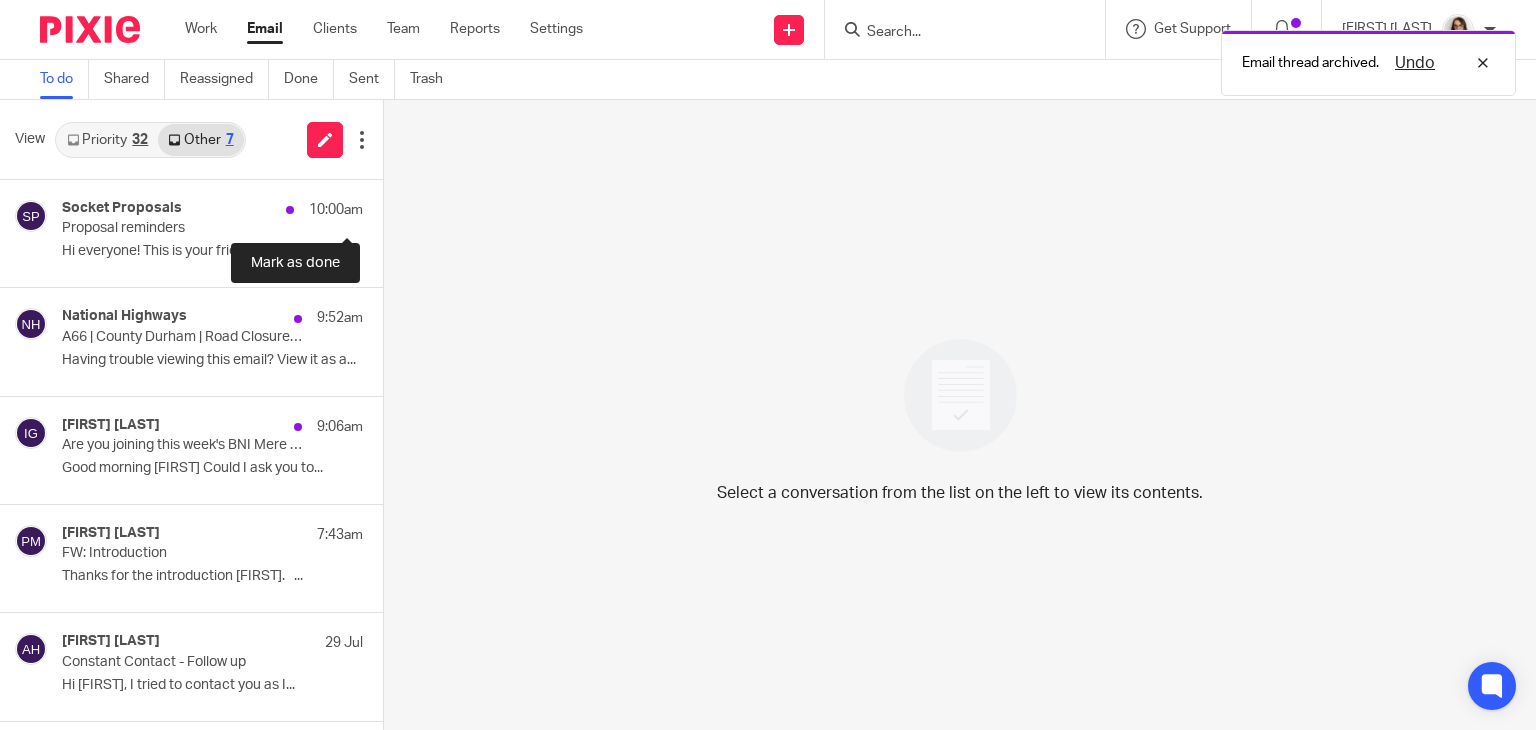 click at bounding box center (391, 206) 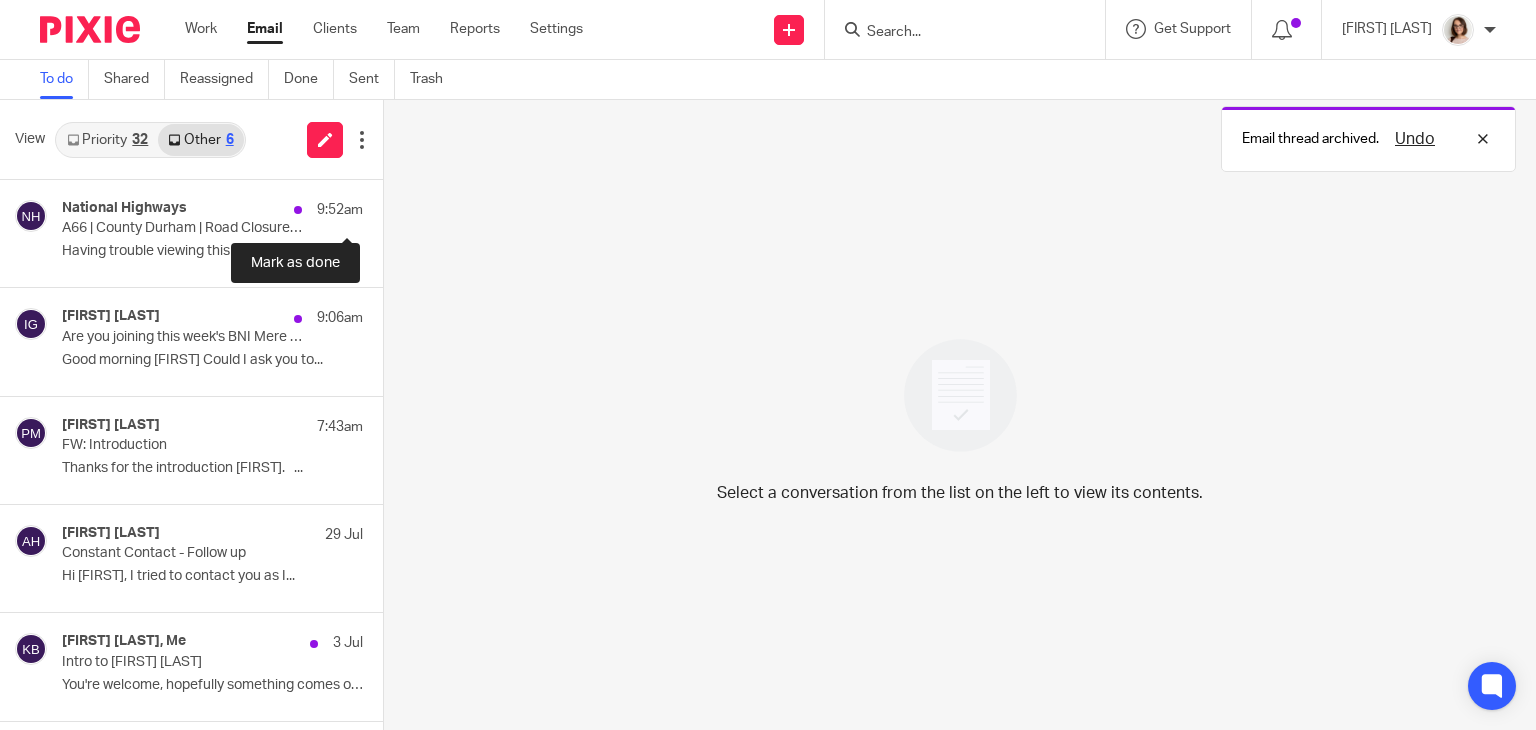 click at bounding box center (391, 206) 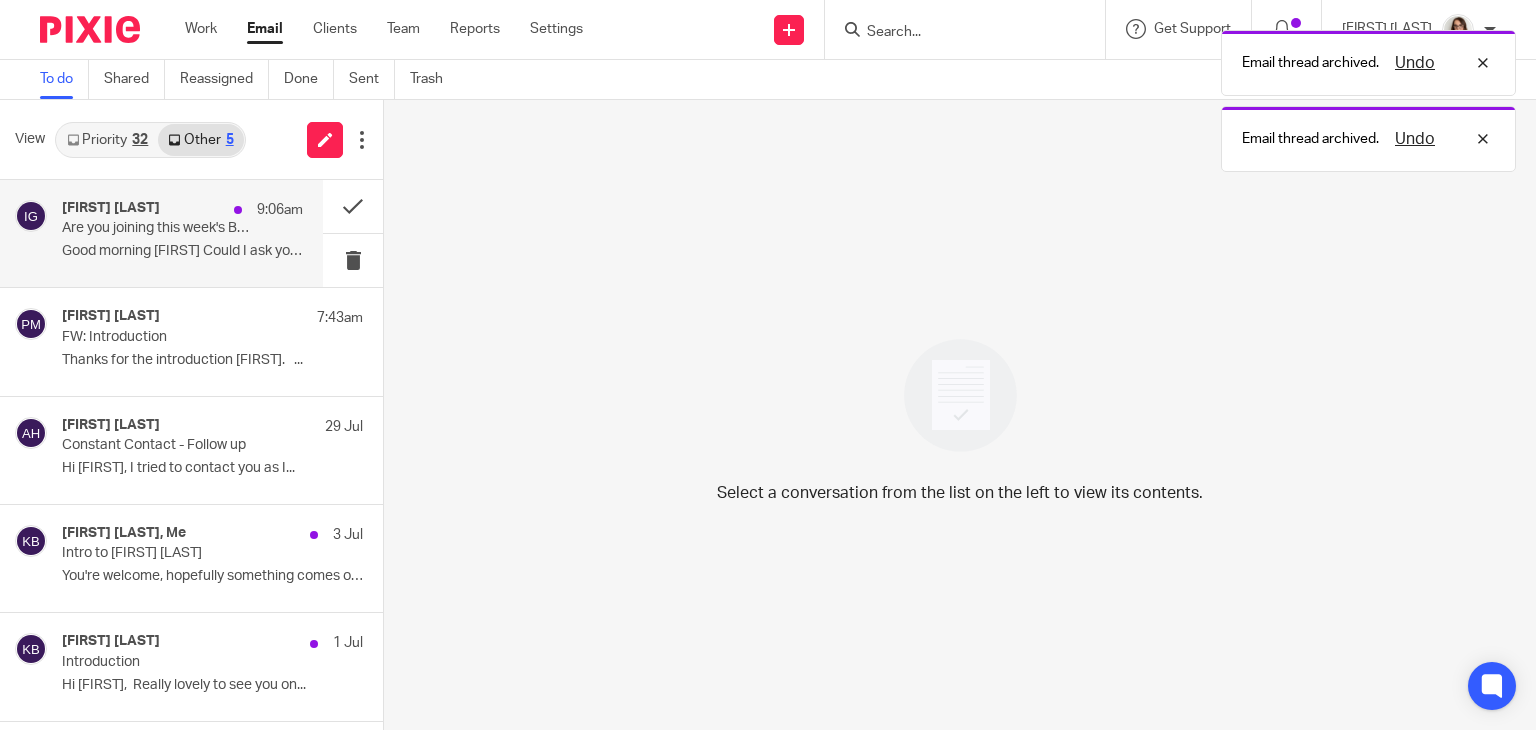 click on "[FIRST] [LAST]
[TIME]   Are you joining this week's BNI Mere meeting on [DATE]? Reply needed by mid-day Wednesday [DATE].   Good morning [FIRST]  Could I ask you to..." at bounding box center [182, 233] 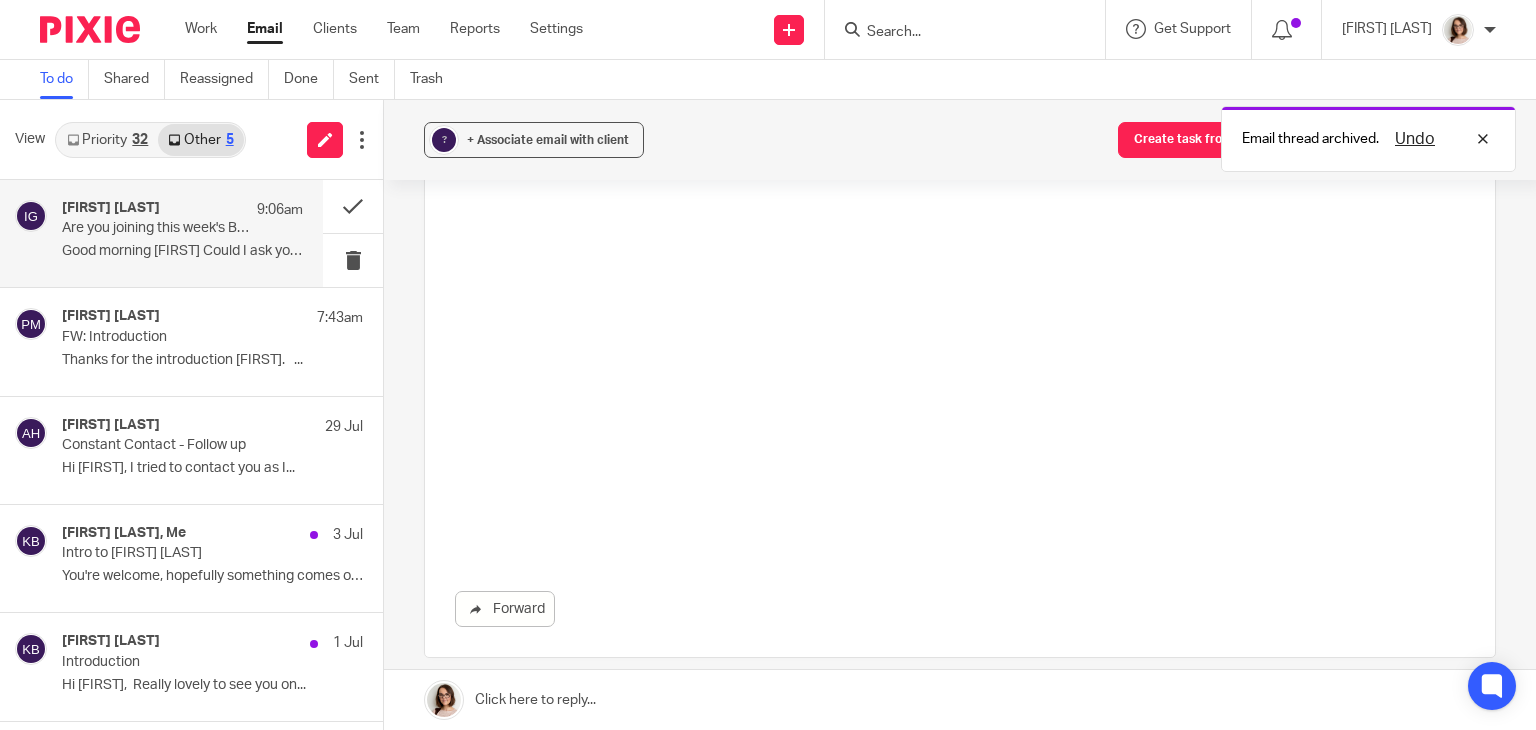 scroll, scrollTop: 0, scrollLeft: 0, axis: both 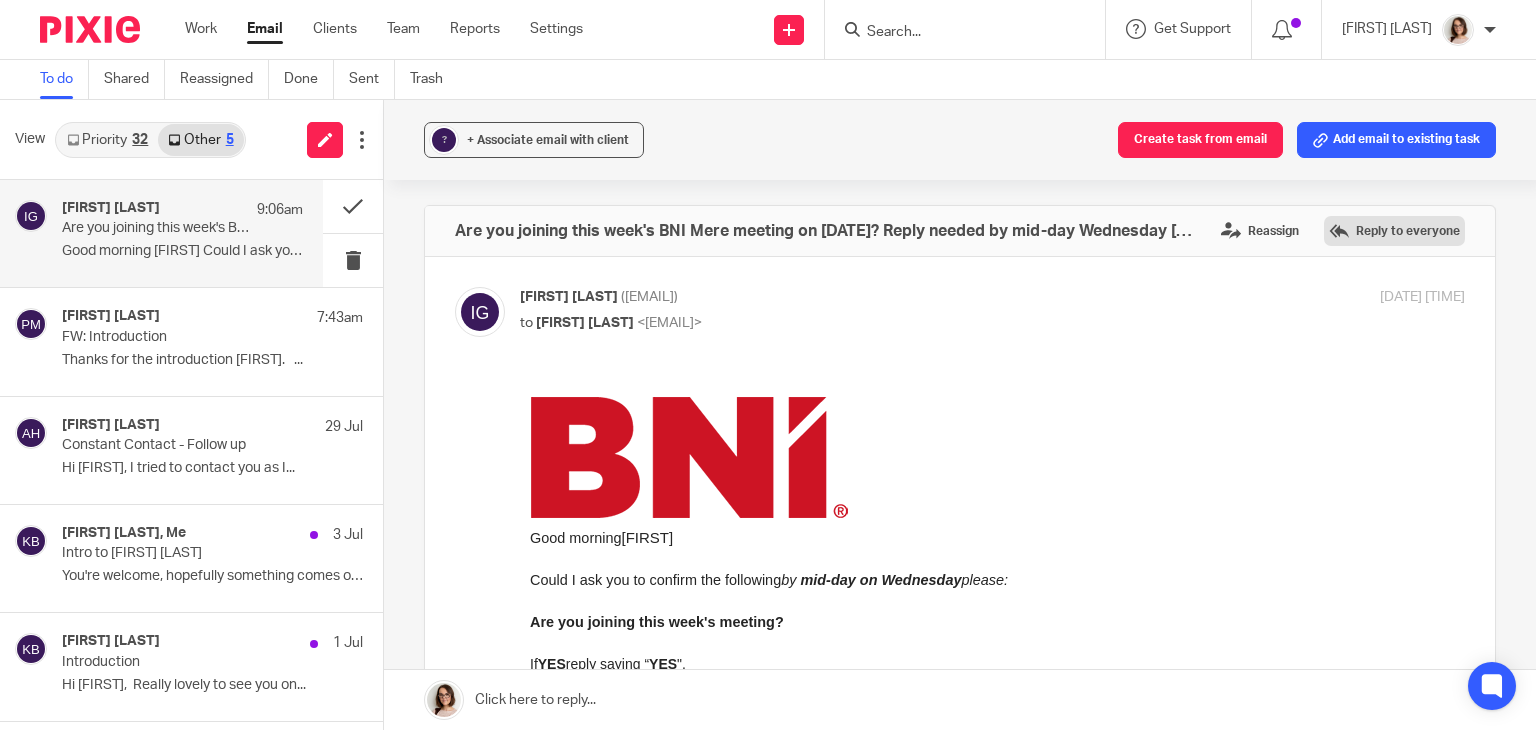 click on "Reply to everyone" at bounding box center [1394, 231] 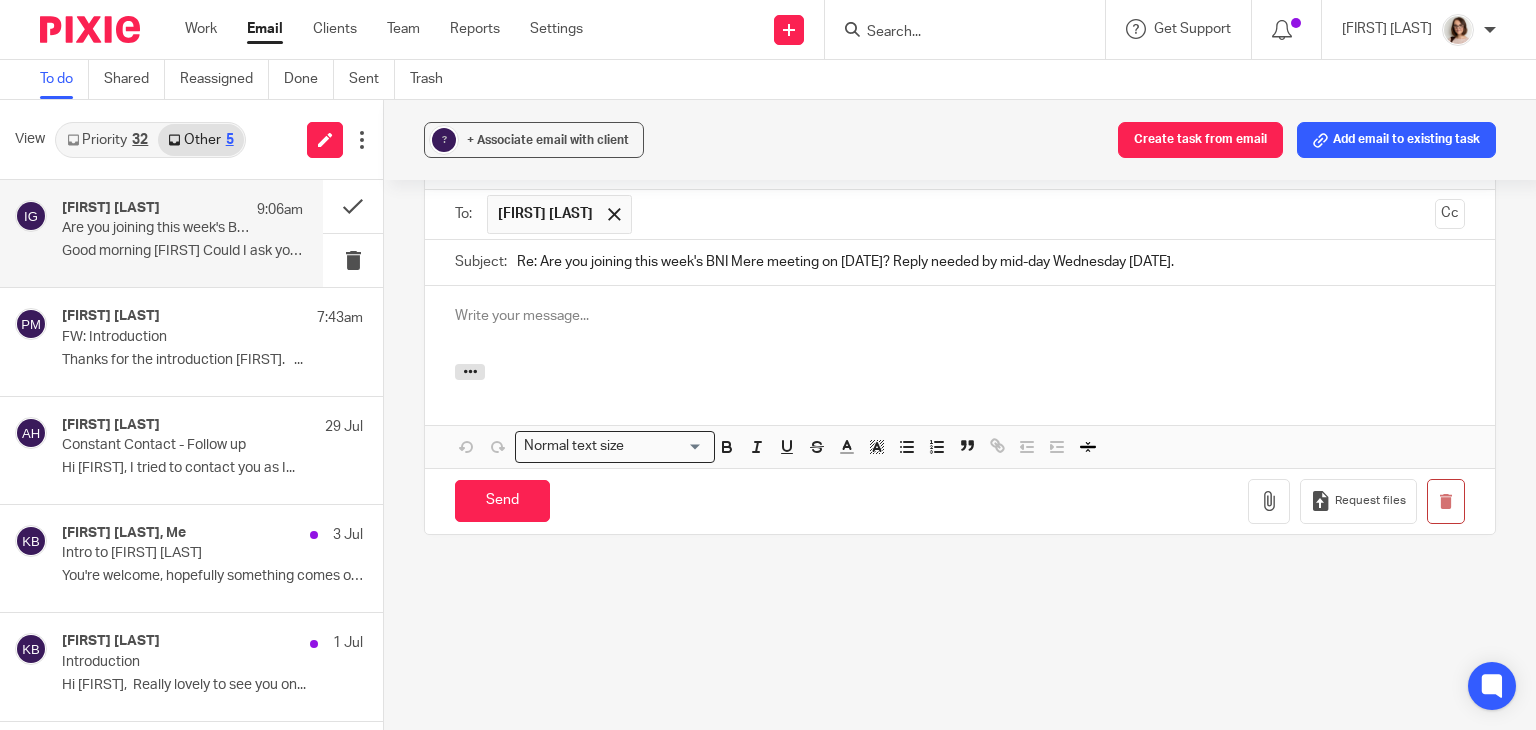 scroll, scrollTop: 0, scrollLeft: 0, axis: both 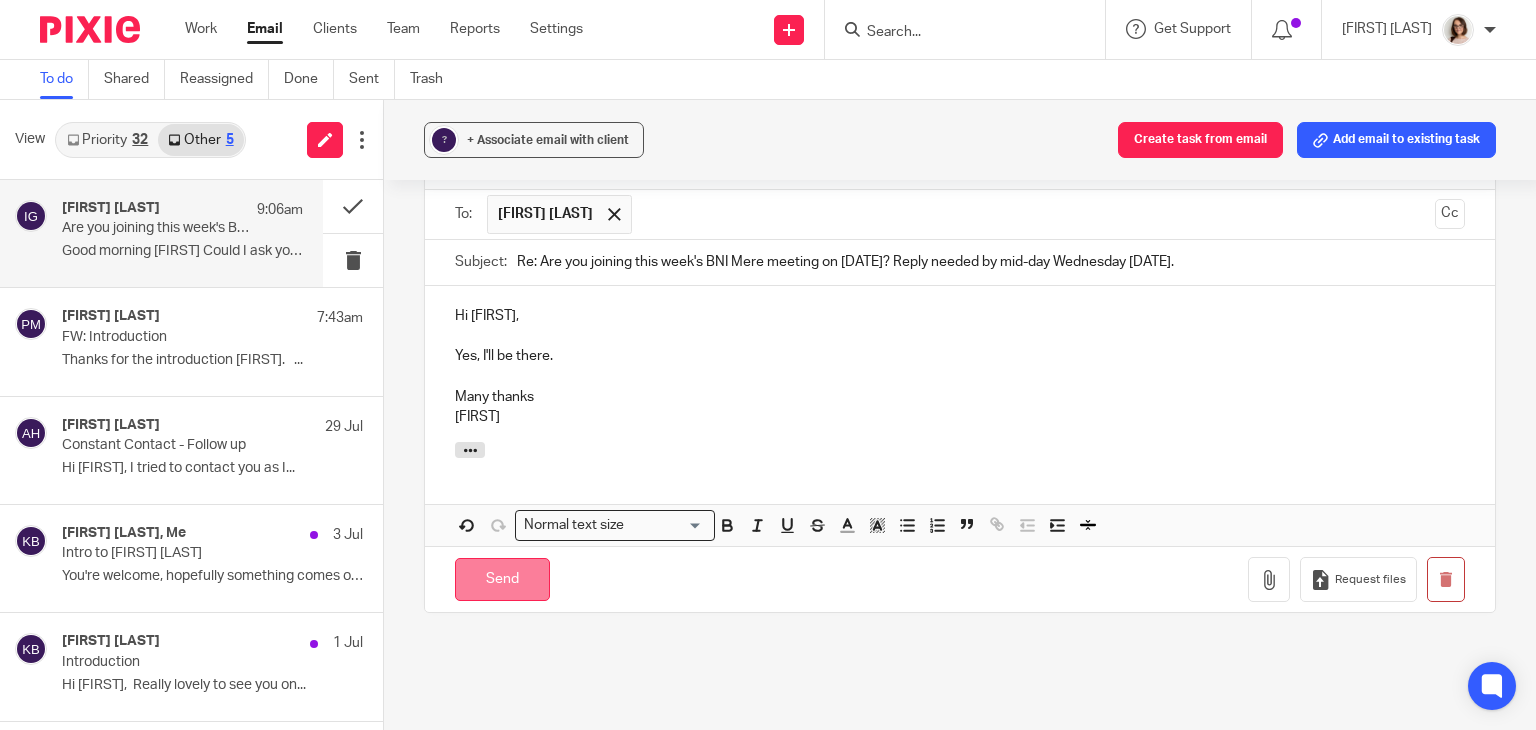click on "Send" at bounding box center [502, 579] 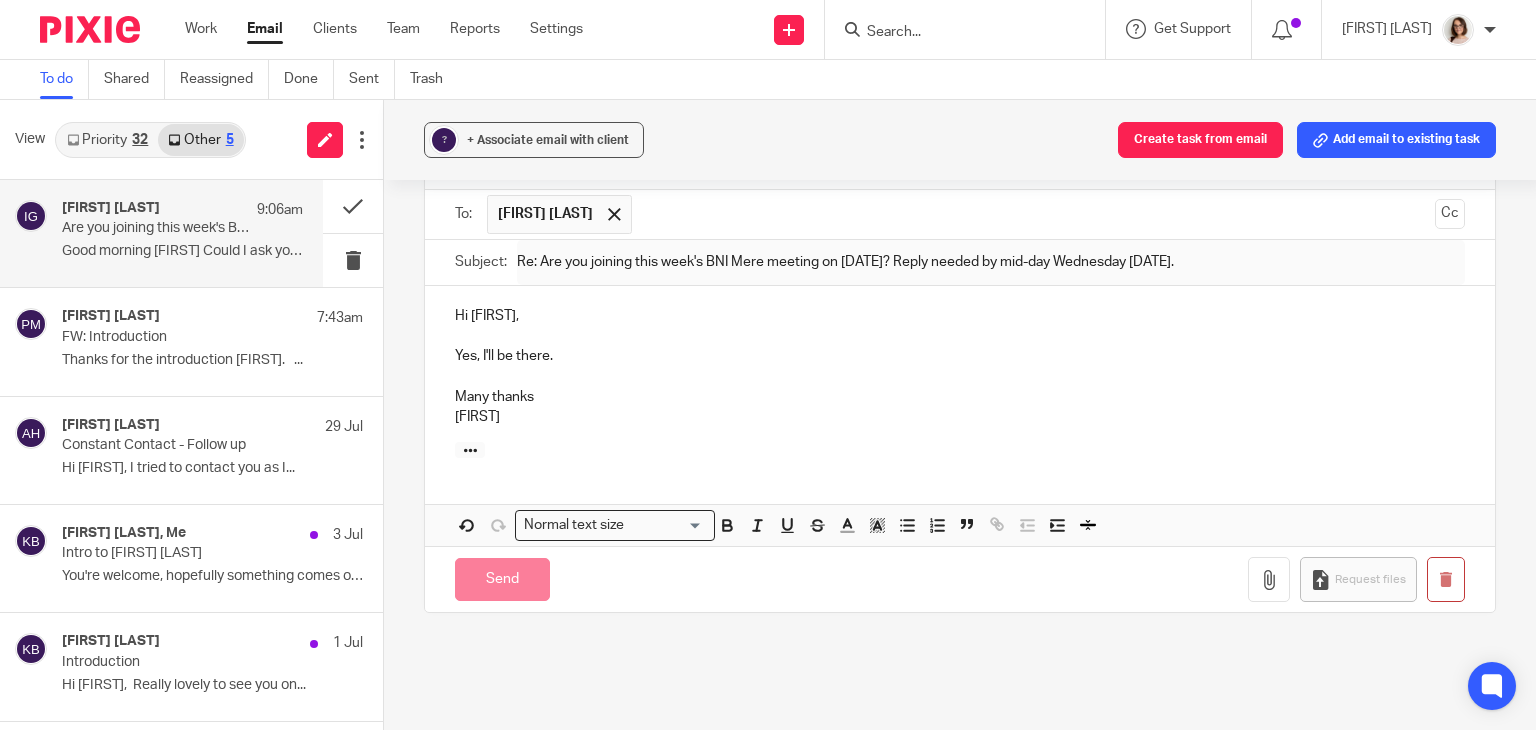 scroll, scrollTop: 940, scrollLeft: 0, axis: vertical 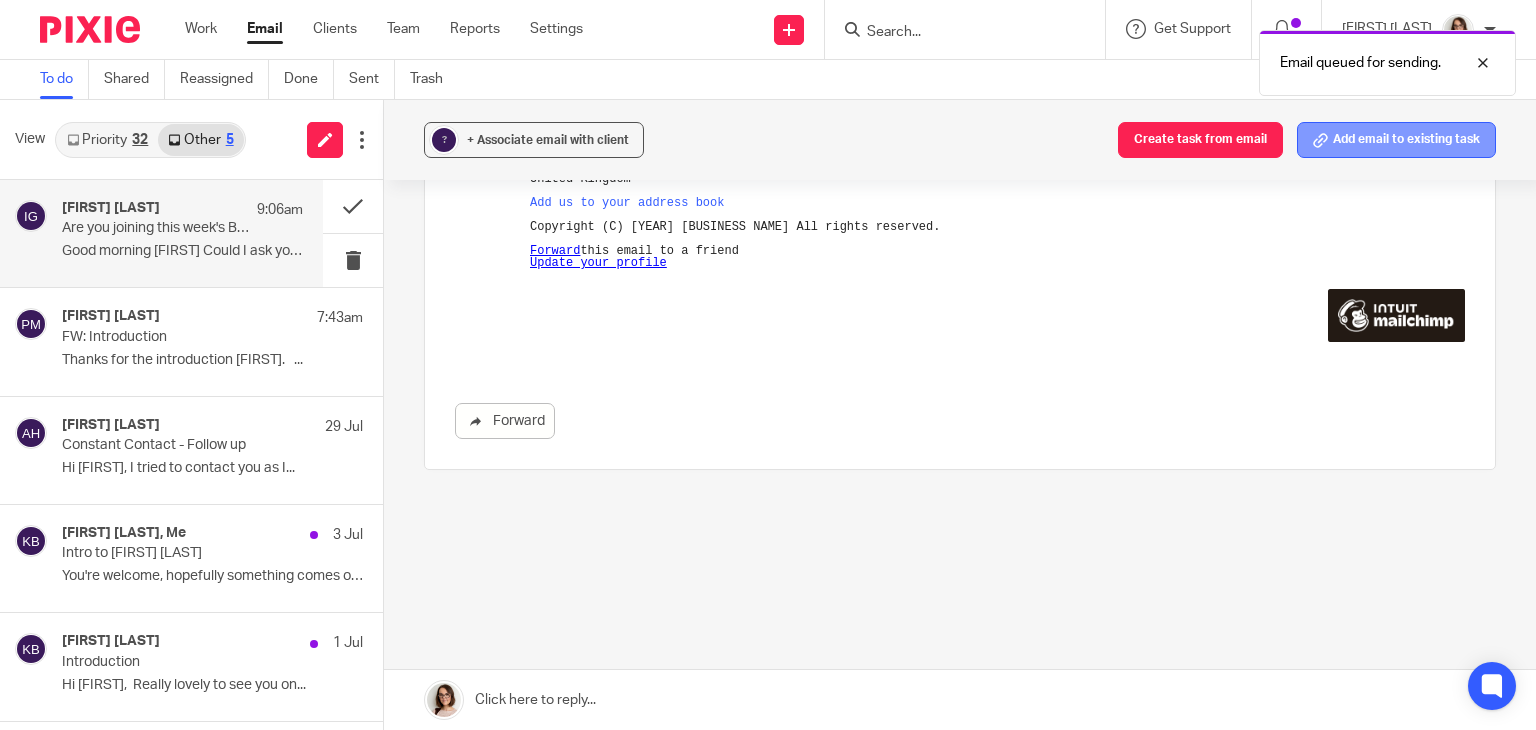 click on "Add email to existing task" at bounding box center [1396, 140] 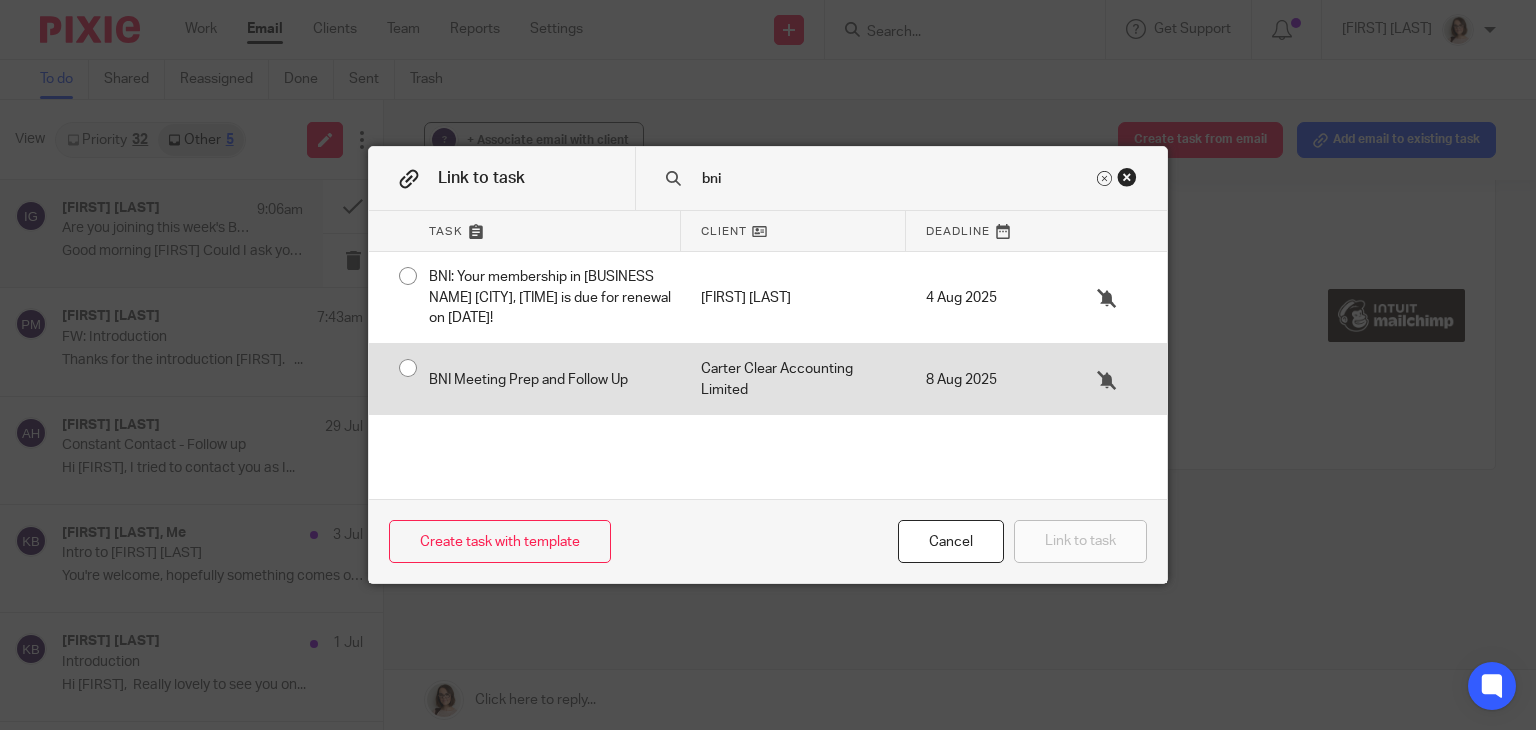 type on "bni" 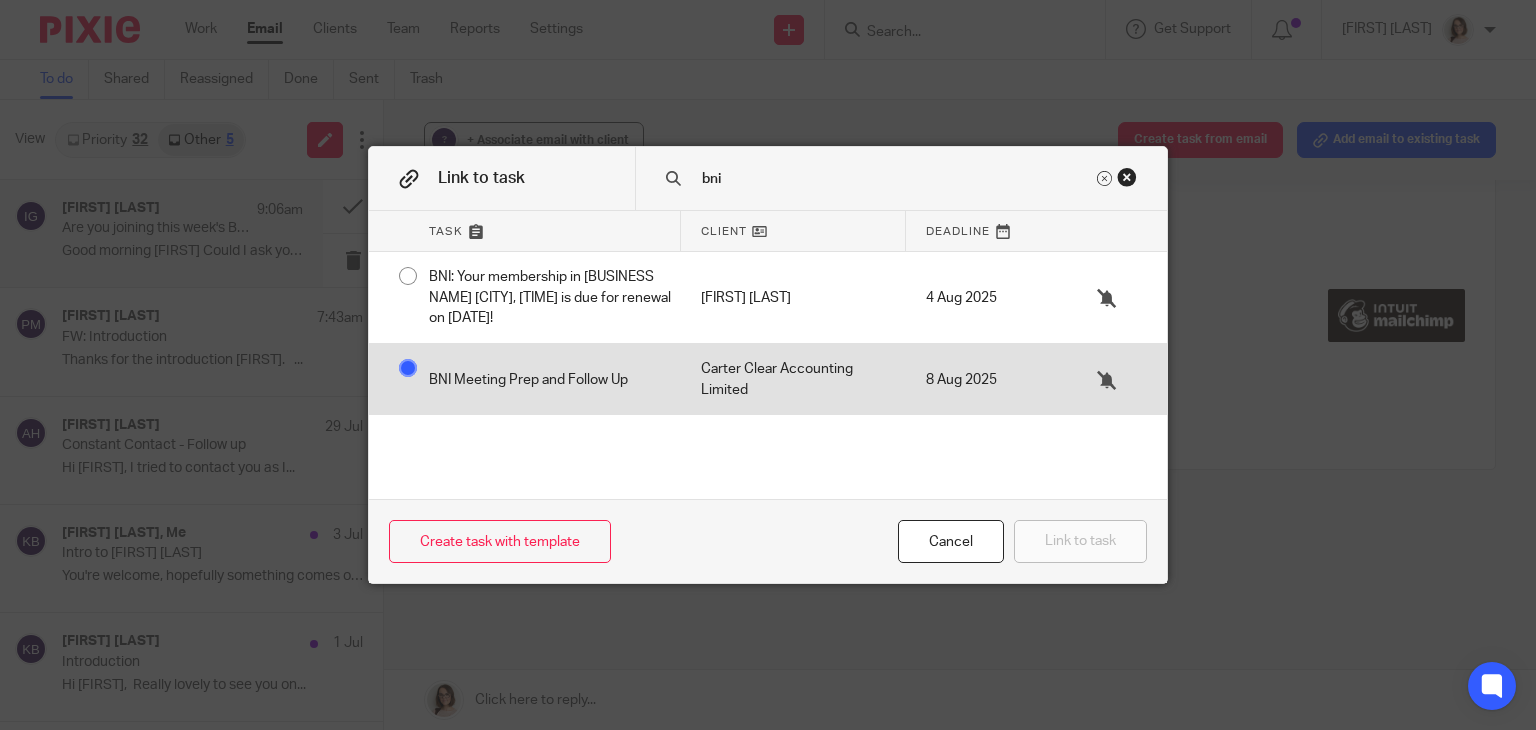 radio on "false" 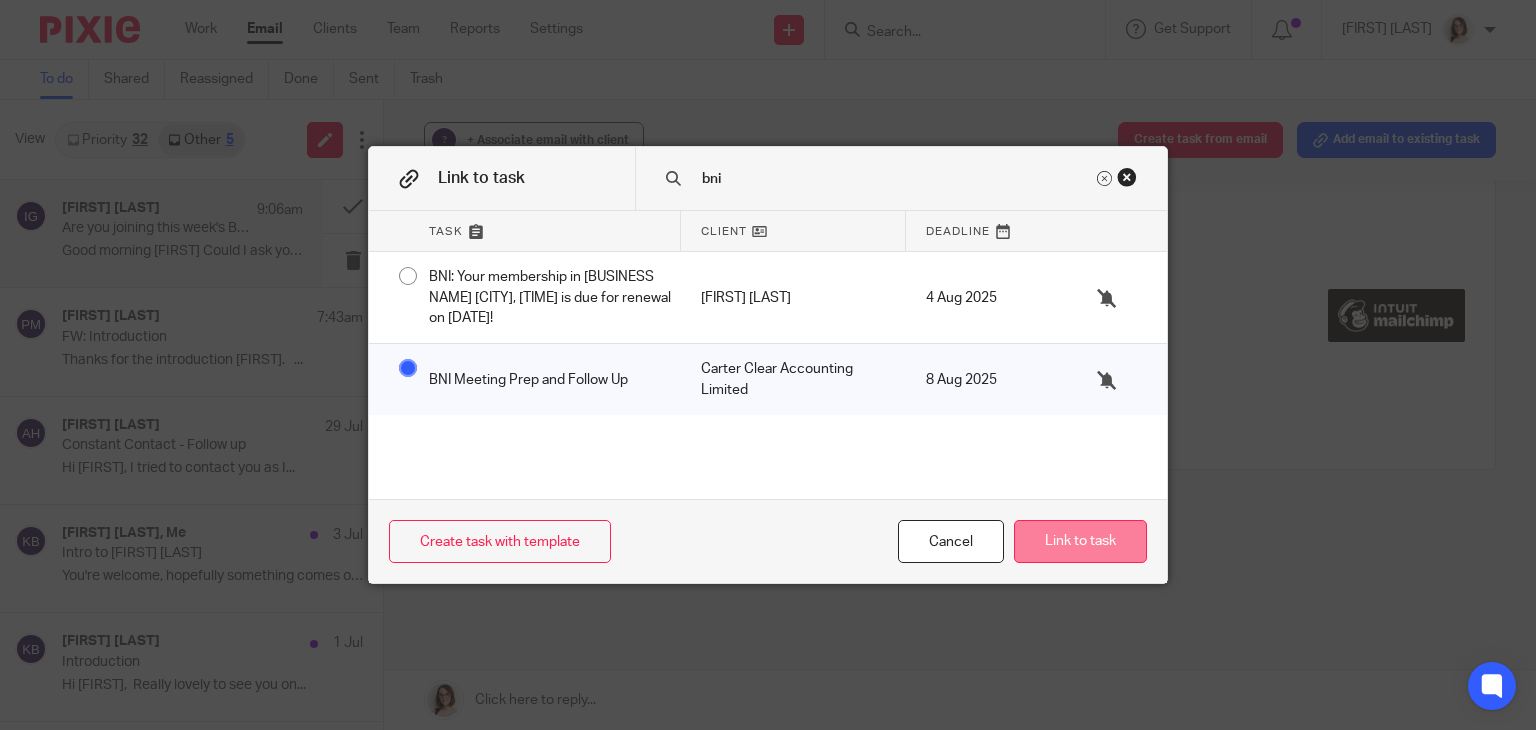 click on "Link to task" at bounding box center (1080, 541) 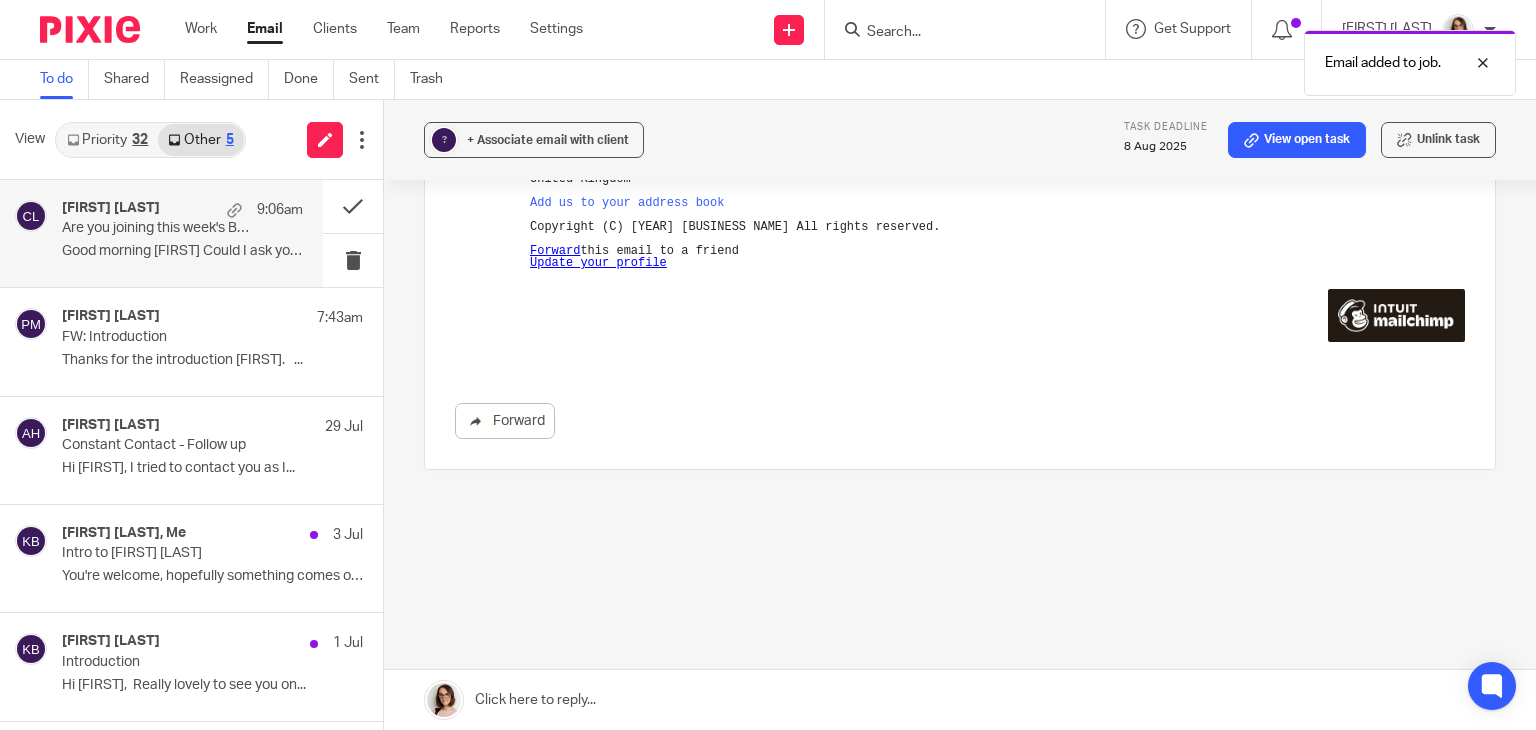 scroll, scrollTop: 0, scrollLeft: 0, axis: both 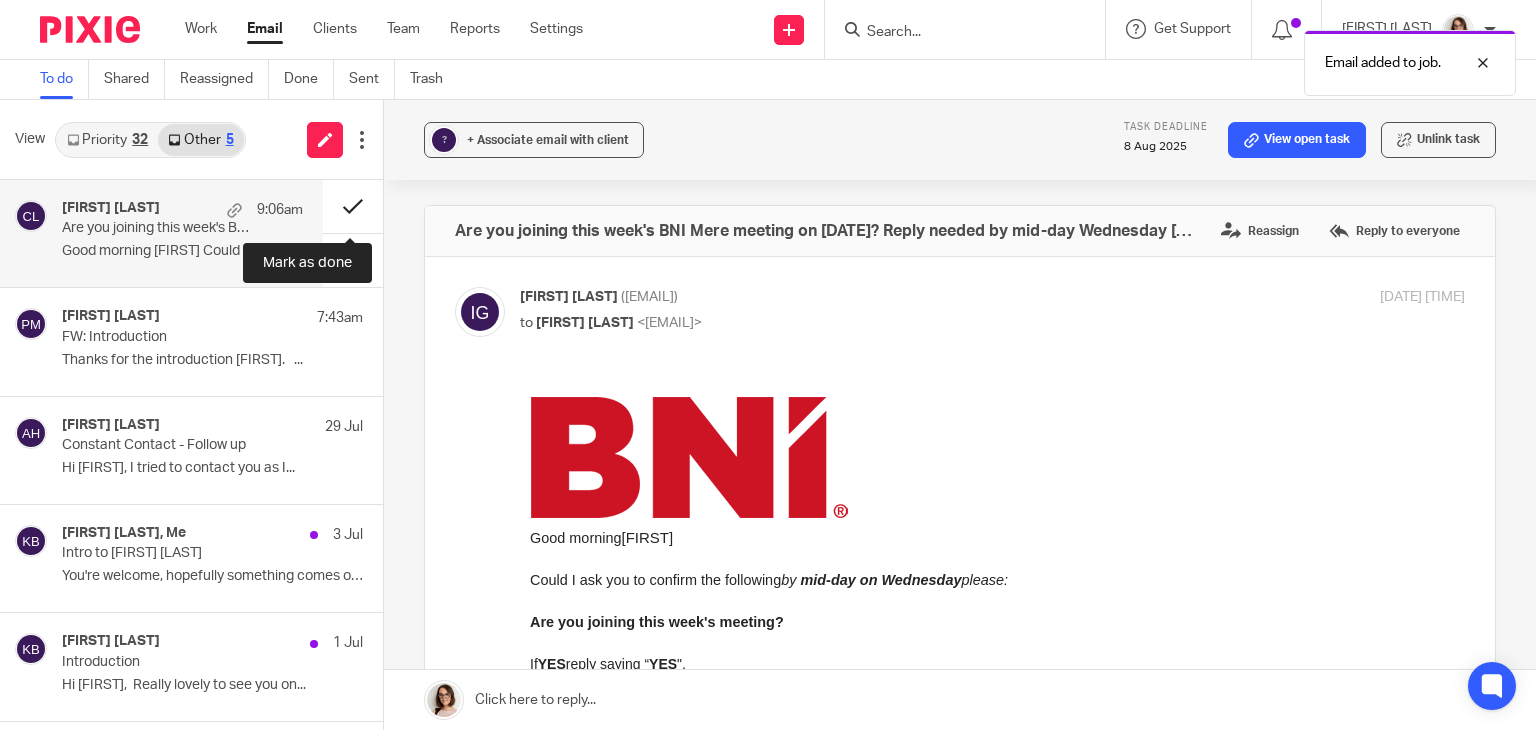 click at bounding box center (353, 206) 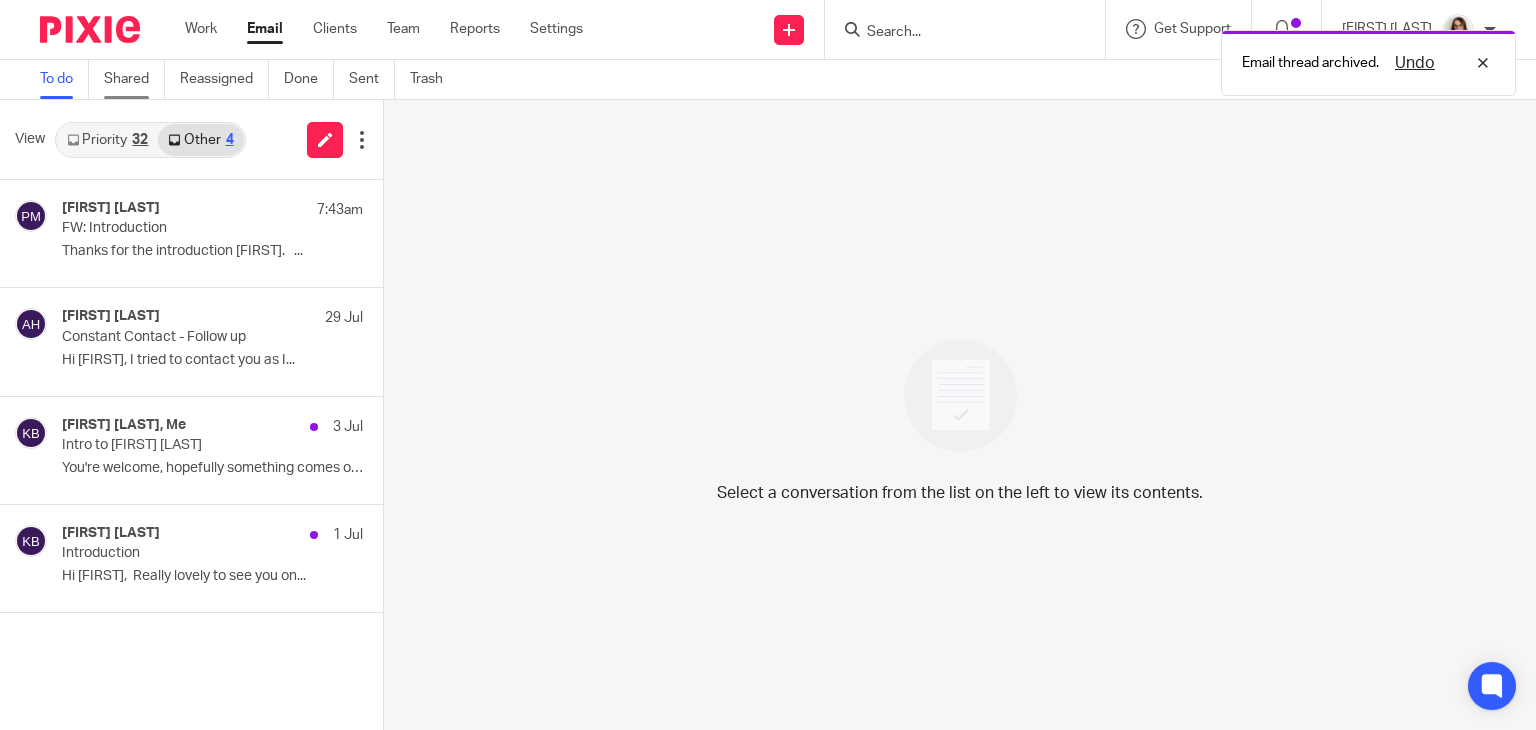 click on "Shared" at bounding box center (134, 79) 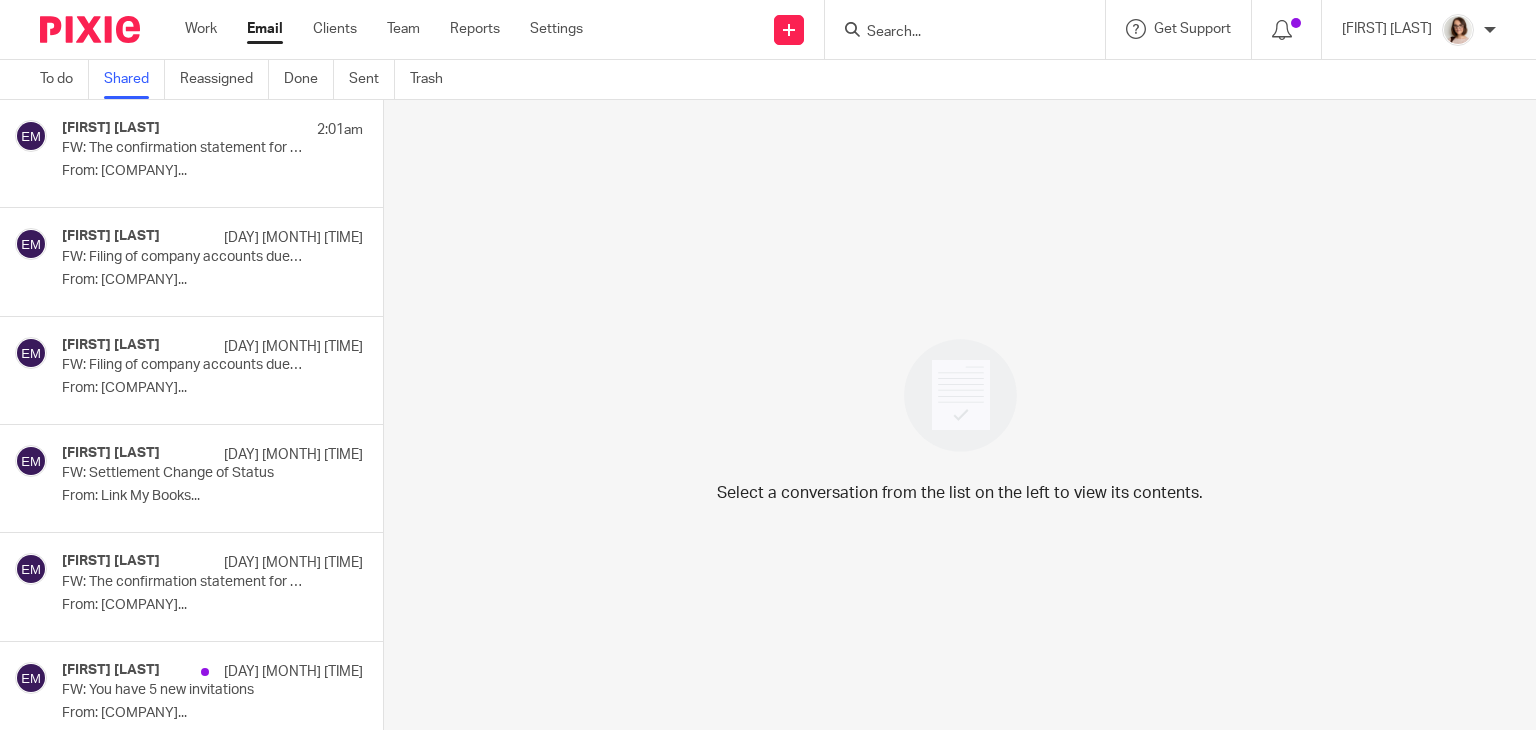 scroll, scrollTop: 0, scrollLeft: 0, axis: both 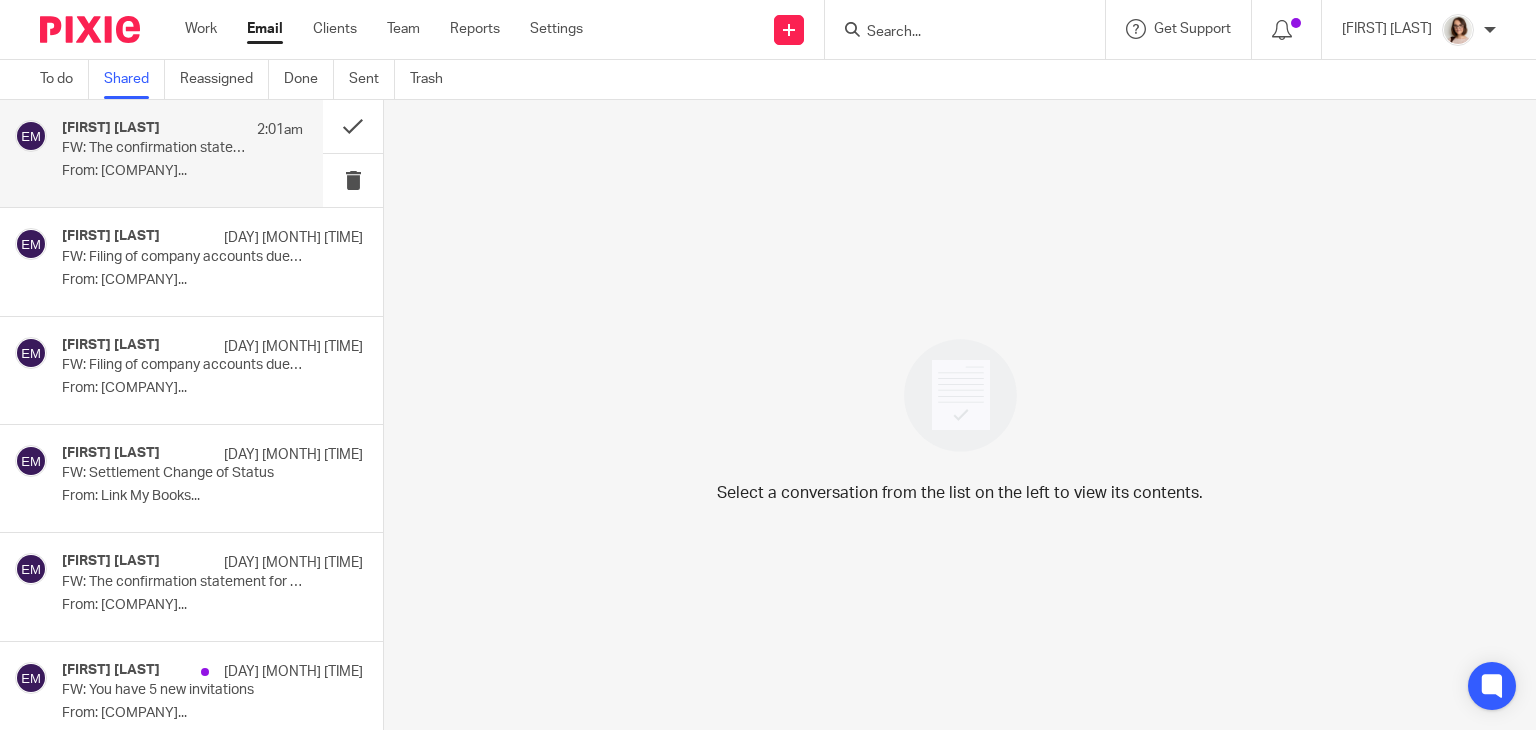 click on "From: [COMPANY]..." at bounding box center [182, 171] 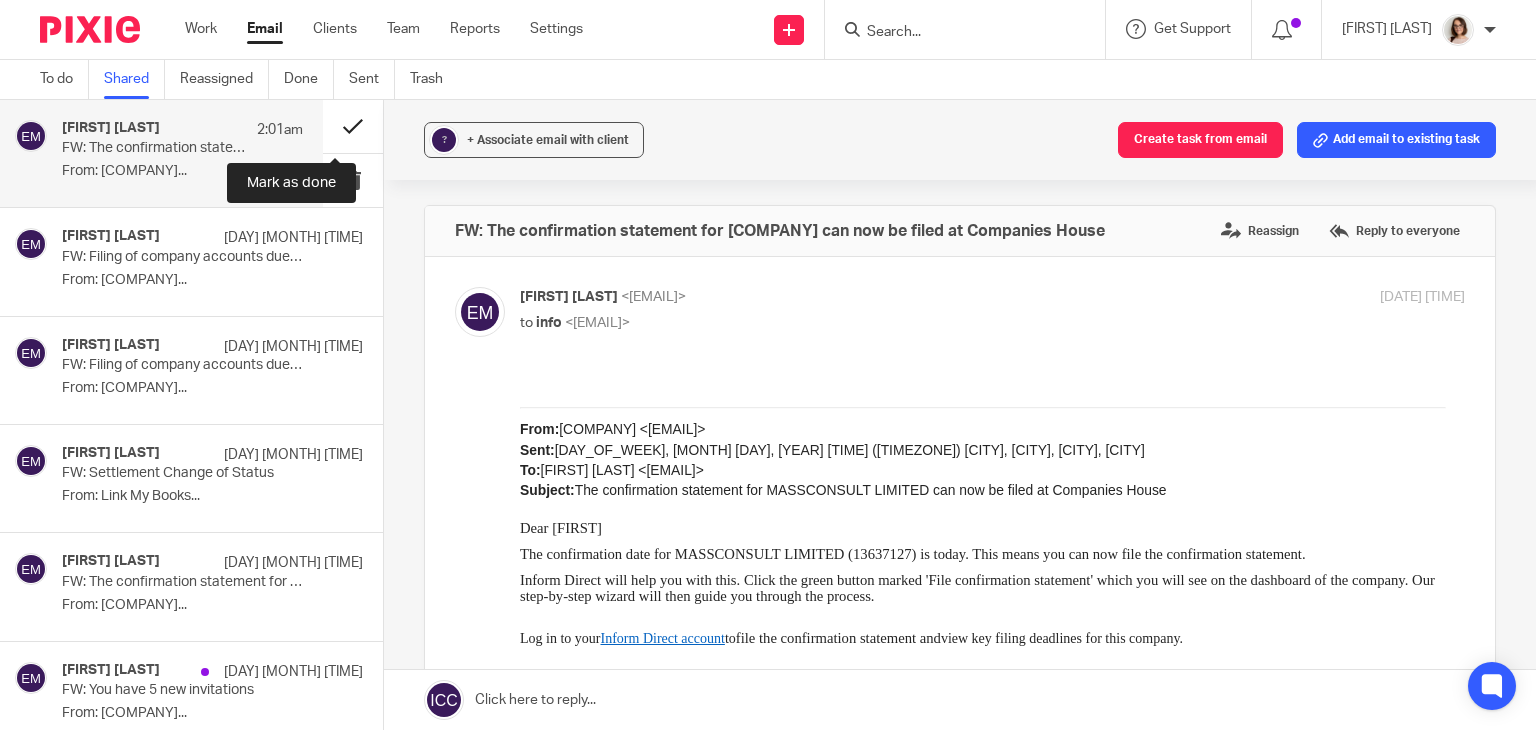 scroll, scrollTop: 0, scrollLeft: 0, axis: both 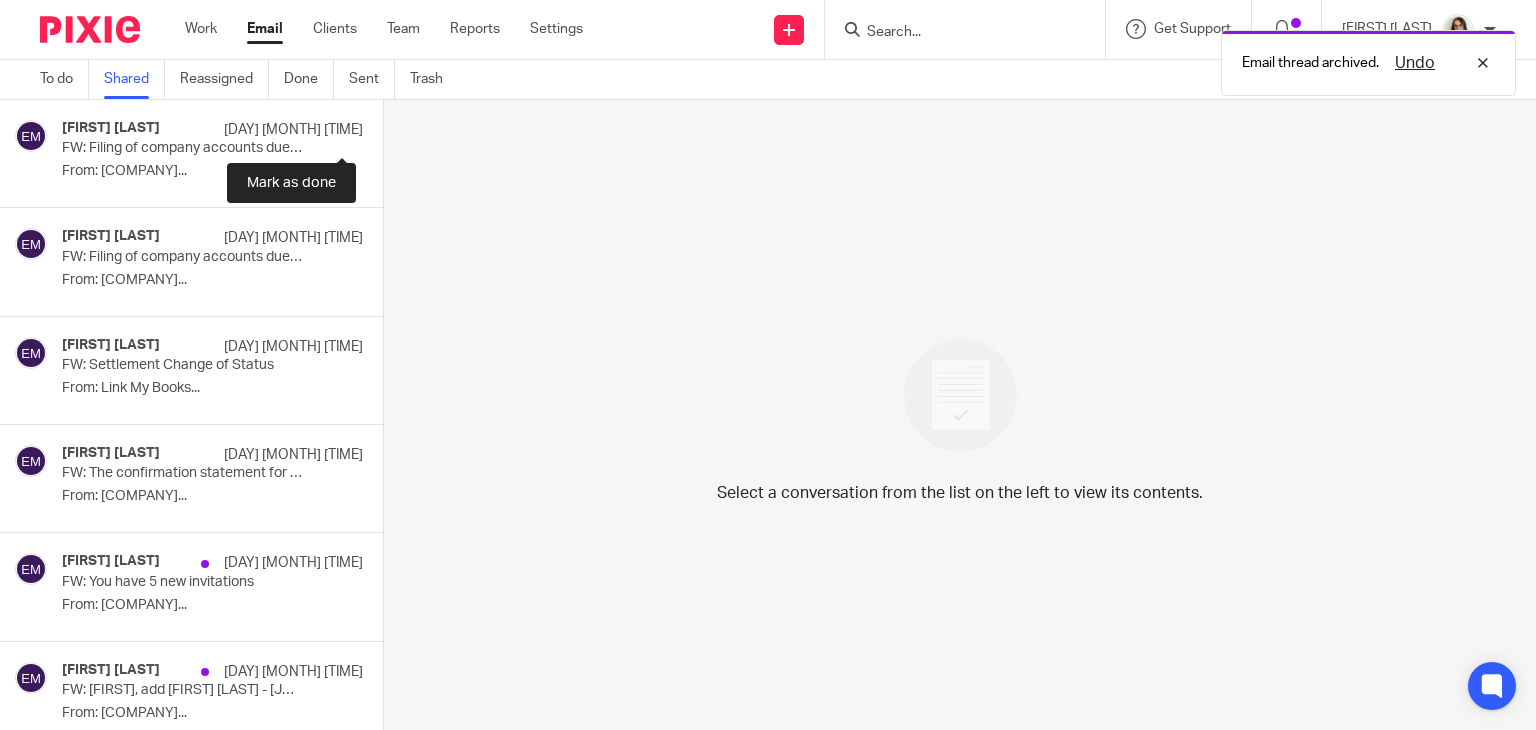 click at bounding box center [391, 126] 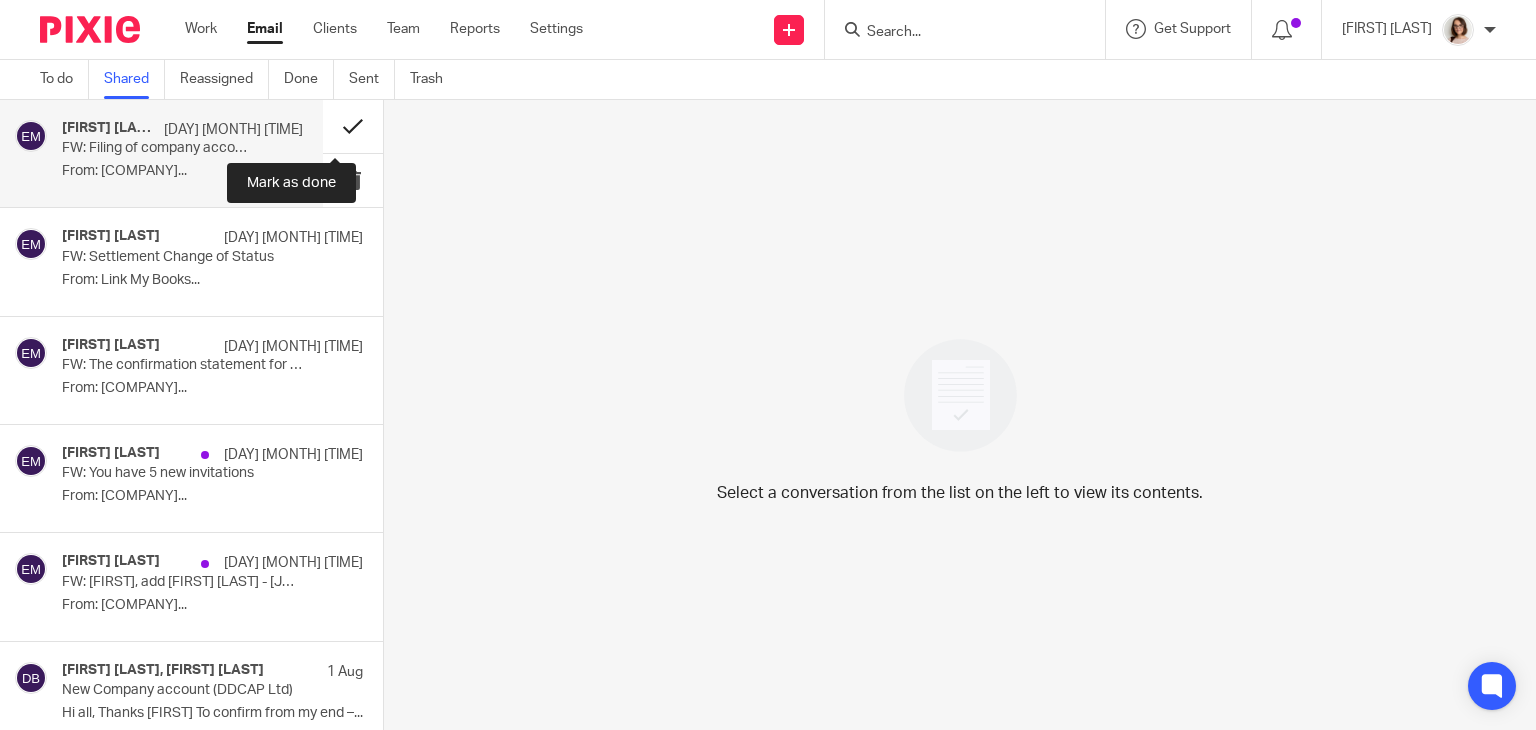 click at bounding box center (353, 126) 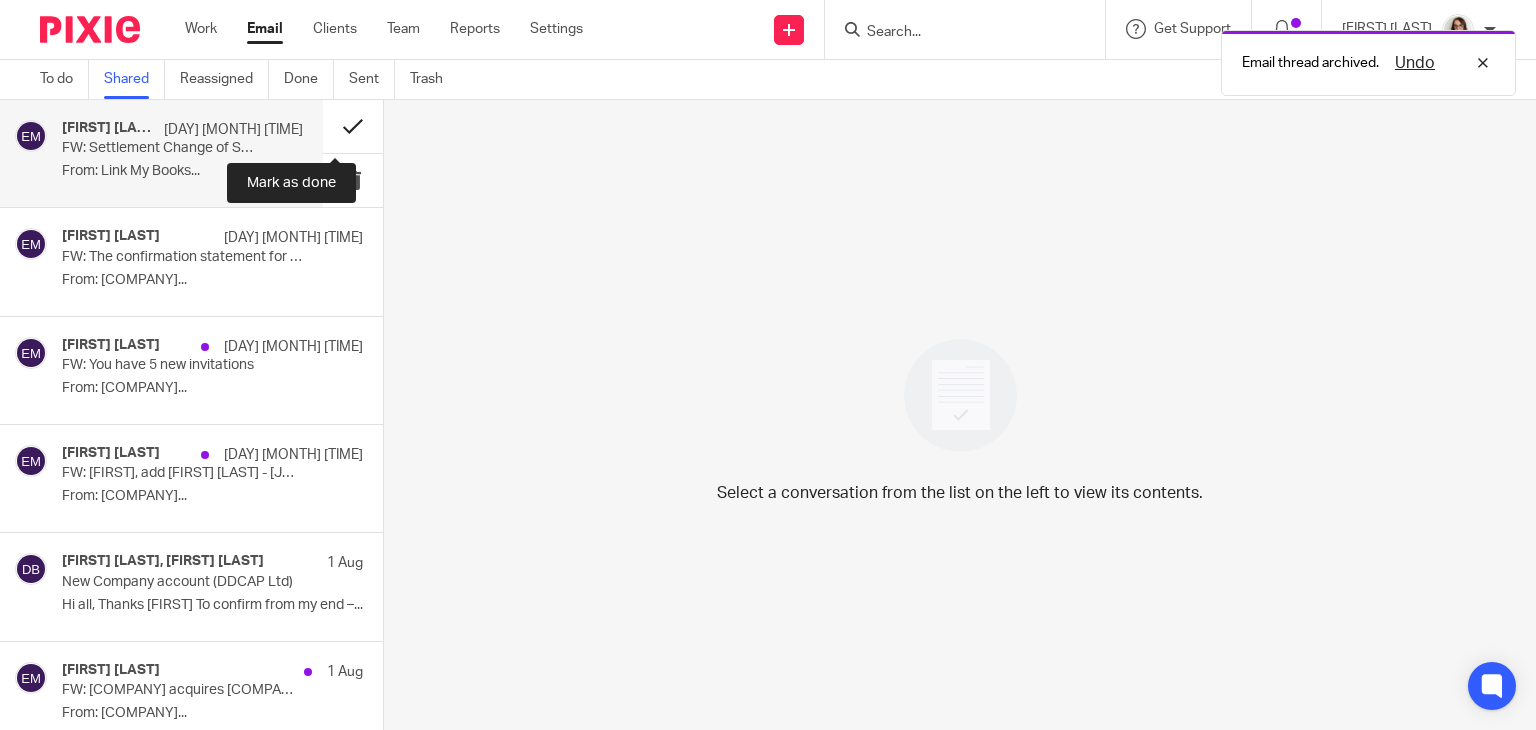 click at bounding box center [353, 126] 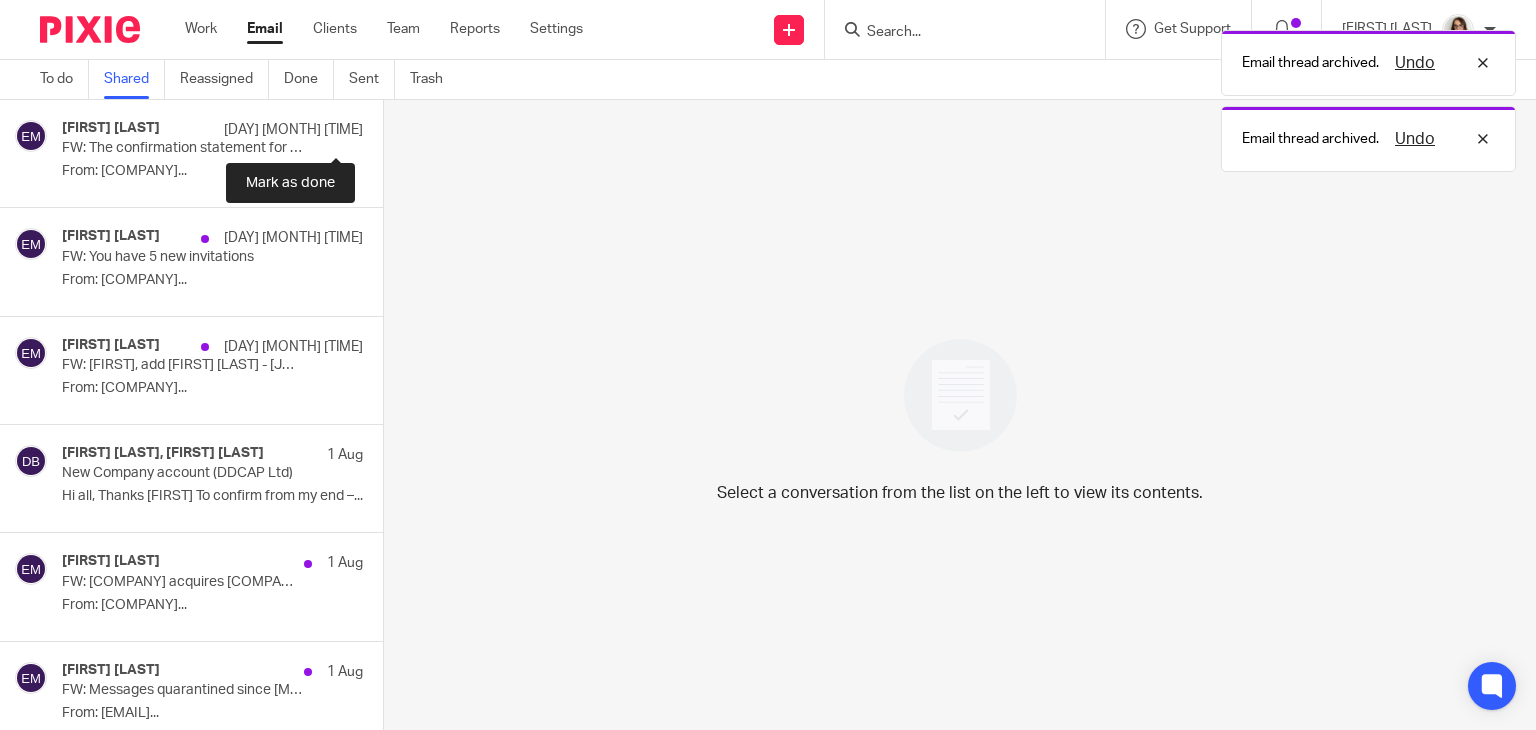 click at bounding box center [391, 126] 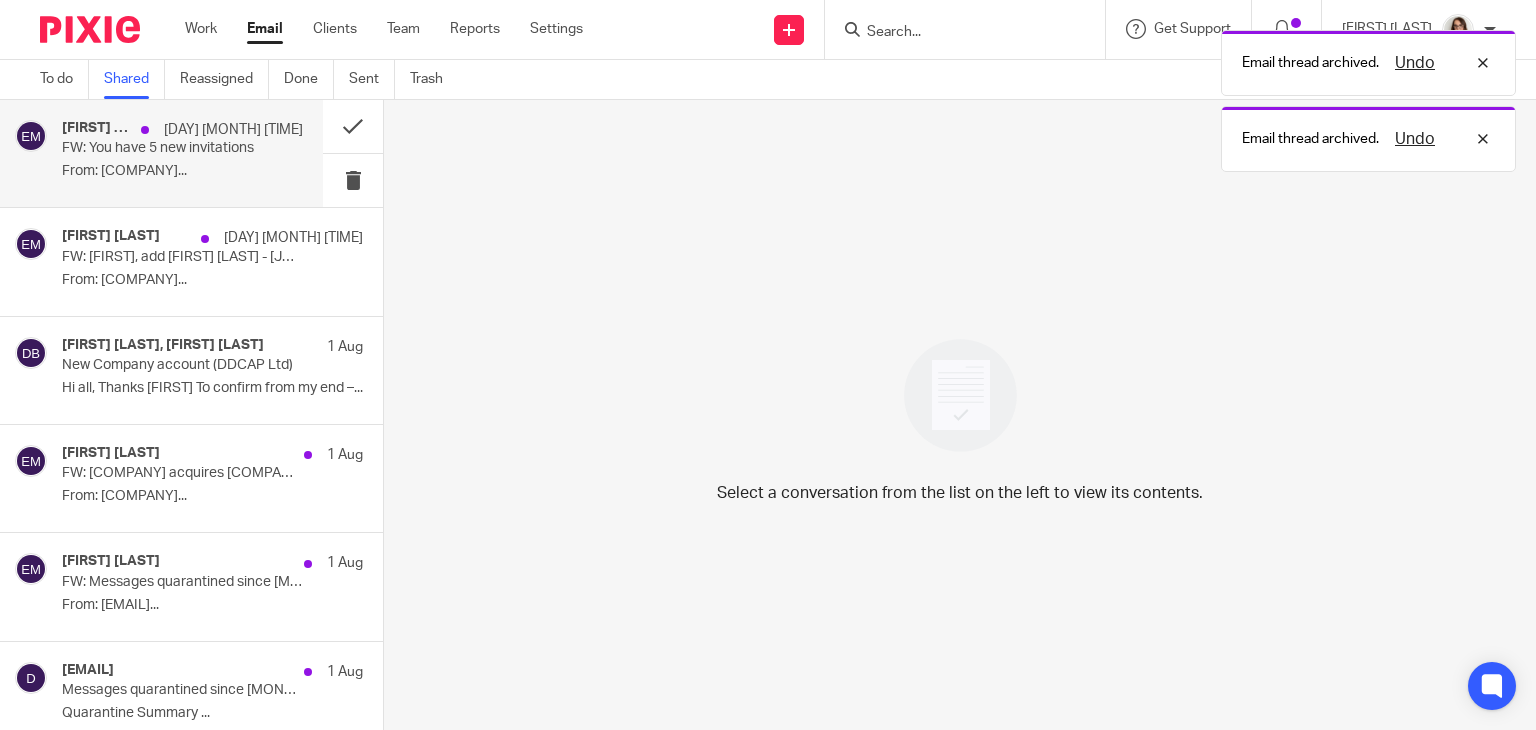 click on "From: LinkedIn..." at bounding box center (182, 171) 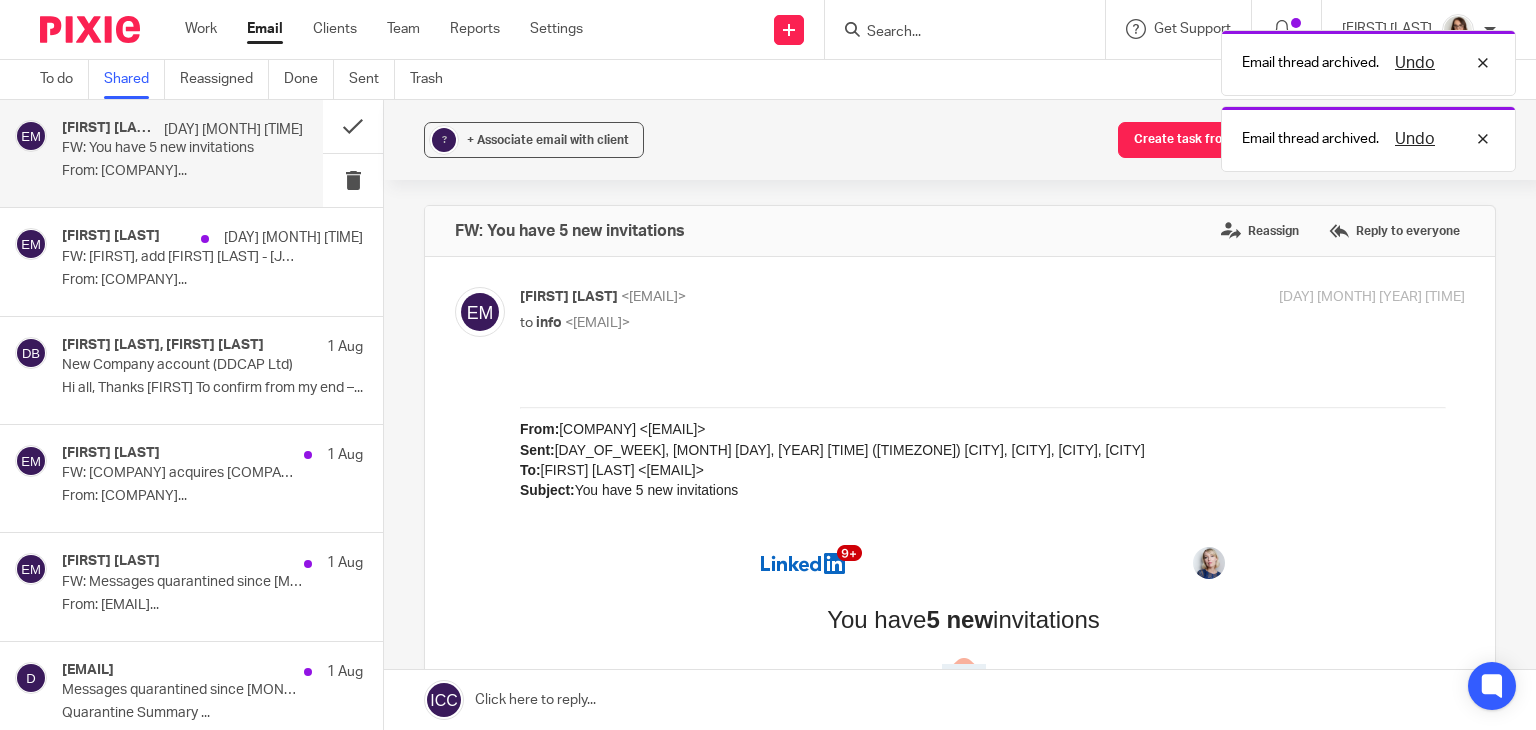 scroll, scrollTop: 0, scrollLeft: 0, axis: both 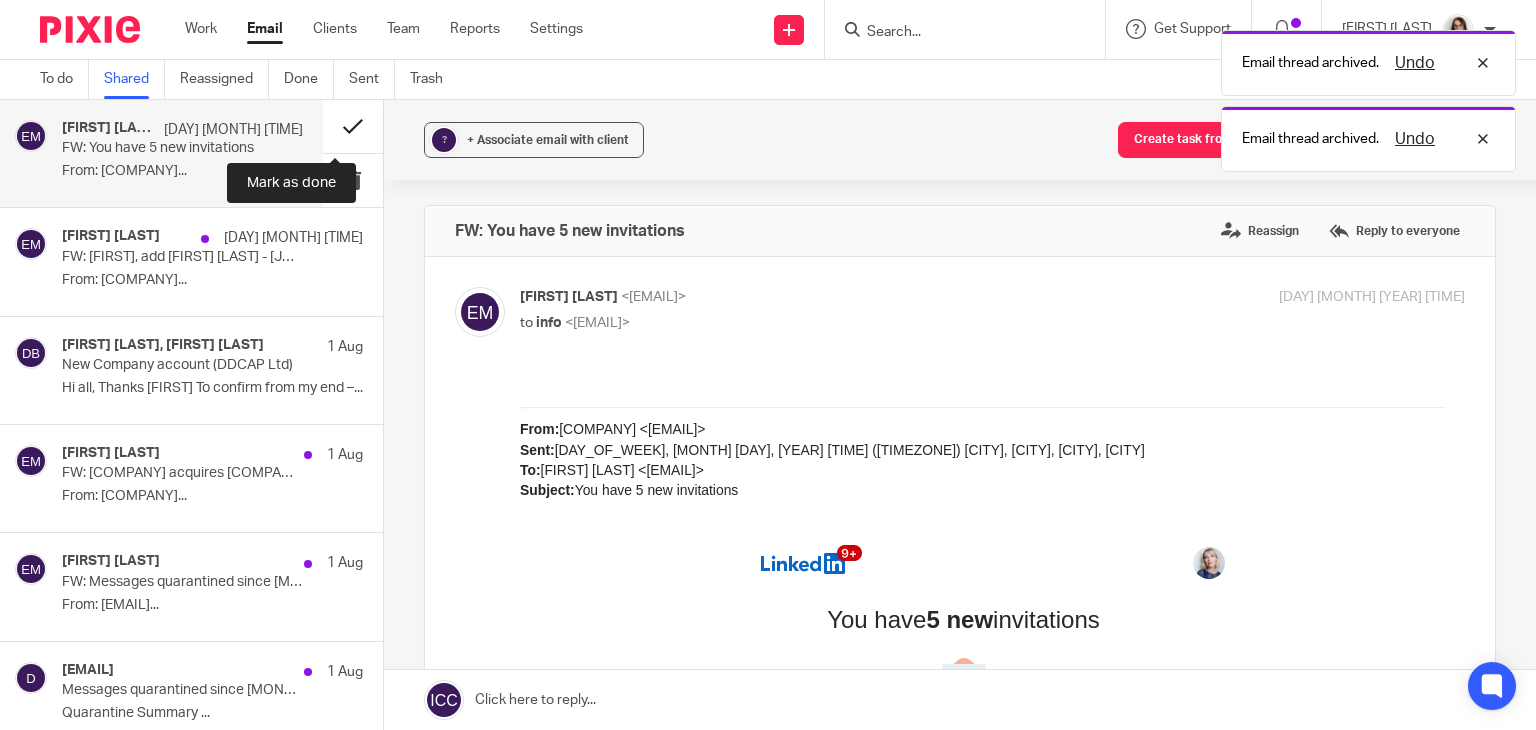 click at bounding box center (353, 126) 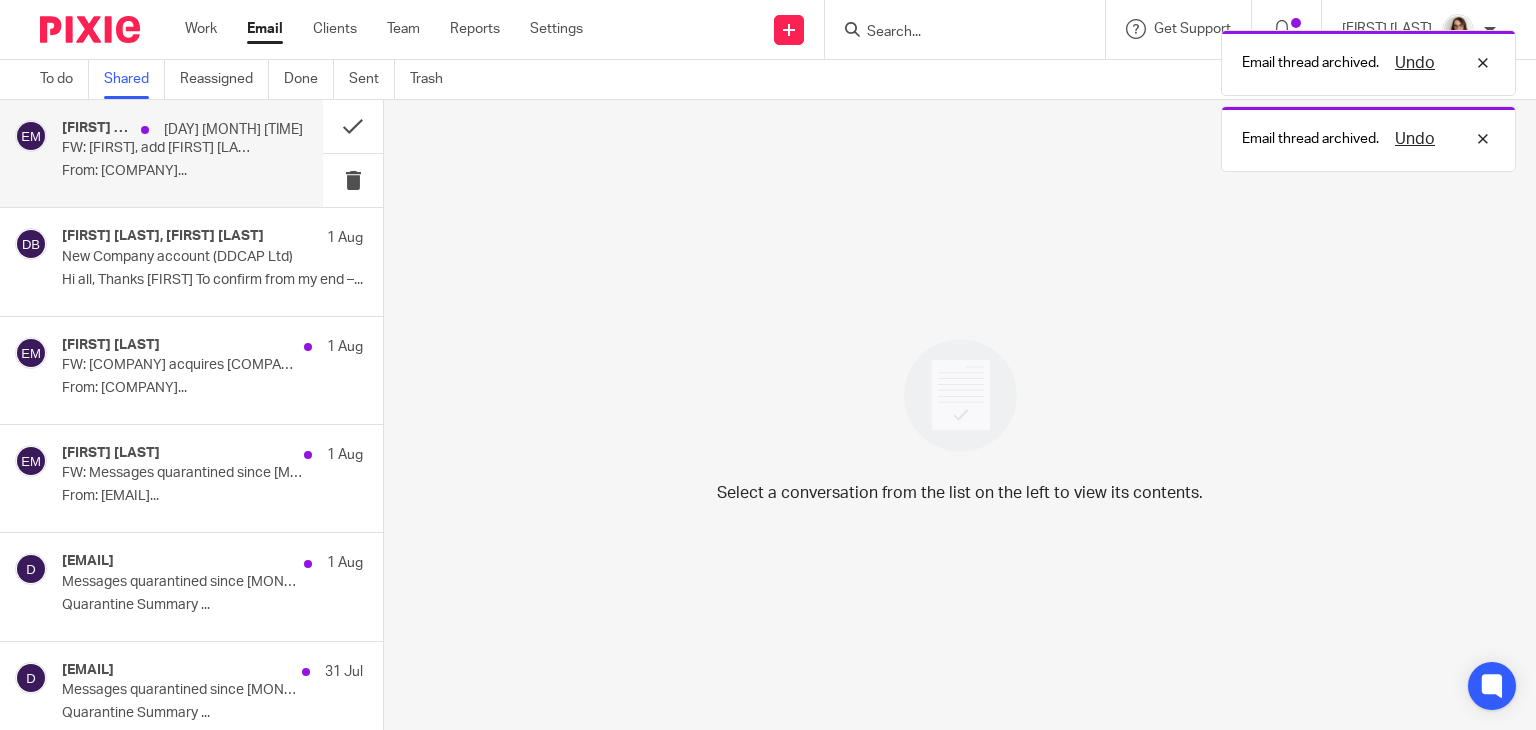 click on "Emma McGarity
1 Aug 5:35pm   FW: Emma, add Cydney Washington - Senior Finance Assistant      From: LinkedIn..." at bounding box center (182, 153) 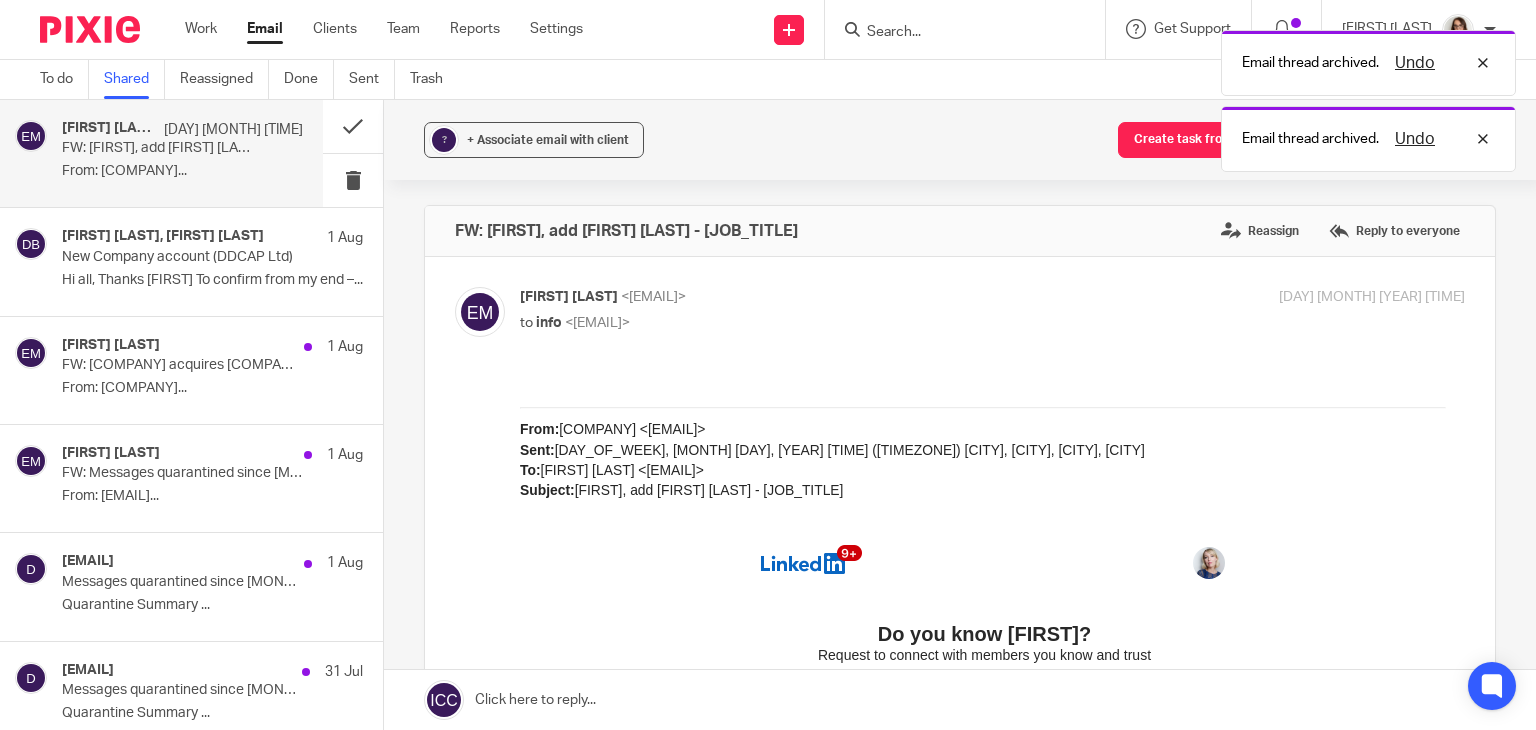 scroll, scrollTop: 0, scrollLeft: 0, axis: both 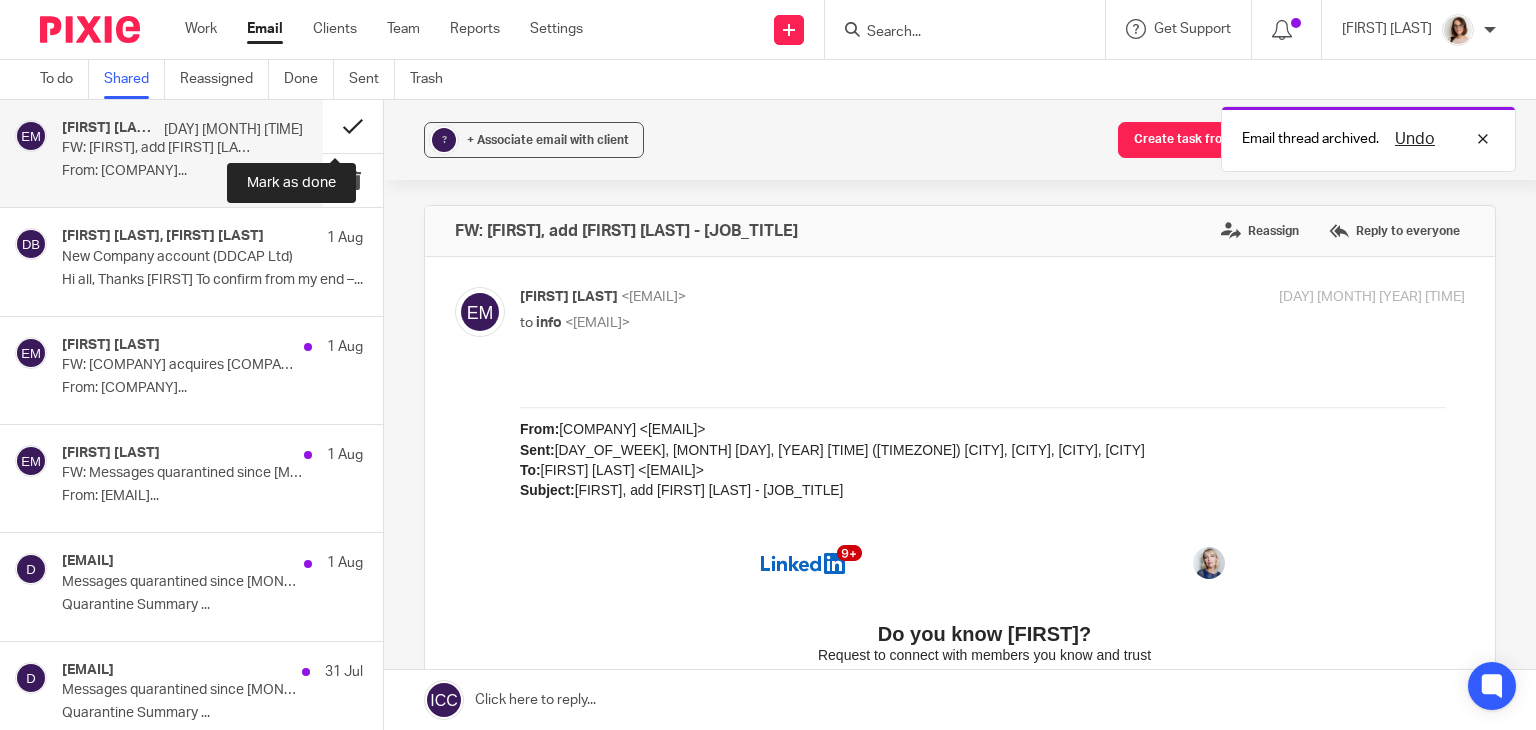 click at bounding box center [353, 126] 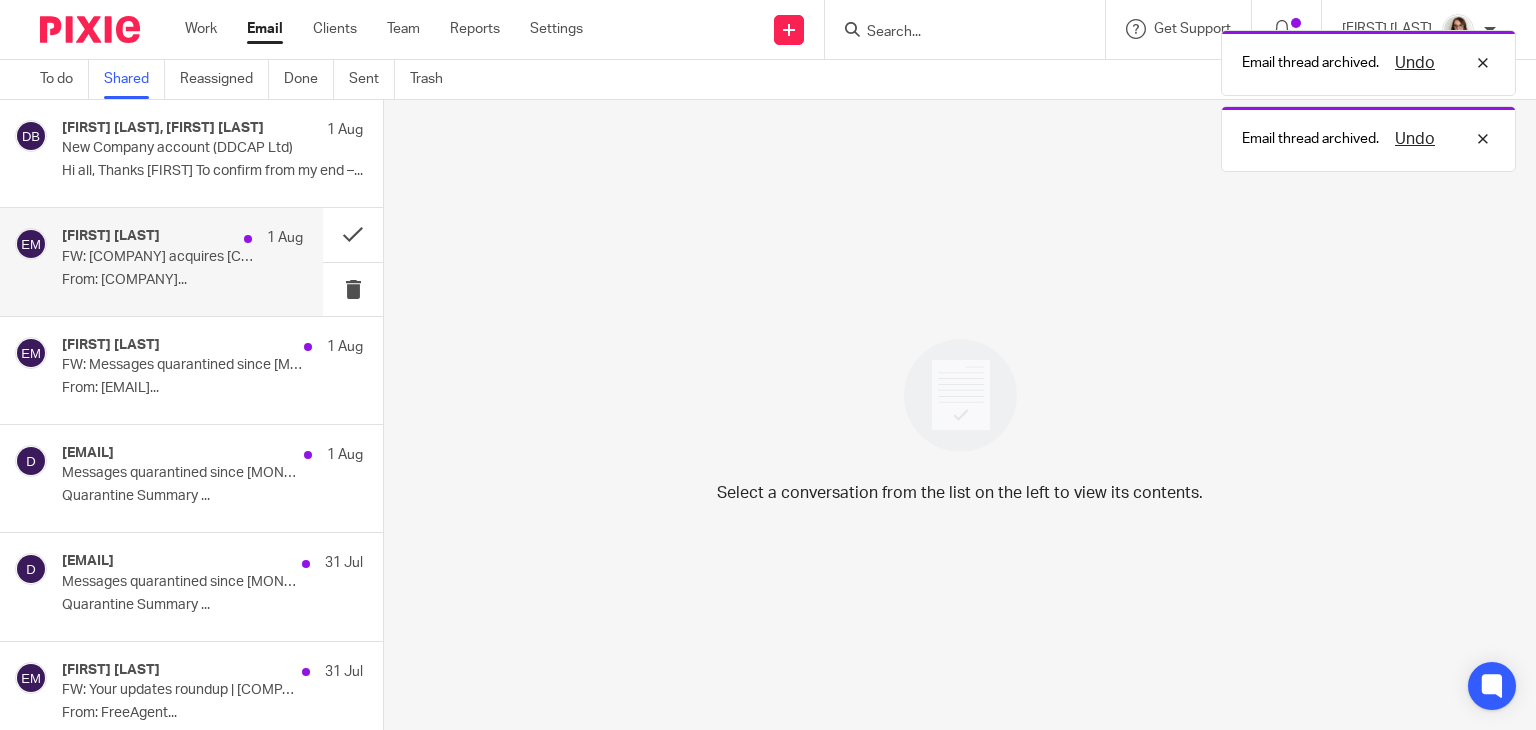 click on "From: Accountancy Today..." at bounding box center (182, 280) 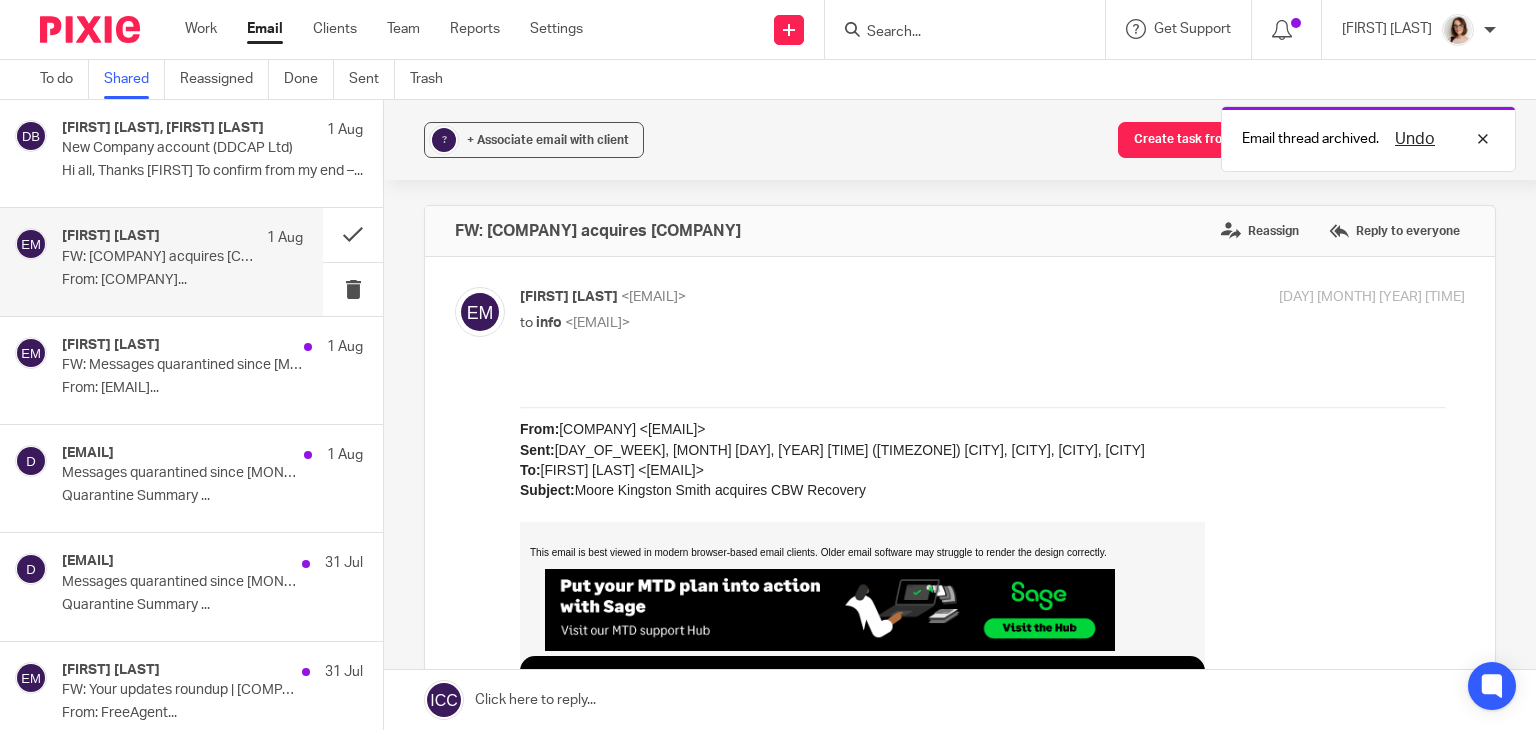 scroll, scrollTop: 0, scrollLeft: 0, axis: both 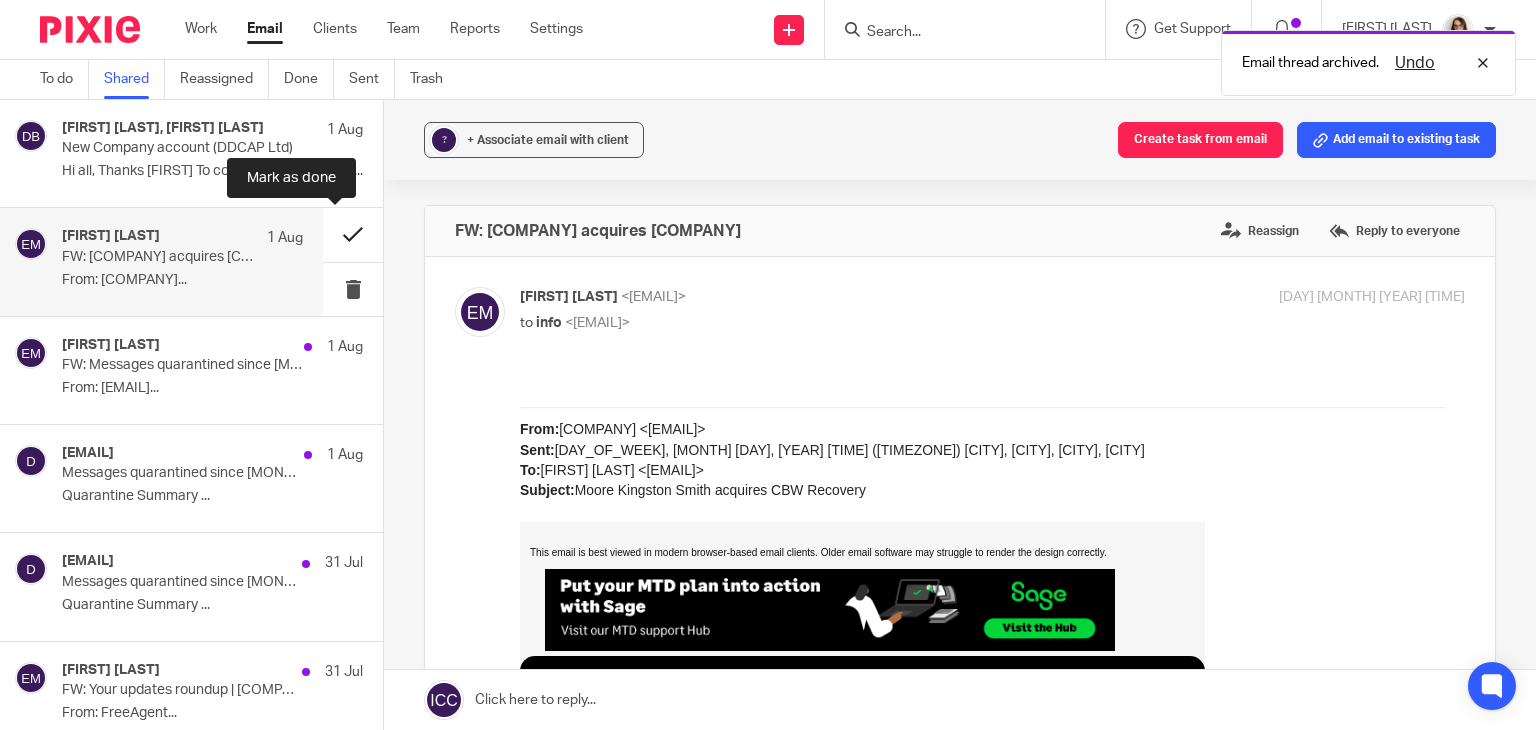 click at bounding box center (353, 234) 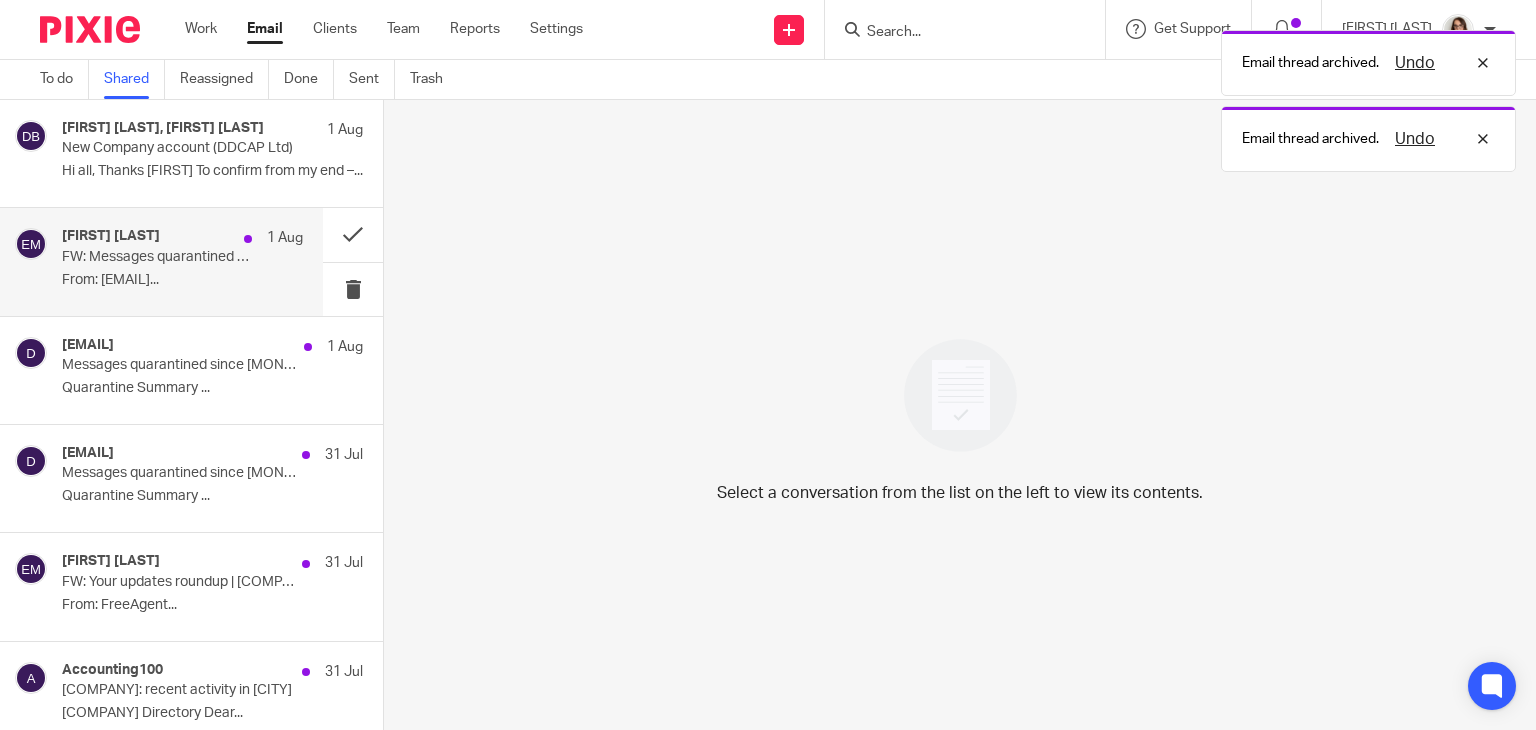 click on "From: do-not-reply@cloud.sophos.com..." at bounding box center [182, 280] 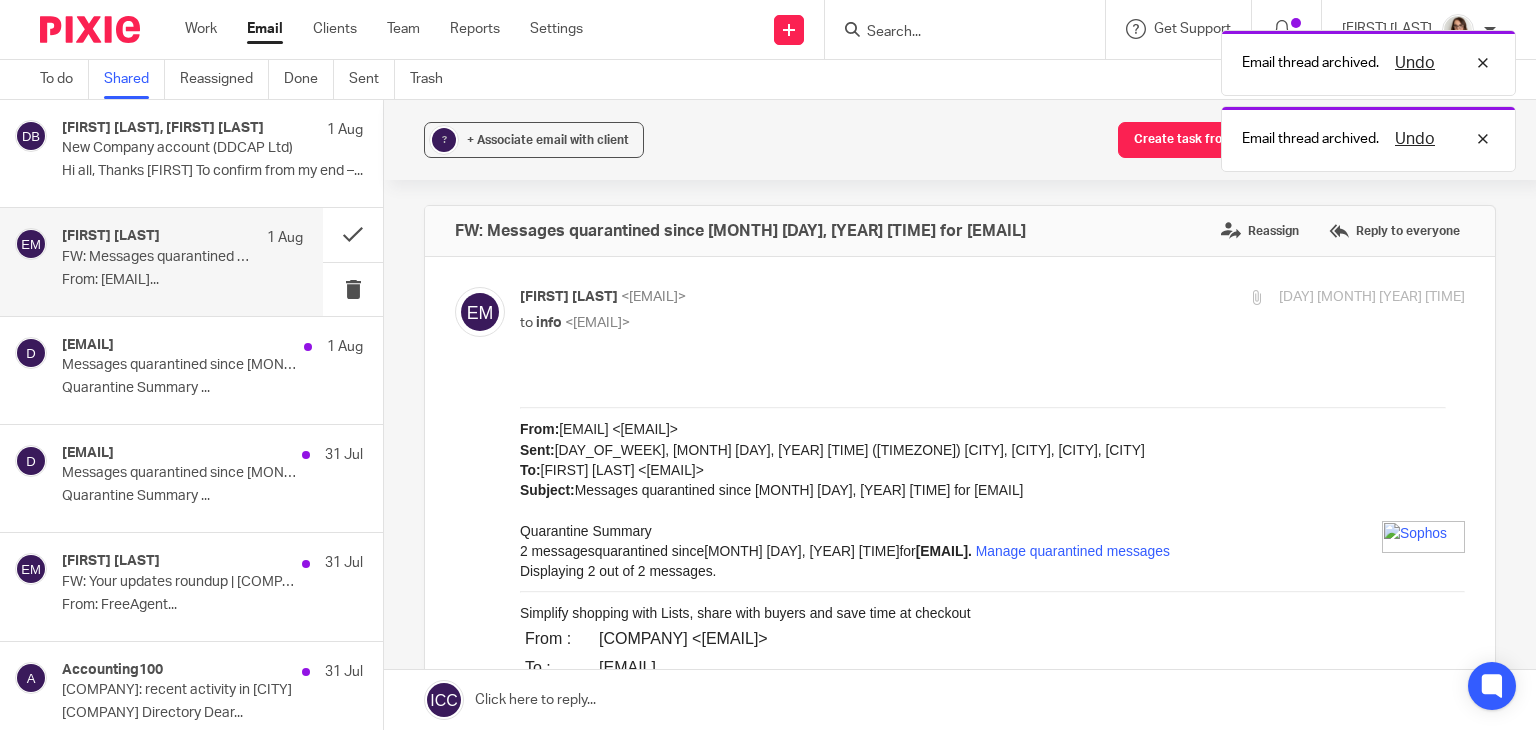 scroll, scrollTop: 0, scrollLeft: 0, axis: both 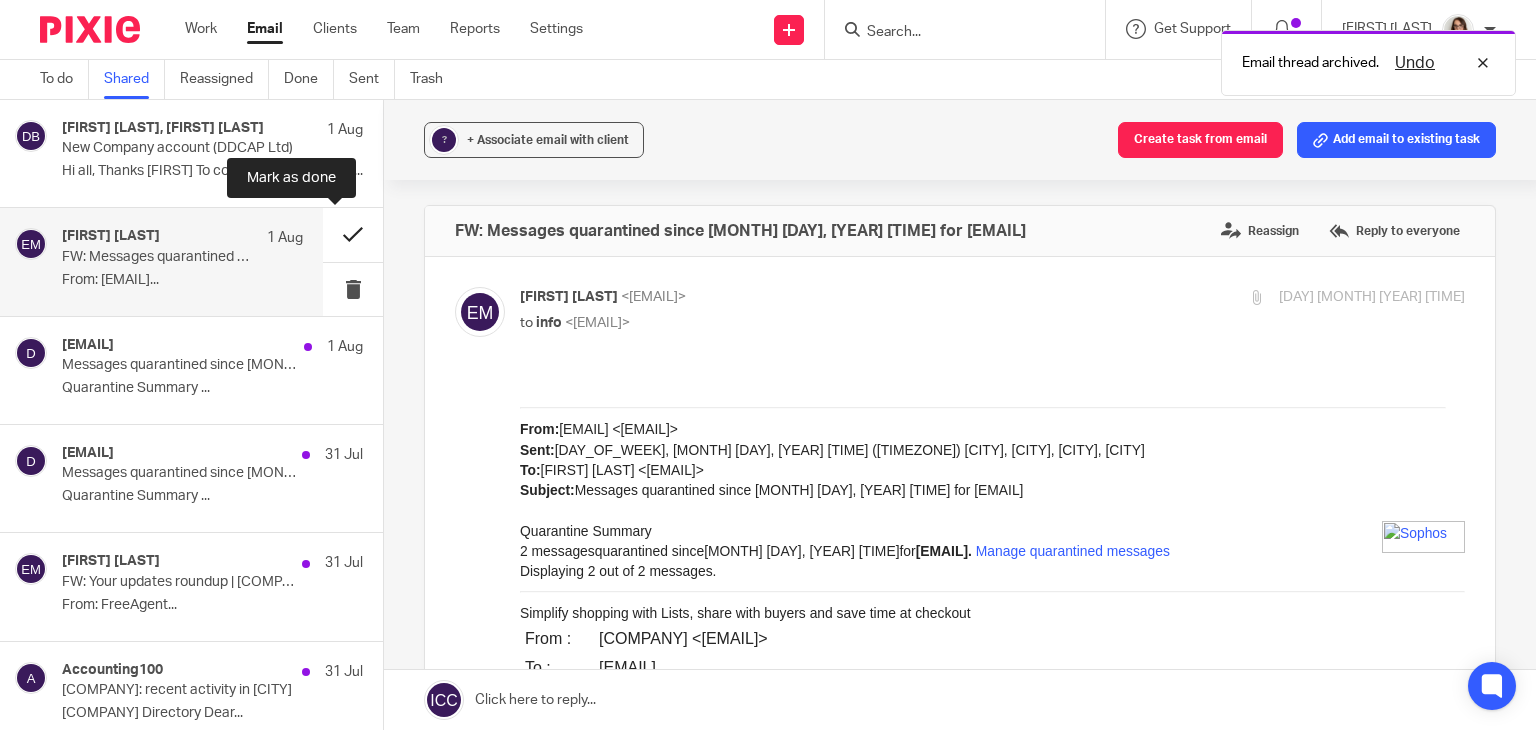 click at bounding box center (353, 234) 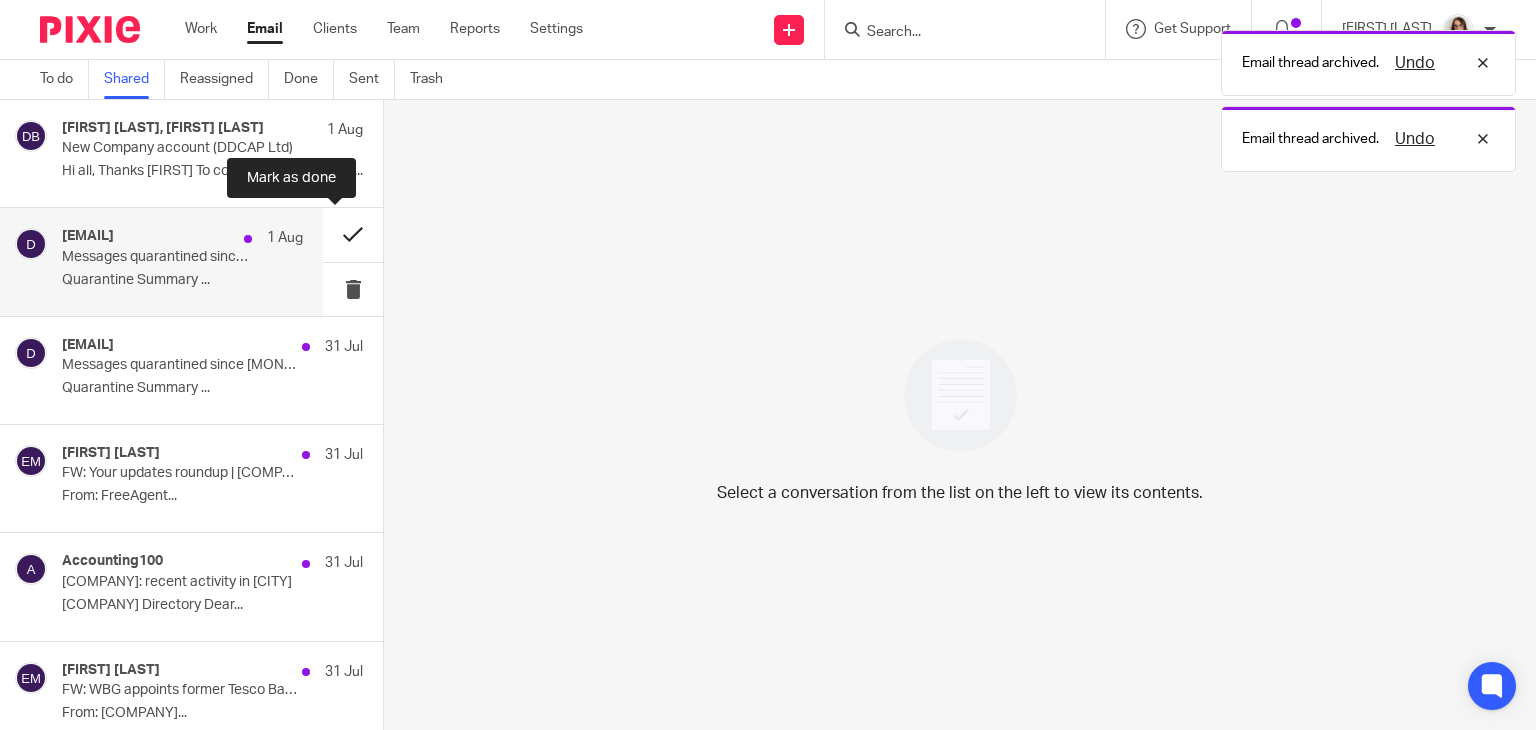 click at bounding box center [353, 234] 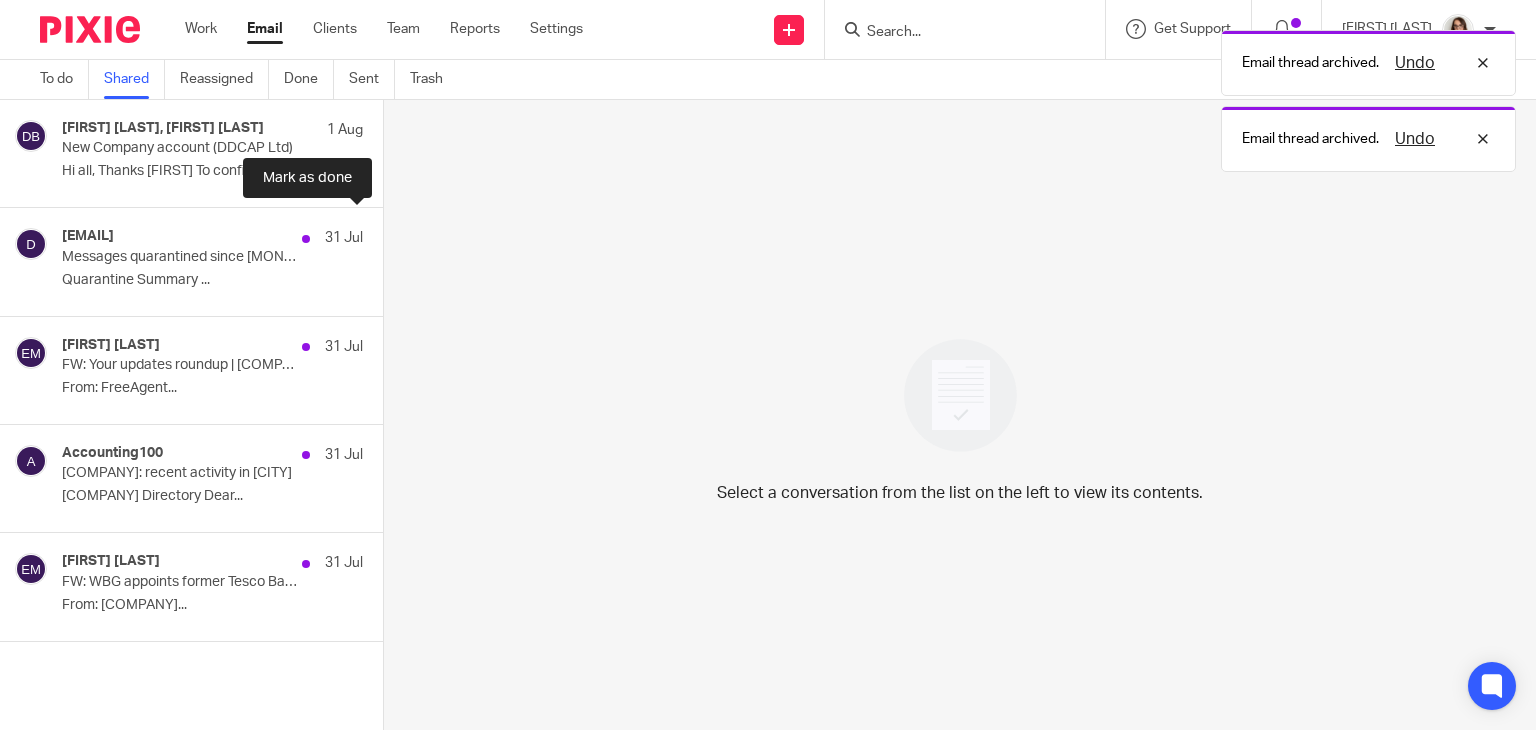 click at bounding box center (391, 234) 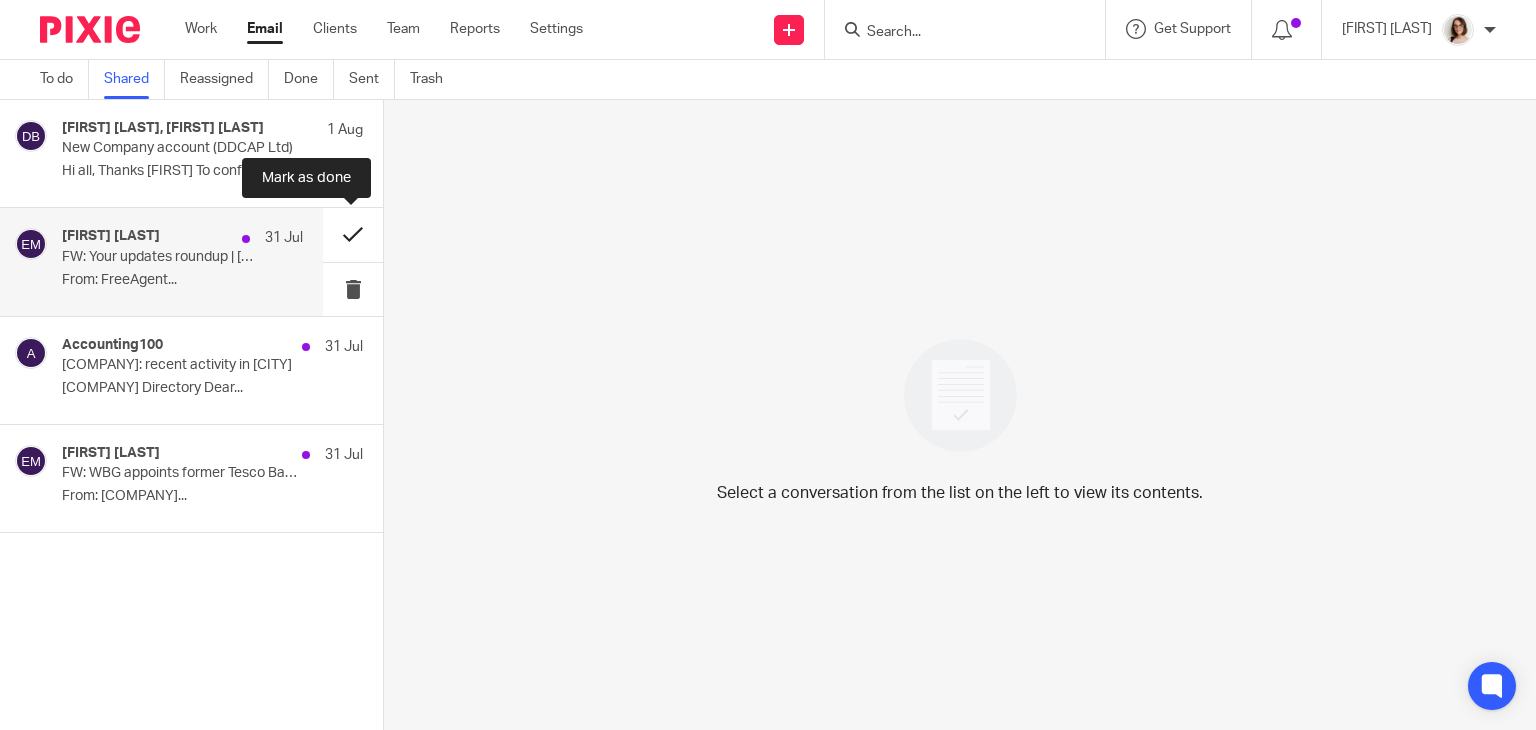 click at bounding box center [353, 234] 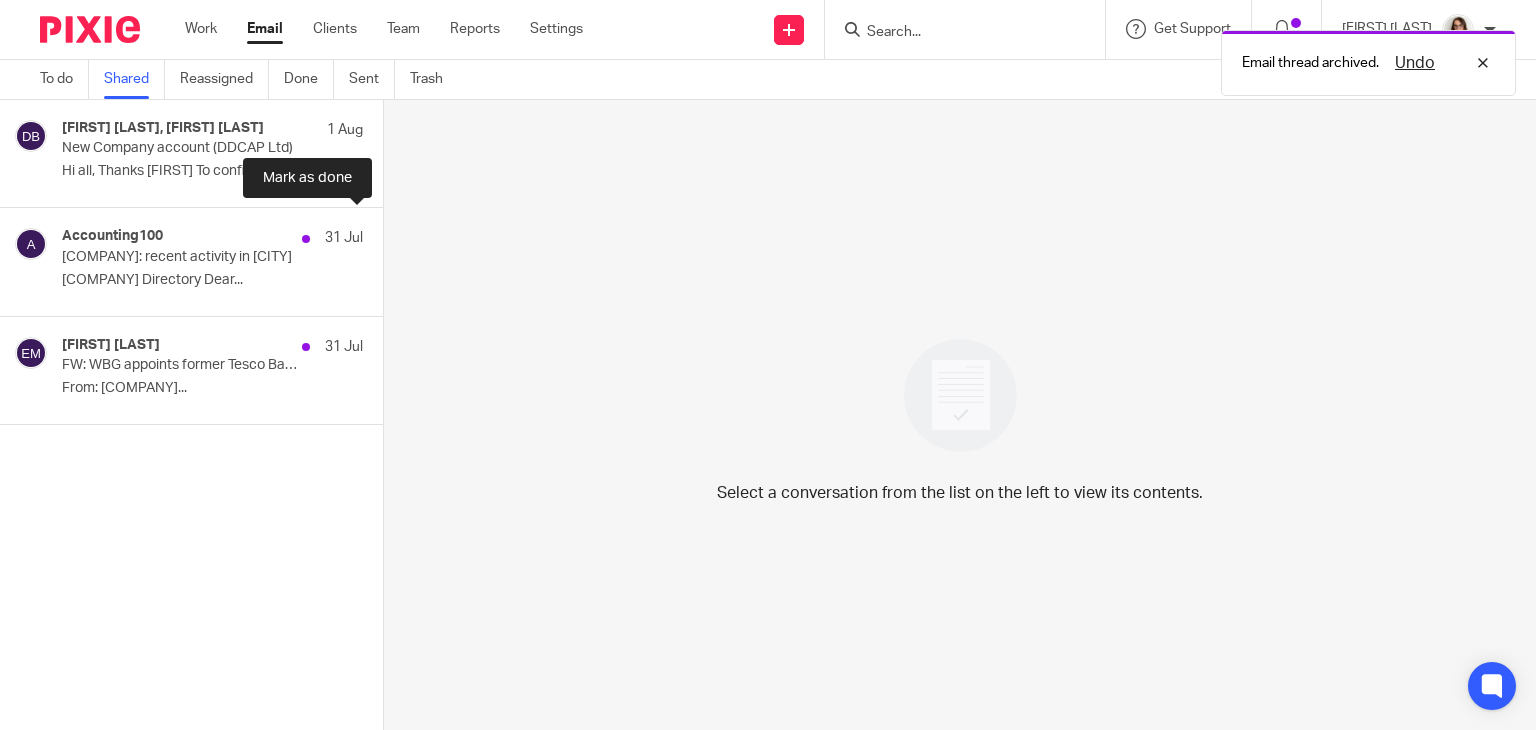 click at bounding box center (391, 234) 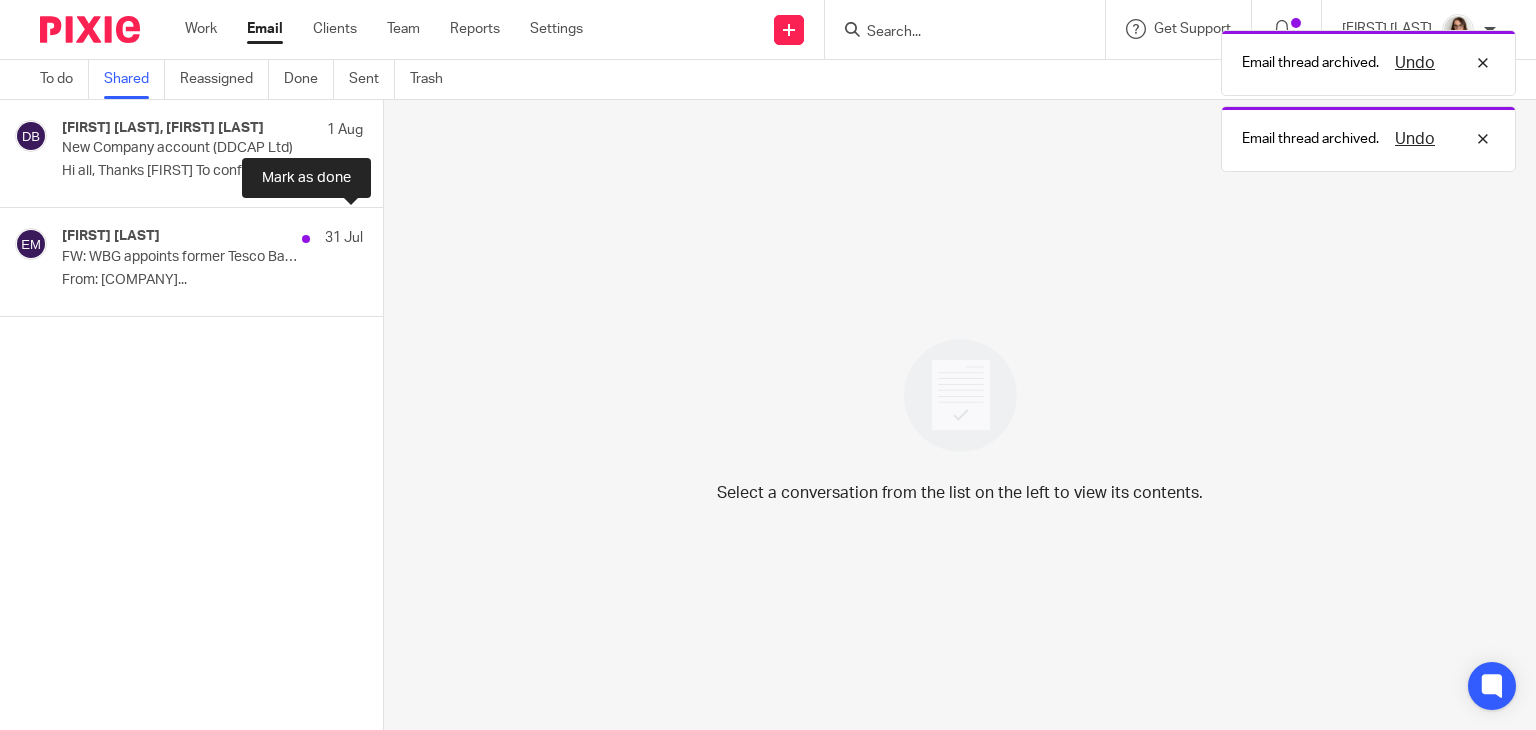 click at bounding box center (391, 234) 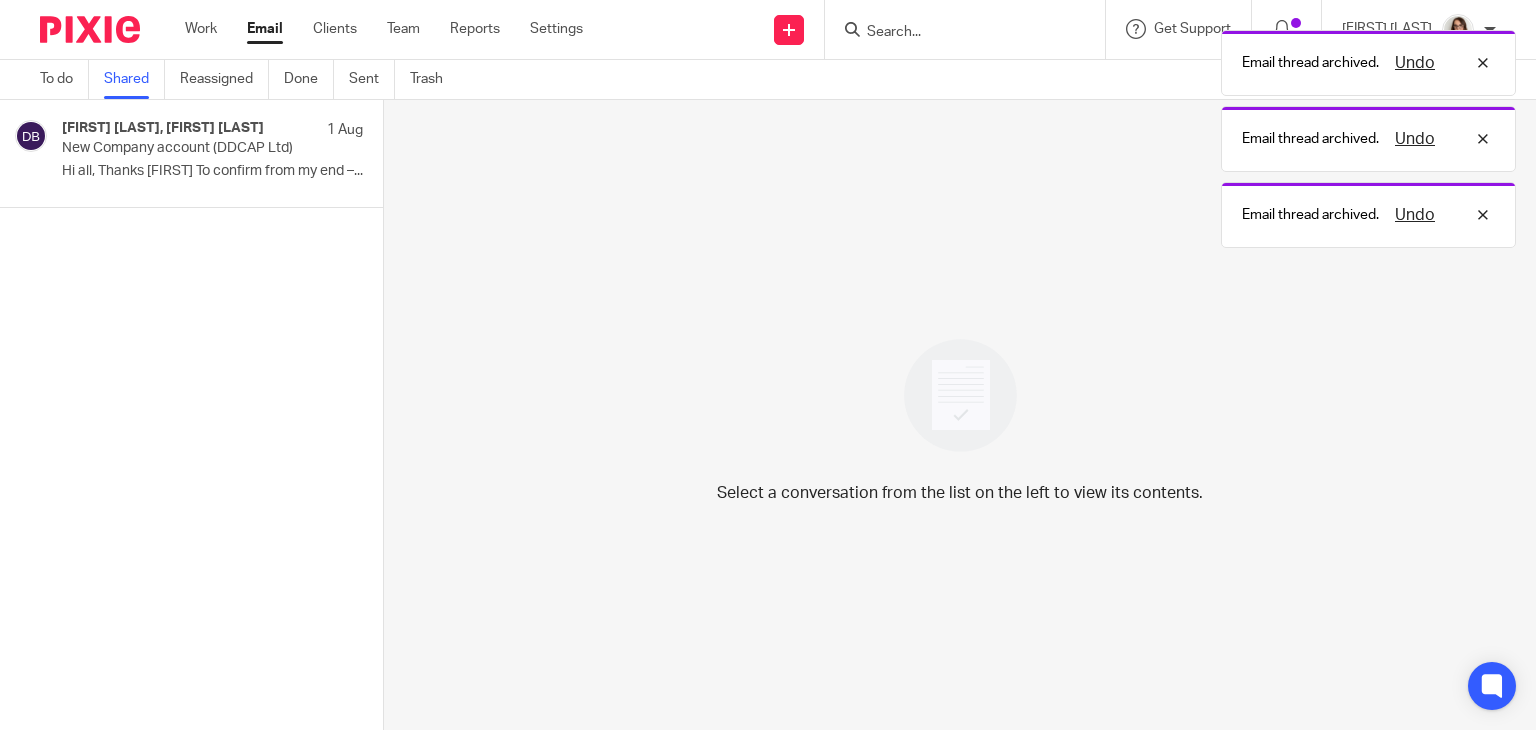 click on "Shared" at bounding box center [134, 79] 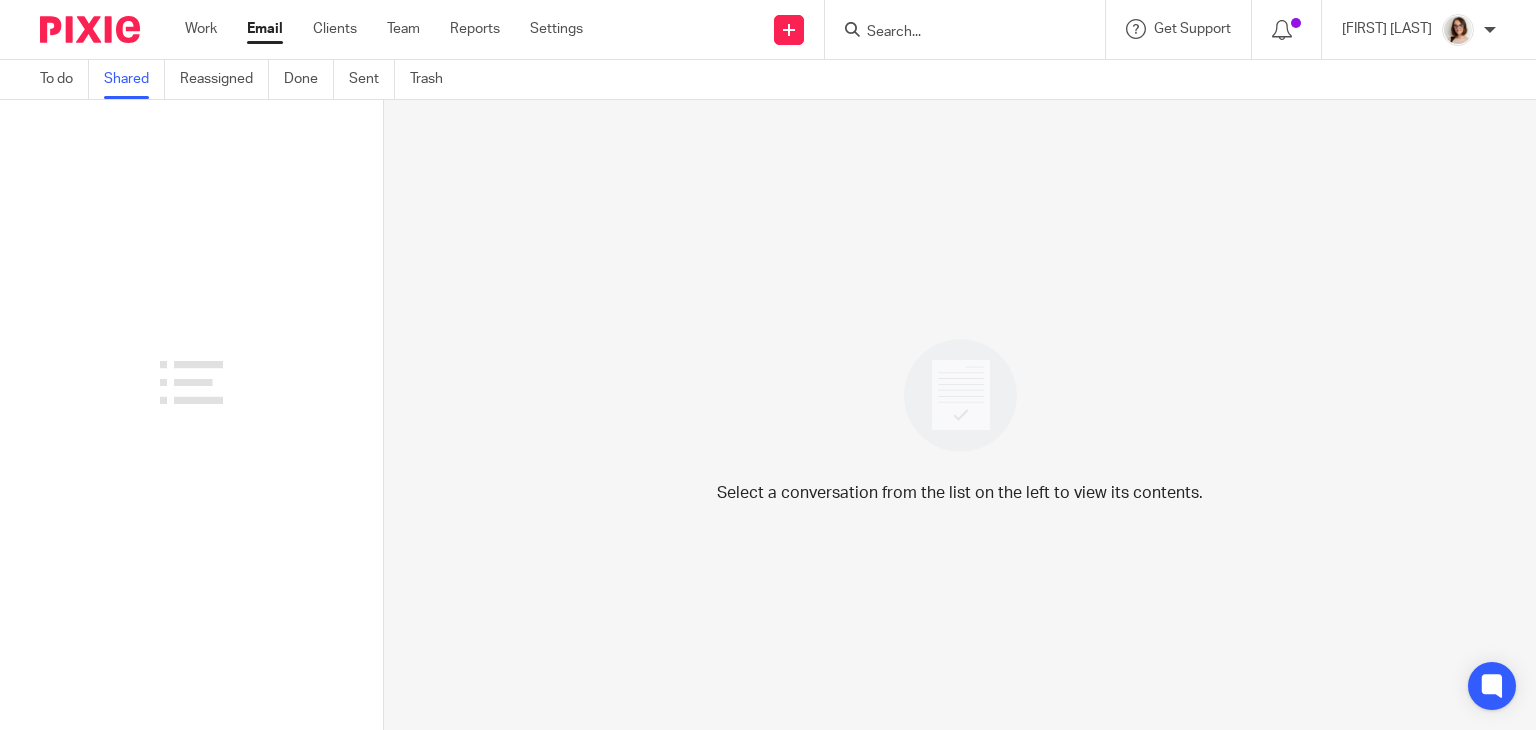 scroll, scrollTop: 0, scrollLeft: 0, axis: both 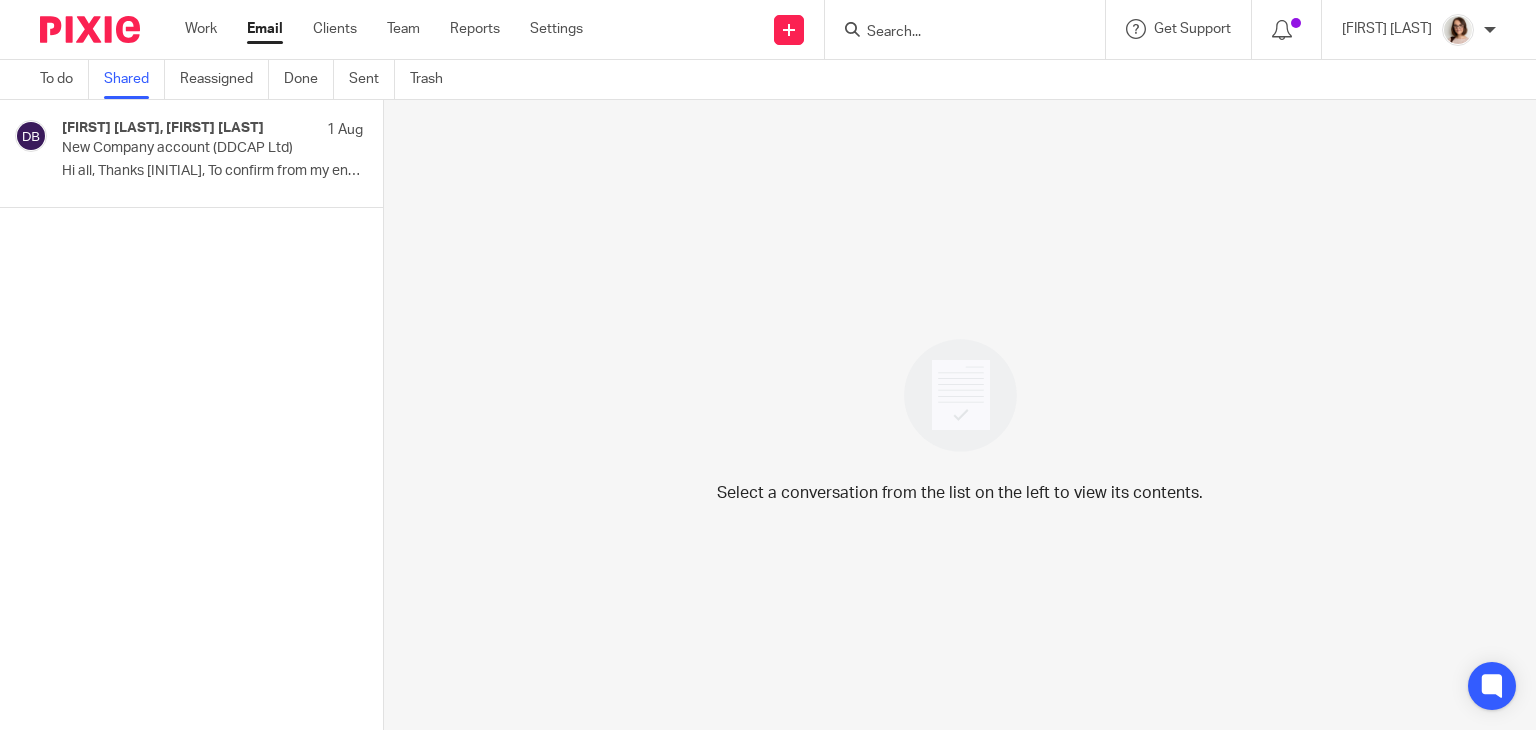 click on "Email" at bounding box center (265, 29) 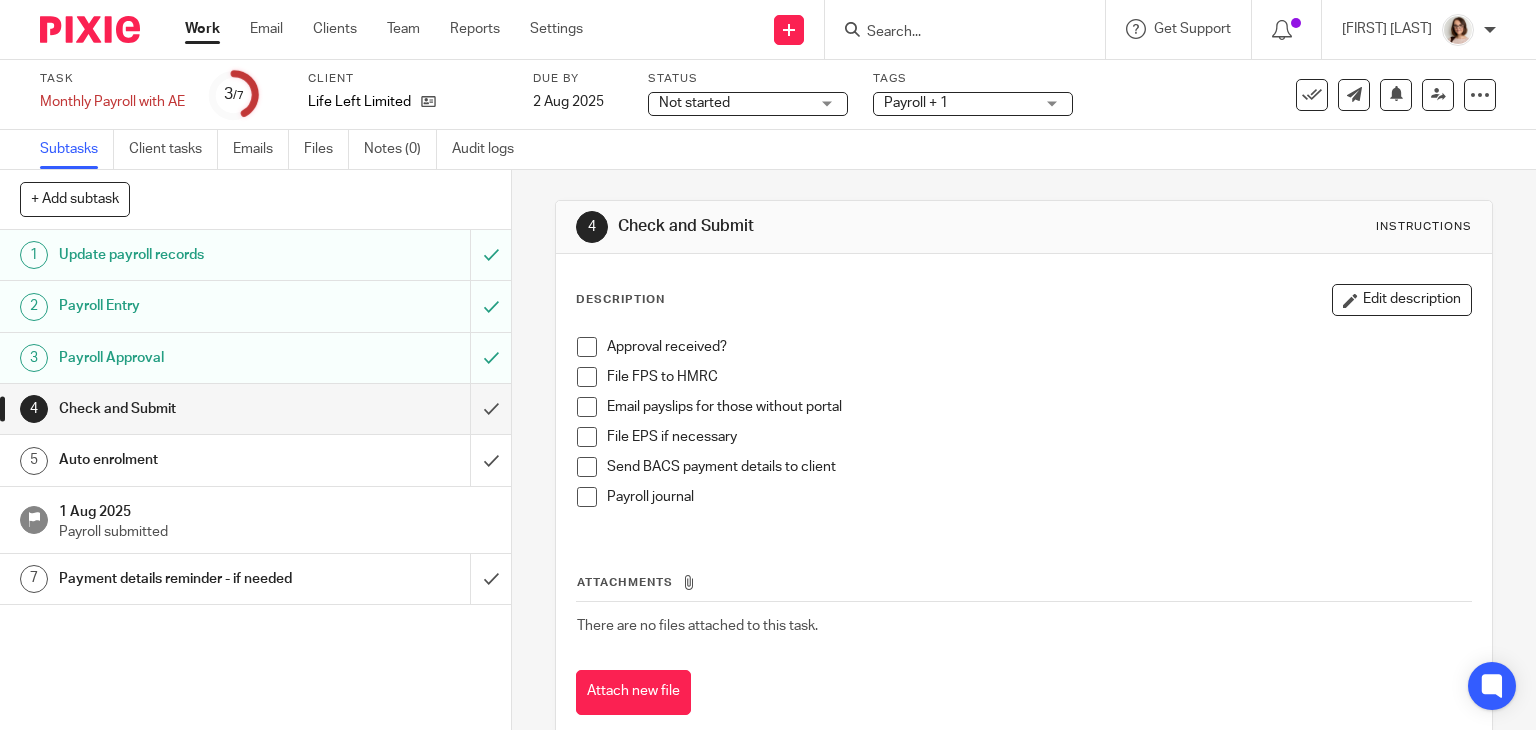 scroll, scrollTop: 0, scrollLeft: 0, axis: both 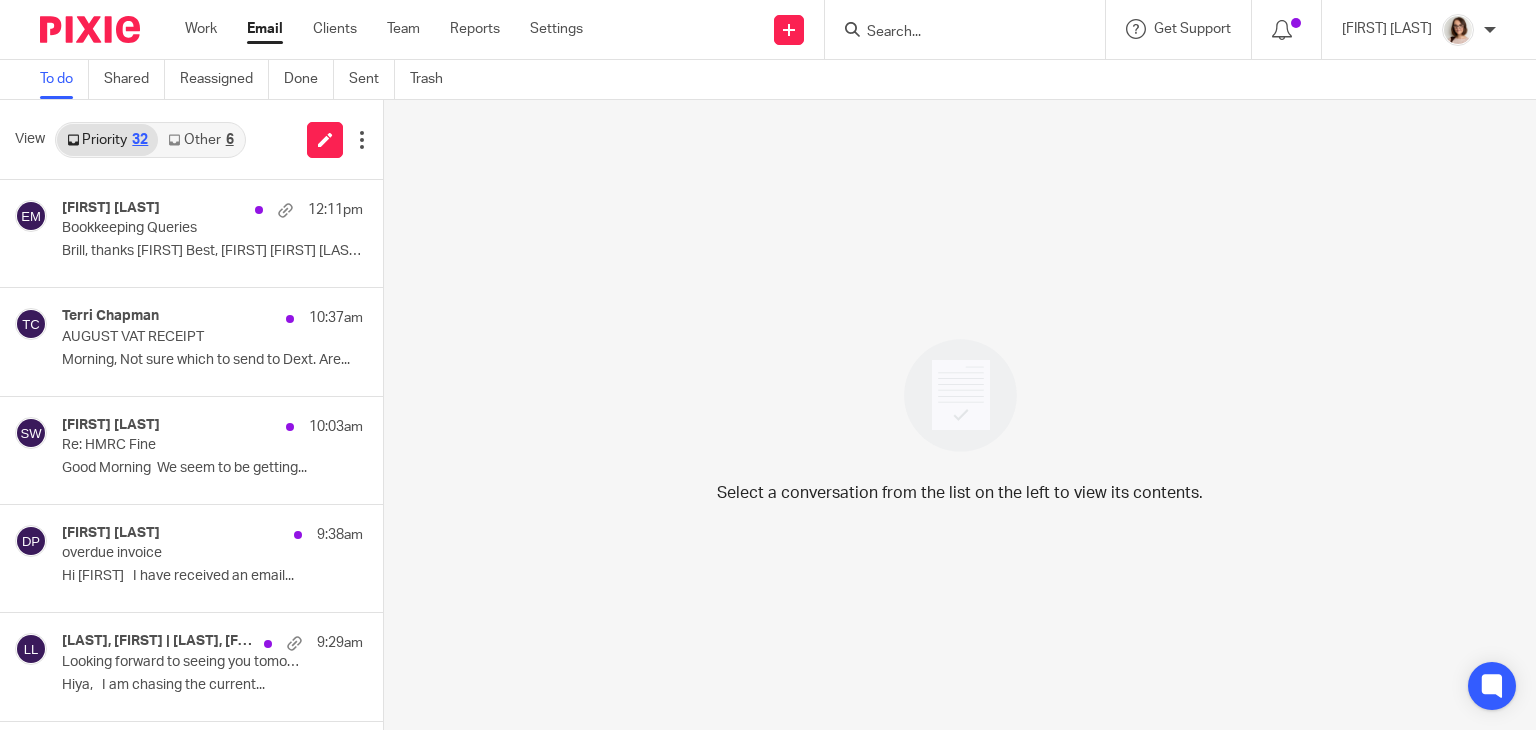 click on "Other
6" at bounding box center (200, 140) 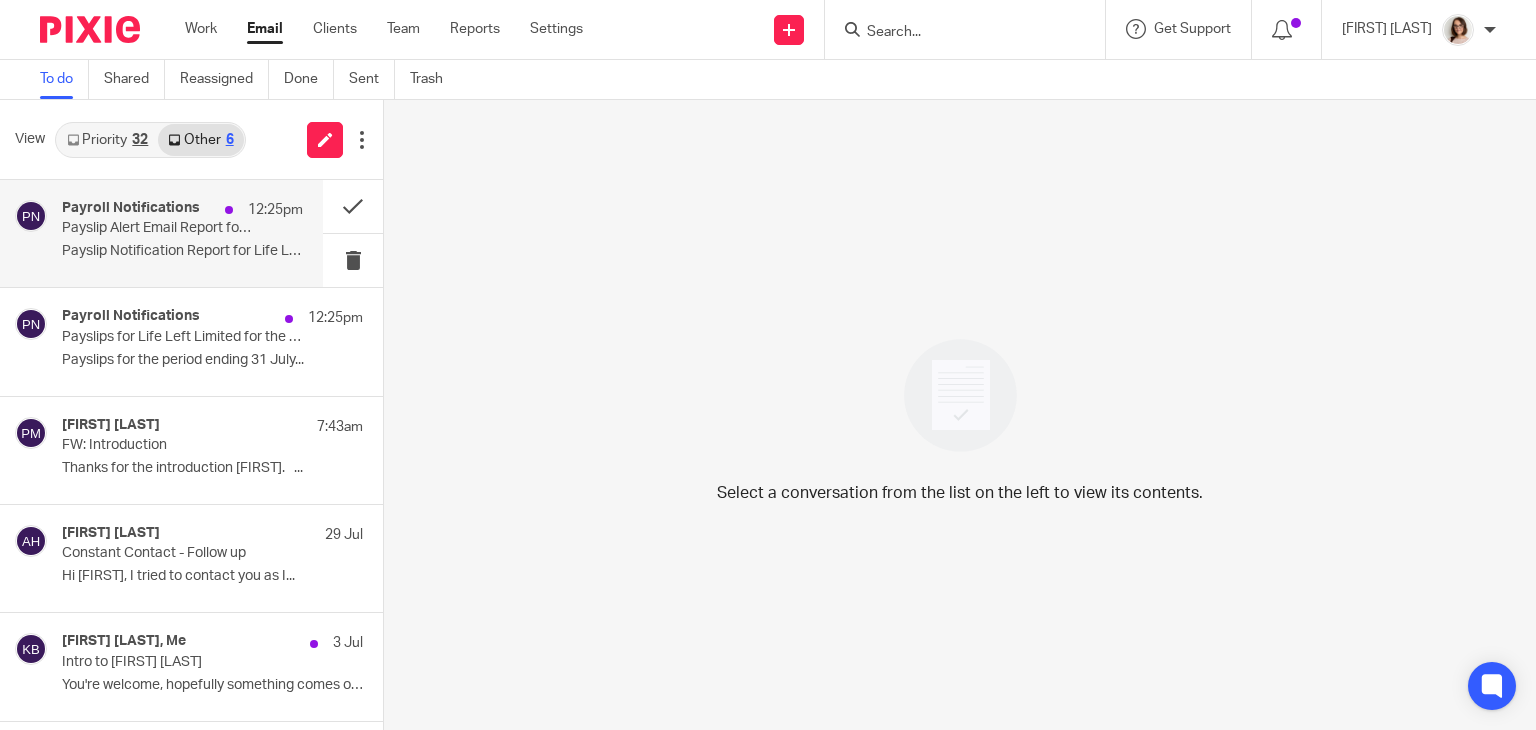 click on "Payroll Notifications
12:25pm   Payslip Alert Email Report for Life Left Limited   Payslip Notification Report for Life Left..." at bounding box center [182, 233] 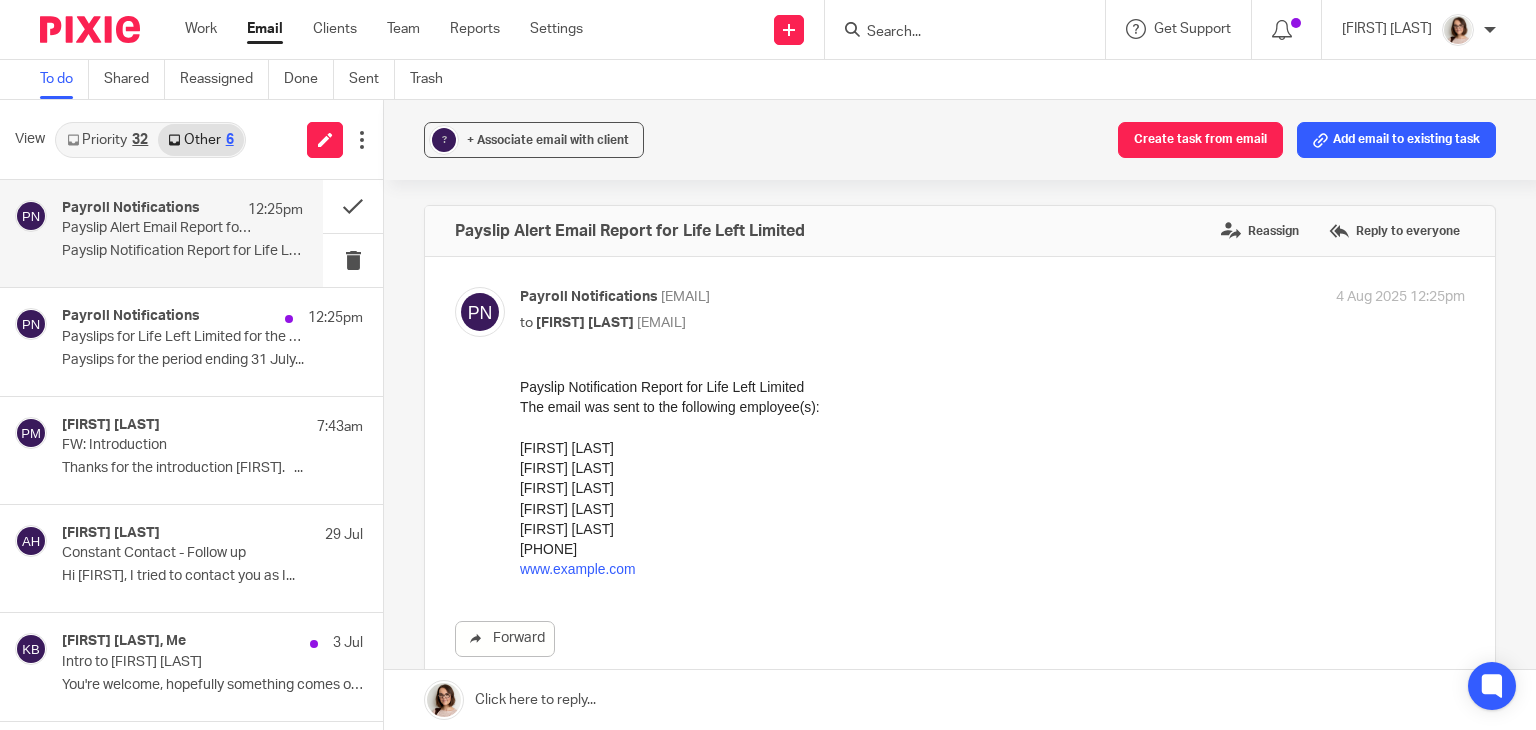 scroll, scrollTop: 0, scrollLeft: 0, axis: both 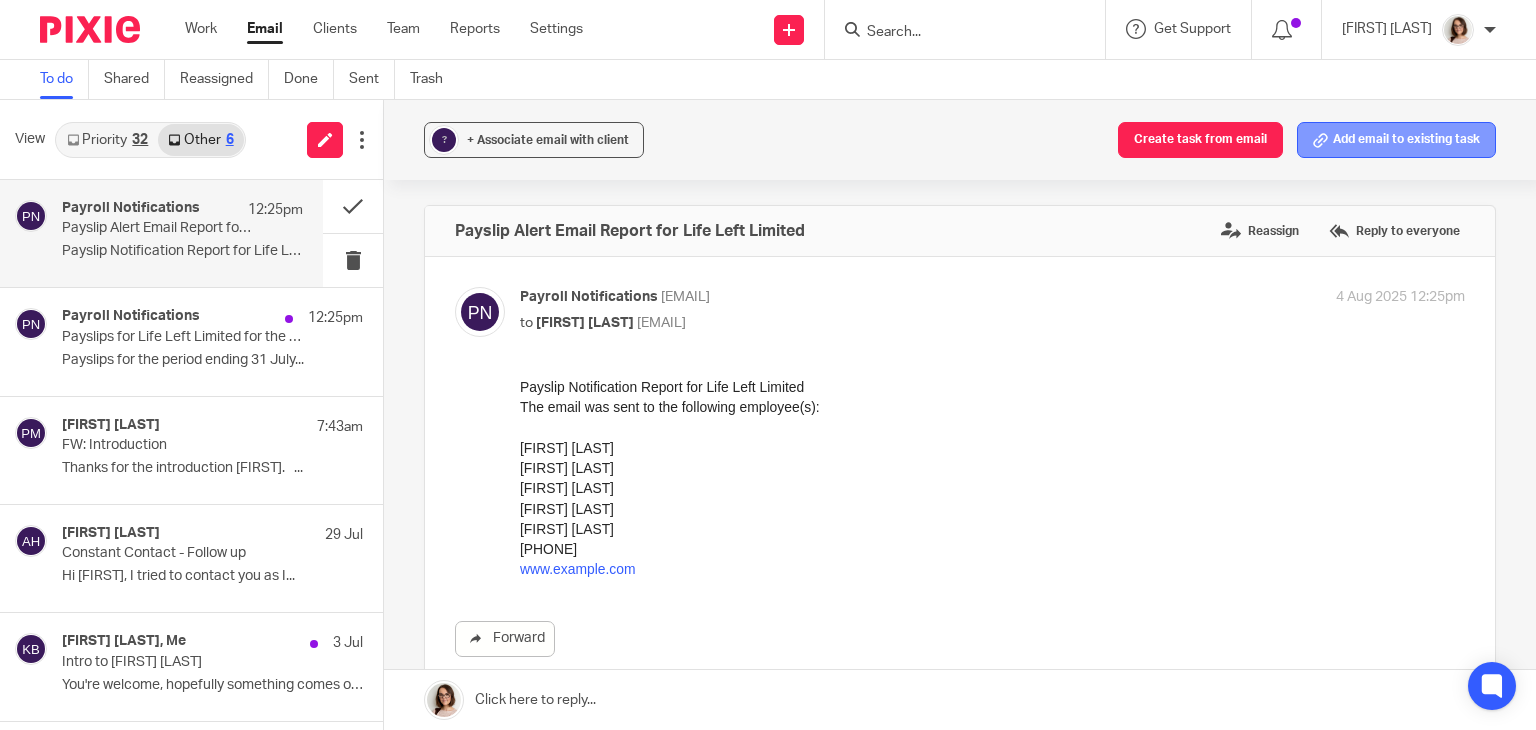 click on "Add email to existing task" at bounding box center (1396, 140) 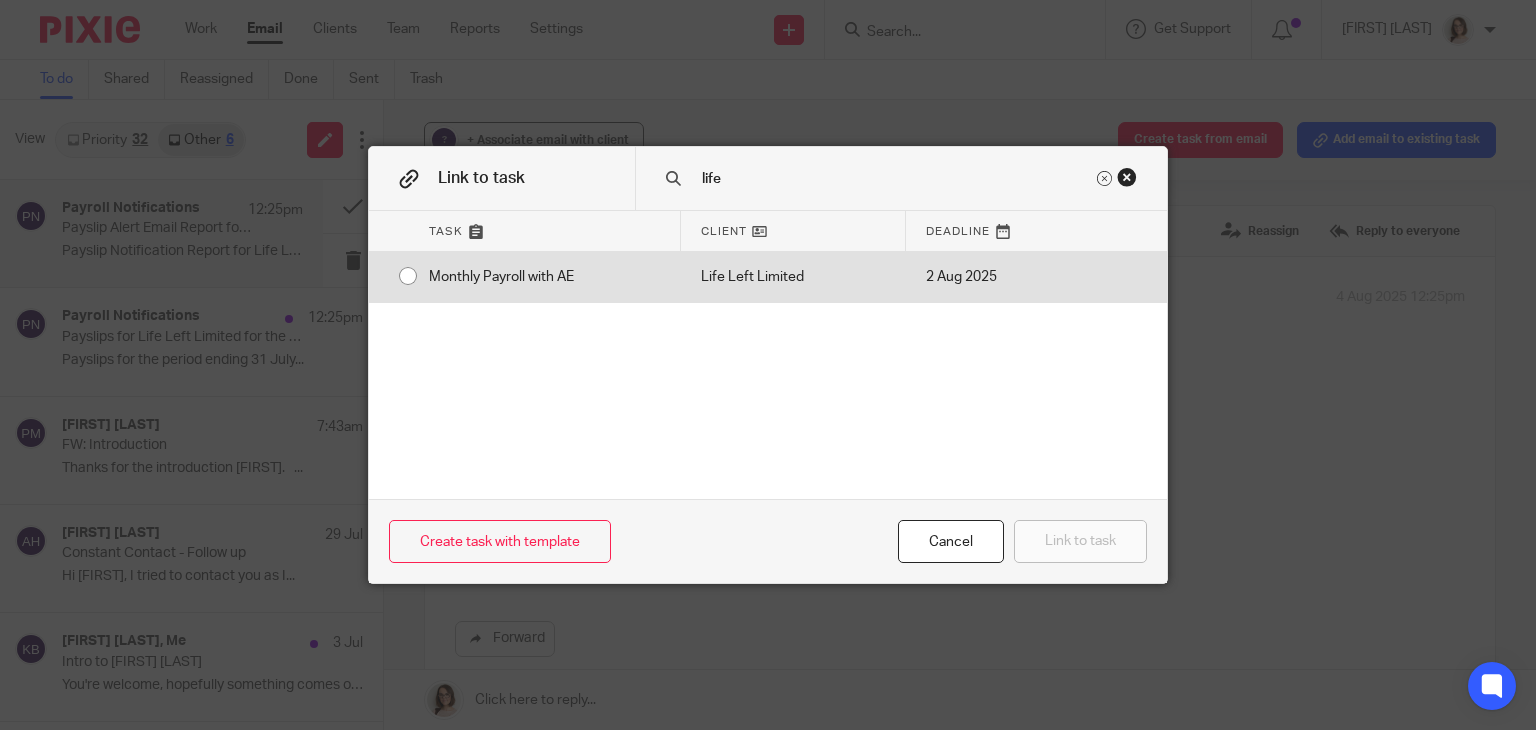 type on "life" 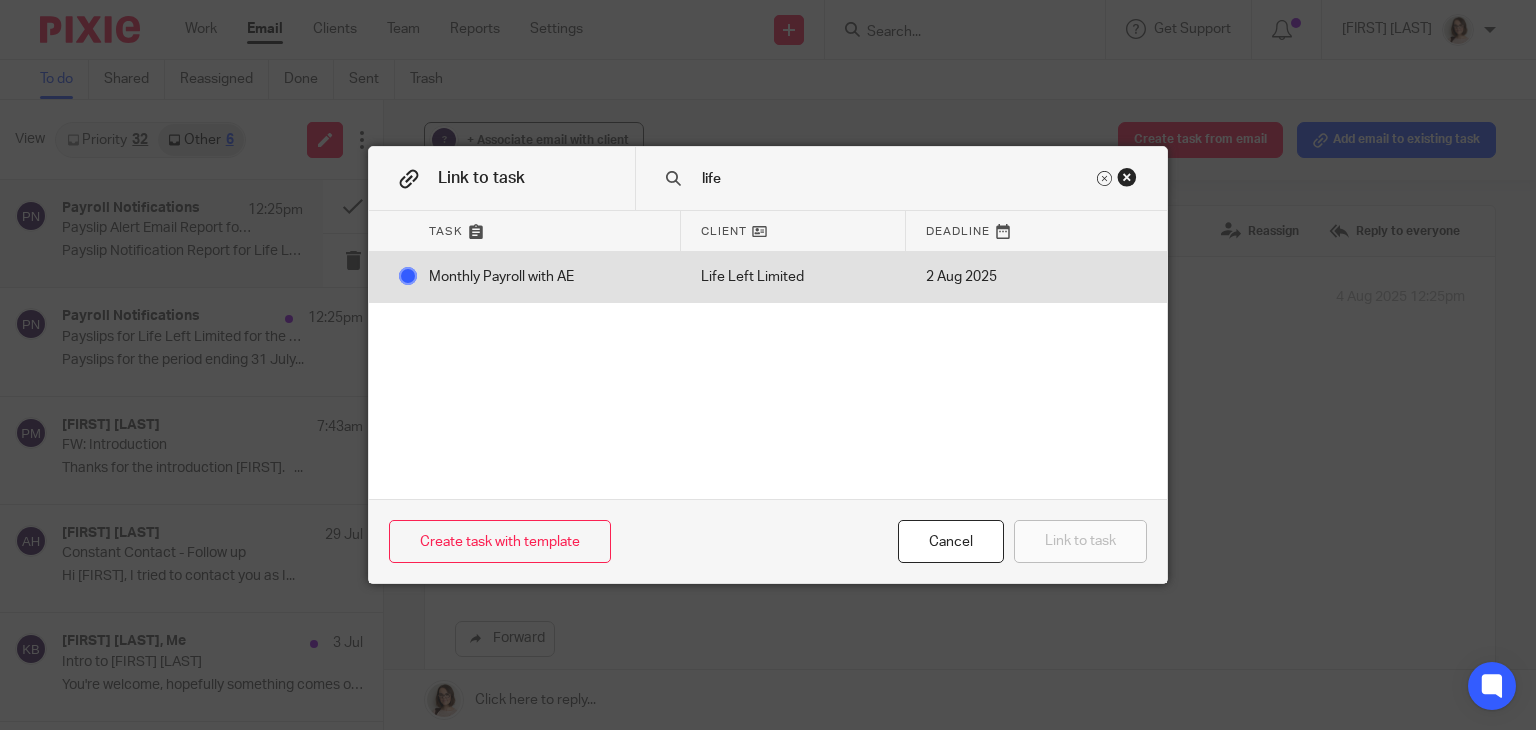 radio on "true" 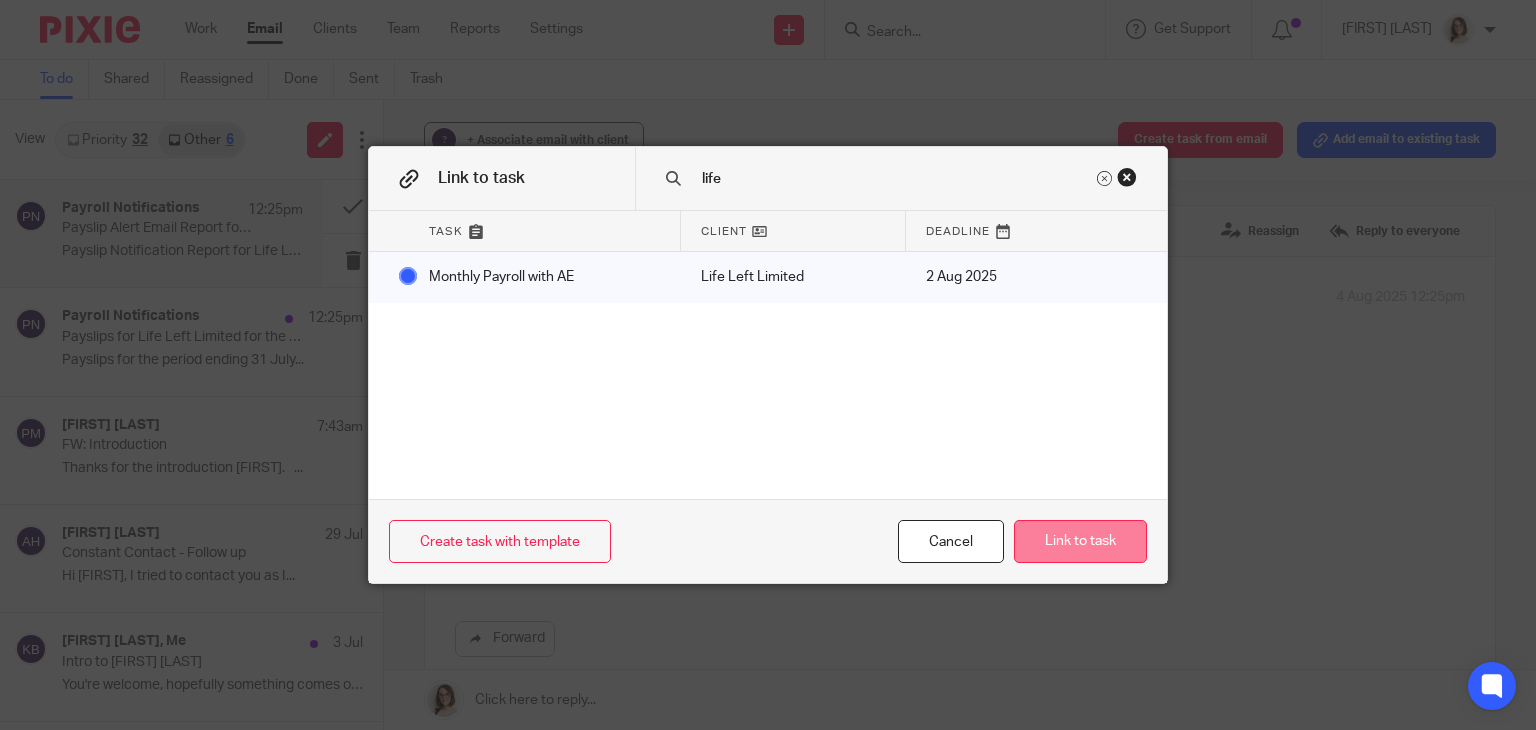 click on "Link to task" at bounding box center [1080, 541] 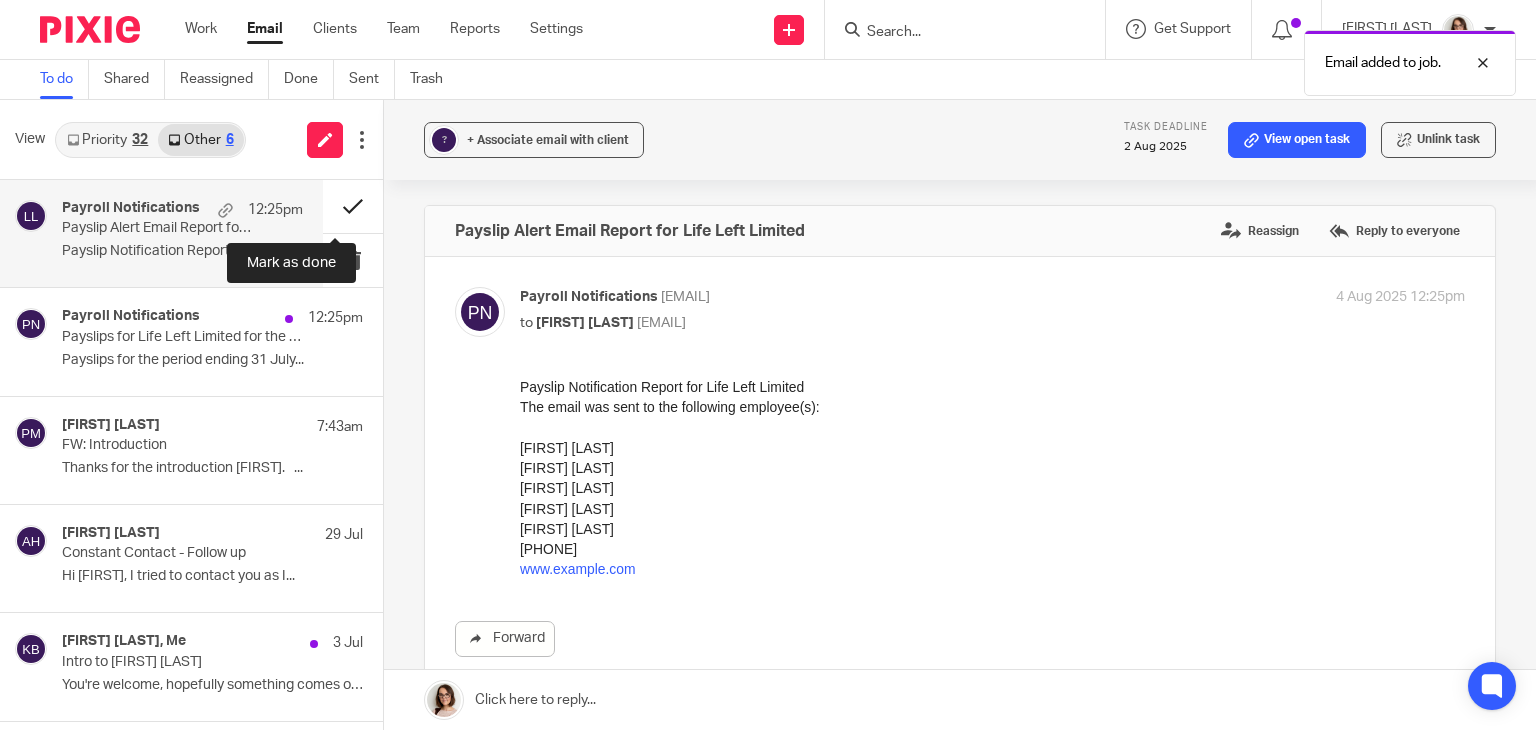 click at bounding box center [353, 206] 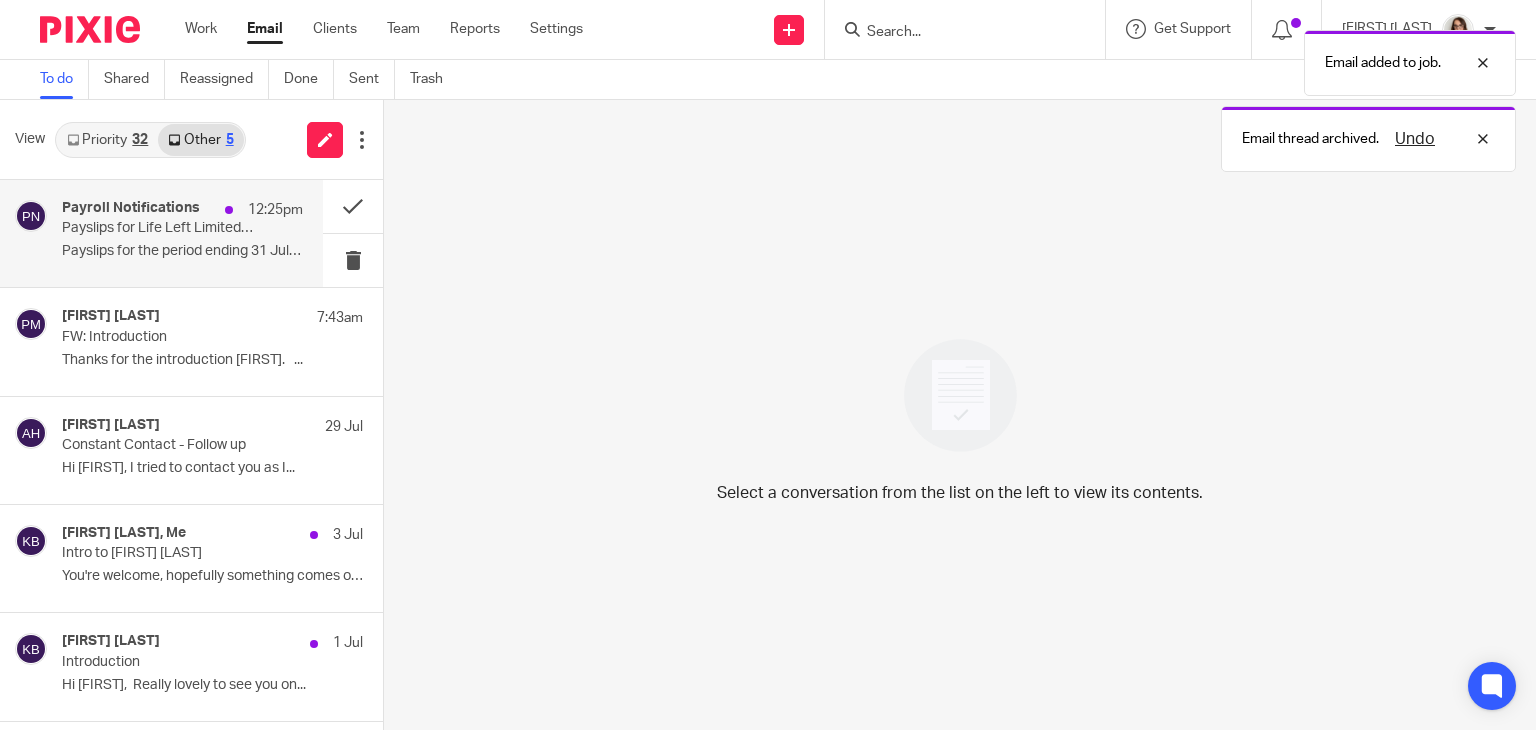 click on "Payslips for the period ending 31 July..." at bounding box center (182, 251) 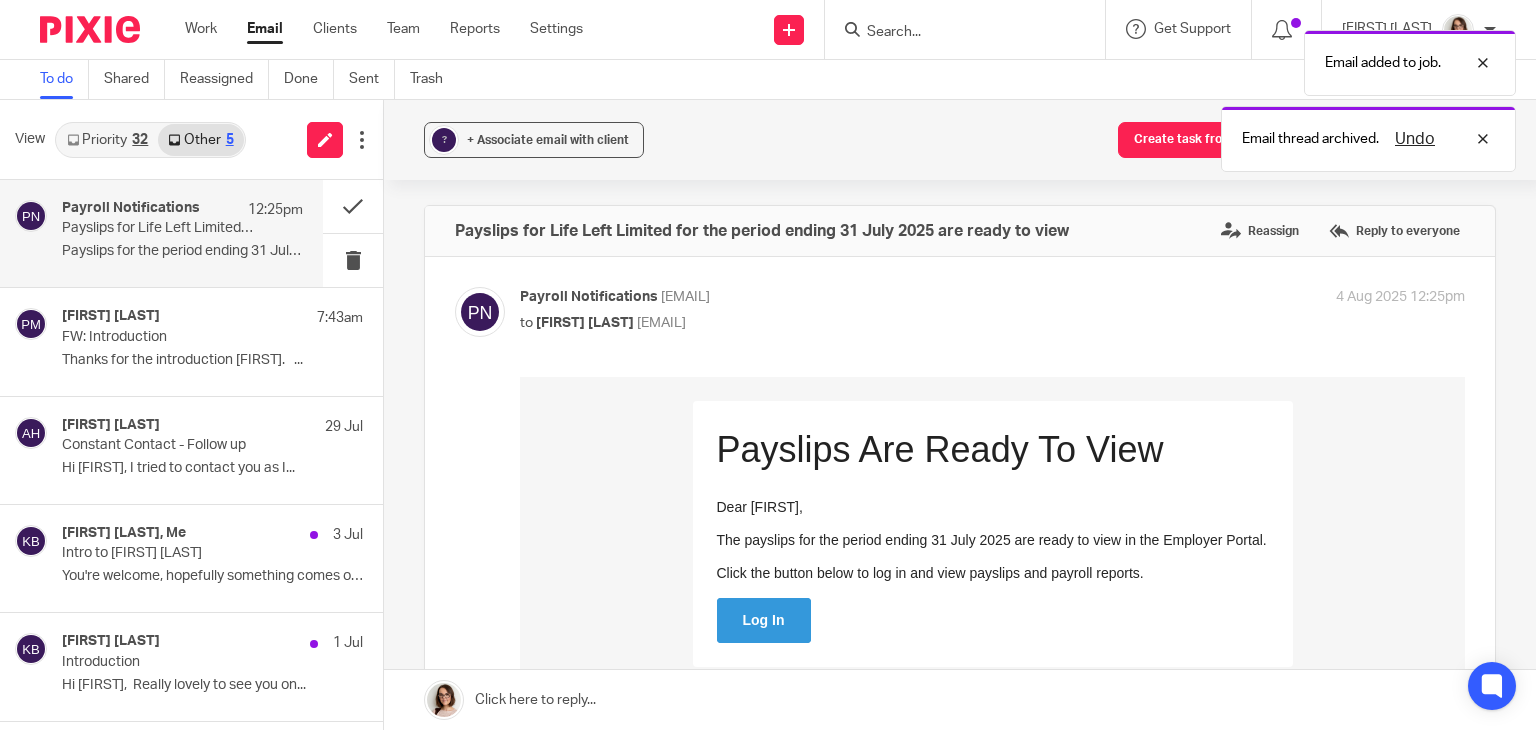 scroll, scrollTop: 0, scrollLeft: 0, axis: both 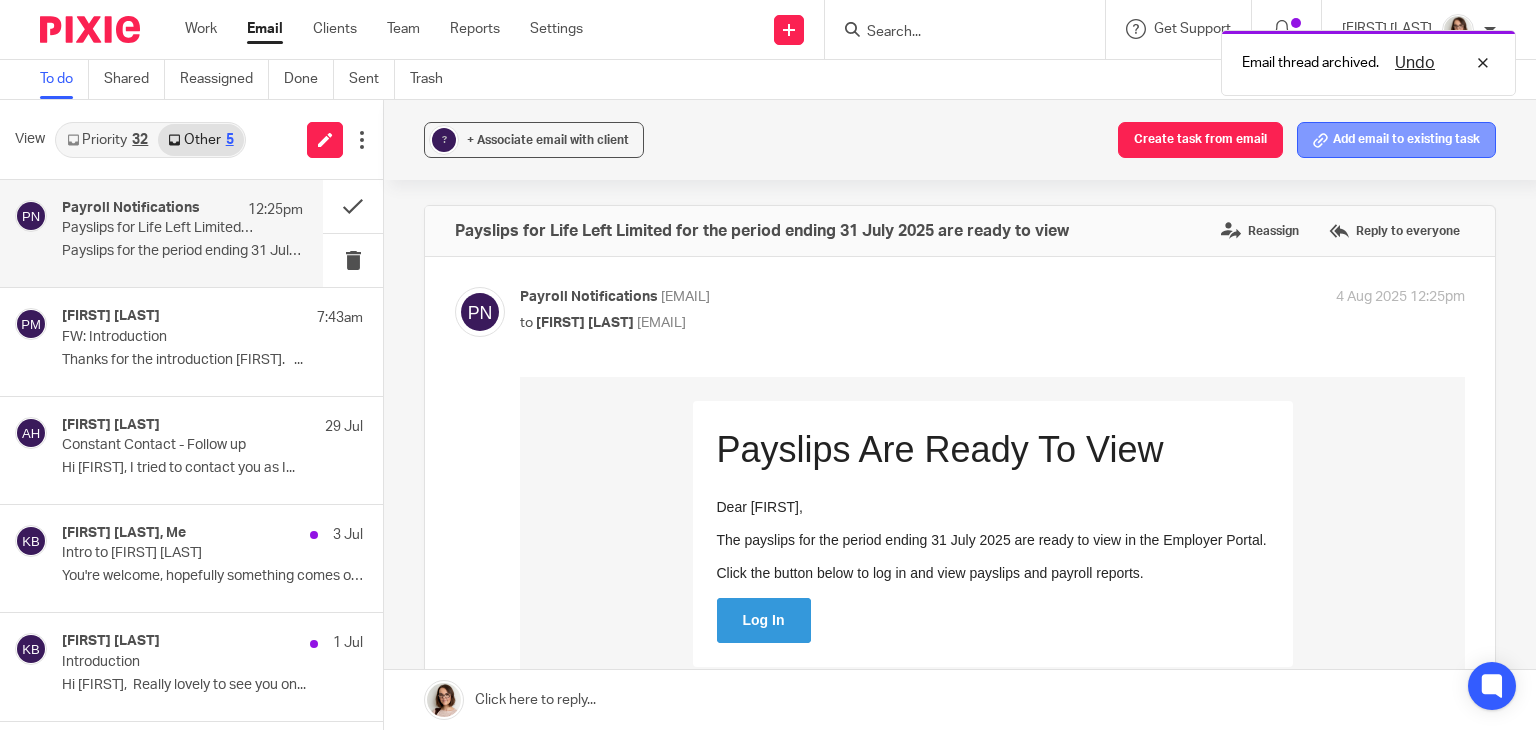 click on "Add email to existing task" at bounding box center [1396, 140] 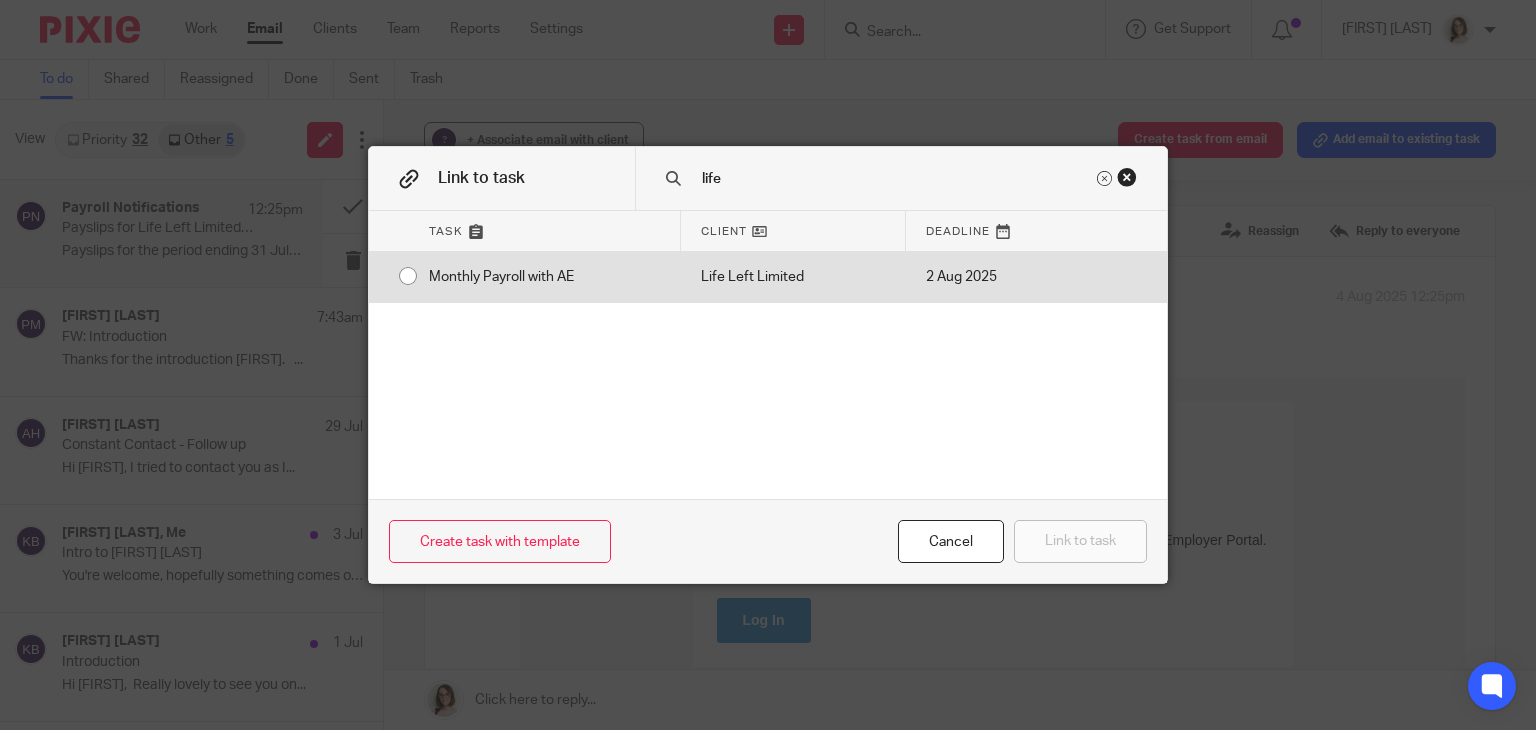 type on "life" 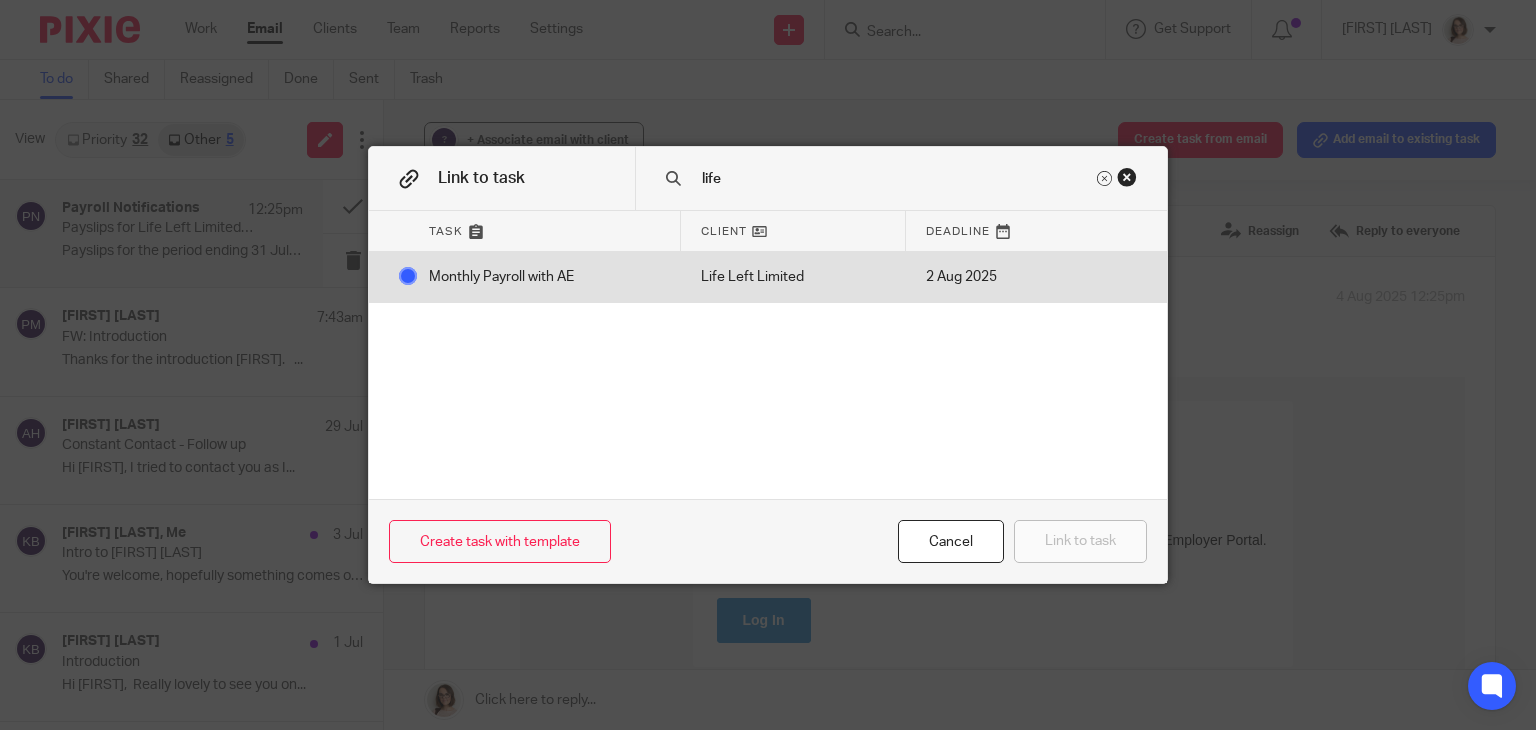 radio on "false" 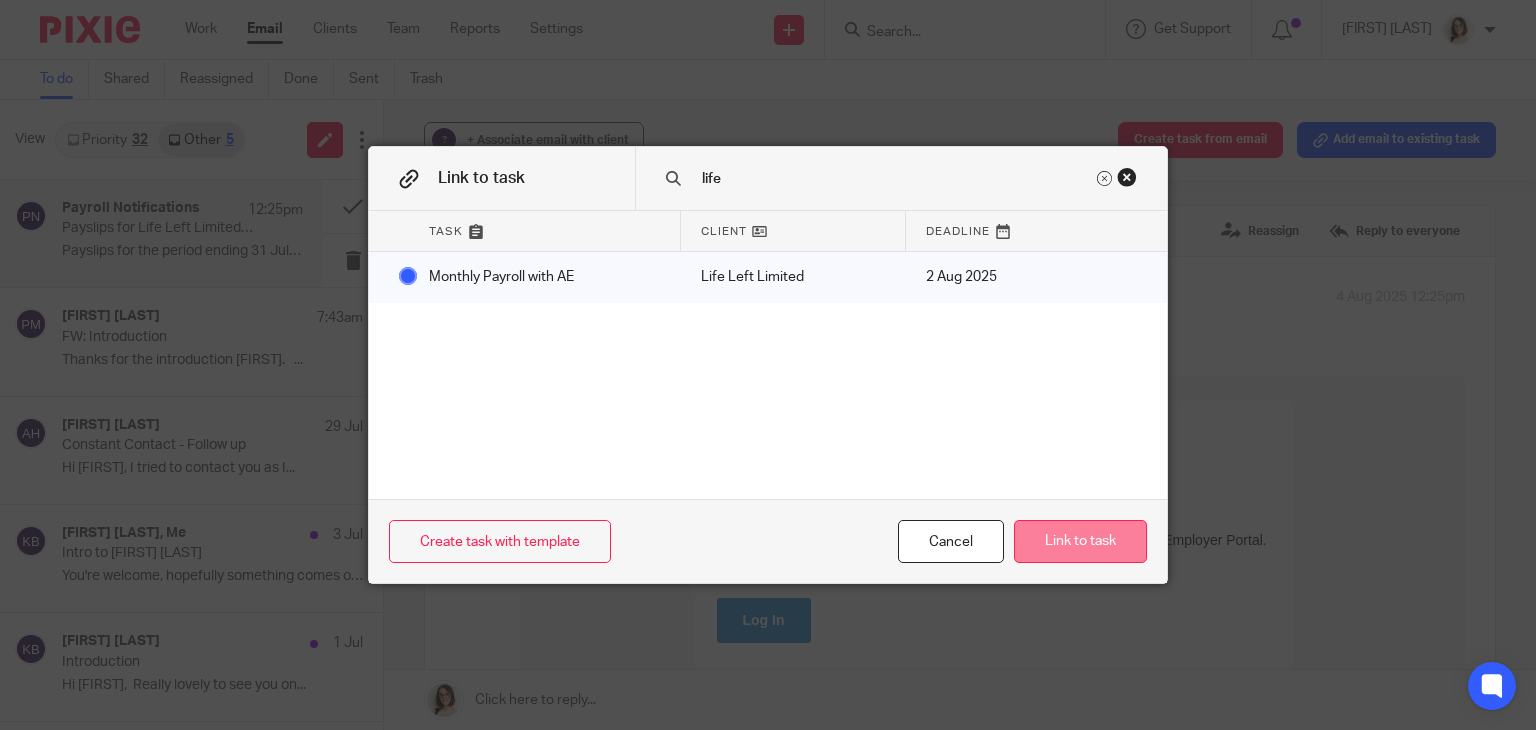 click on "Link to task" at bounding box center [1080, 541] 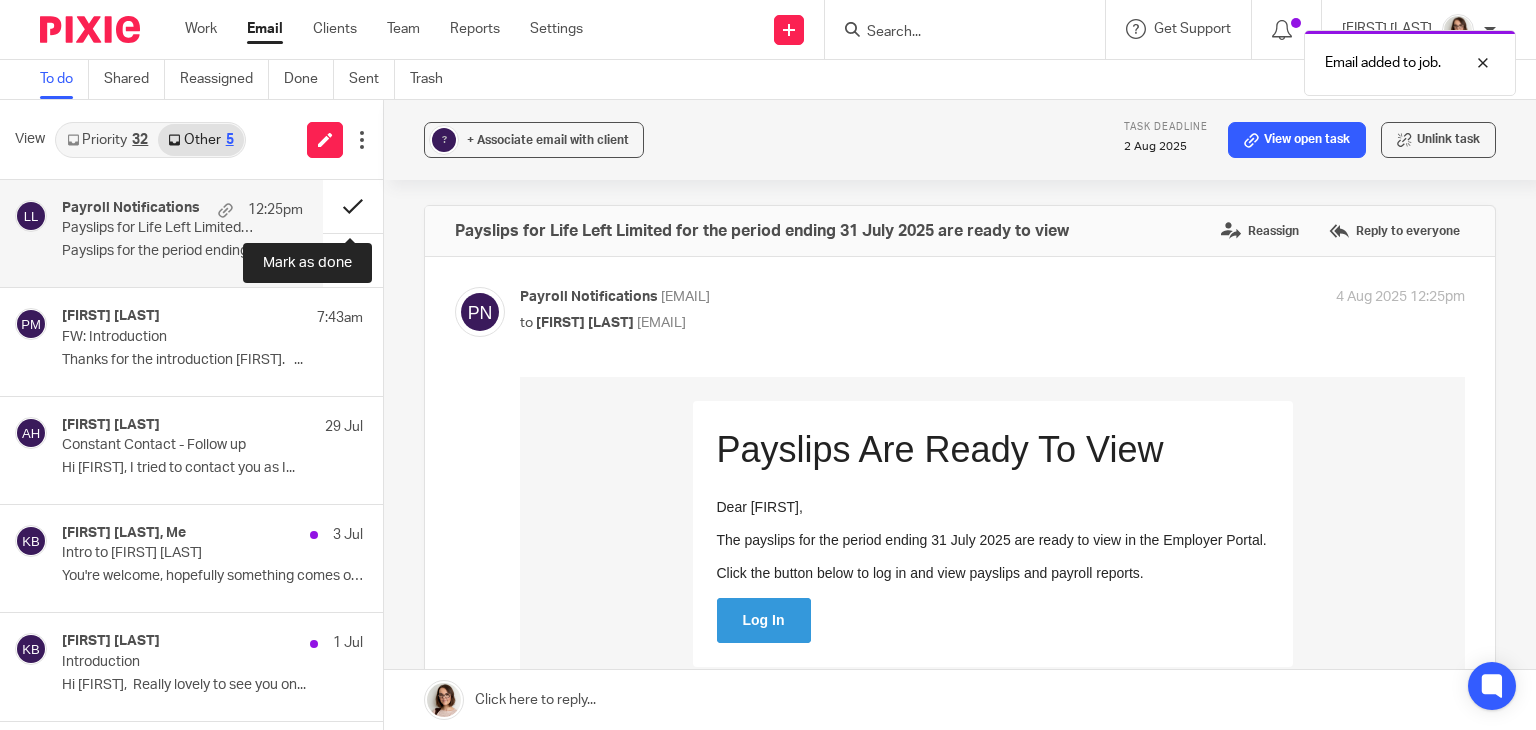 click at bounding box center [353, 206] 